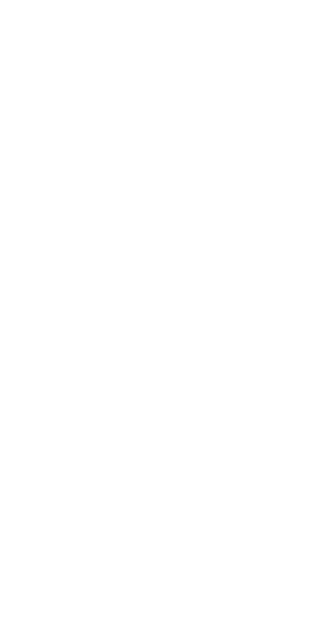 scroll, scrollTop: 0, scrollLeft: 0, axis: both 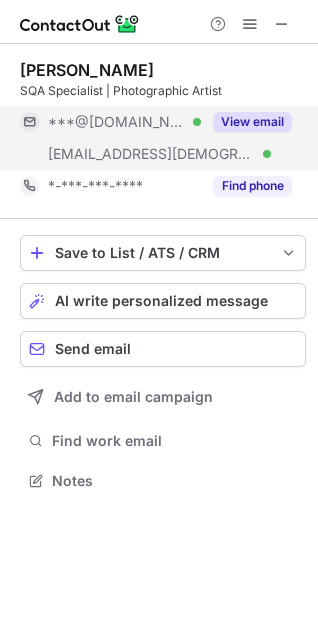 click on "View email" at bounding box center (252, 122) 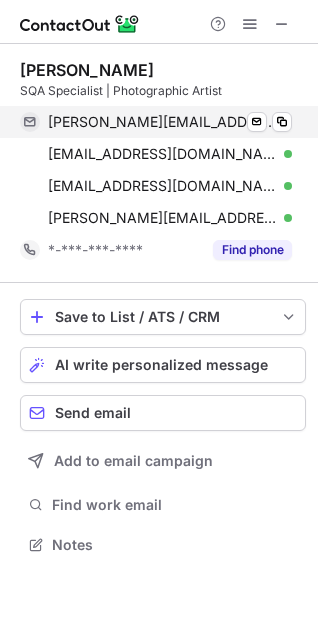 scroll, scrollTop: 10, scrollLeft: 10, axis: both 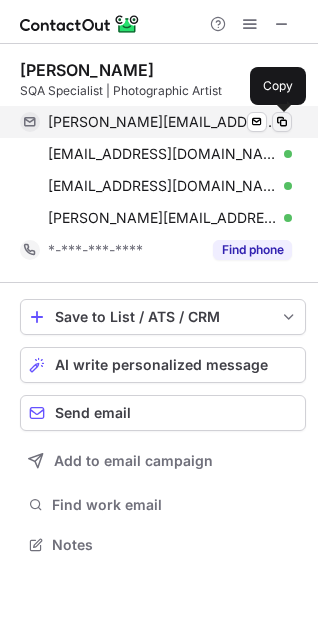 click at bounding box center (282, 122) 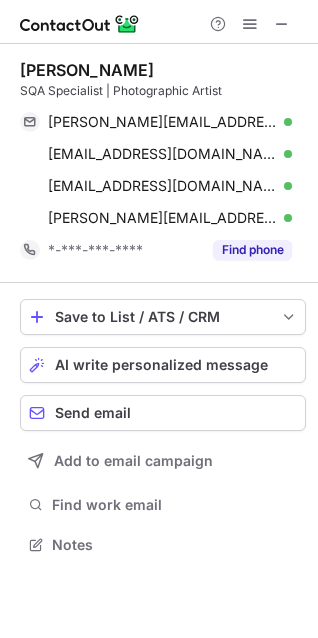 type 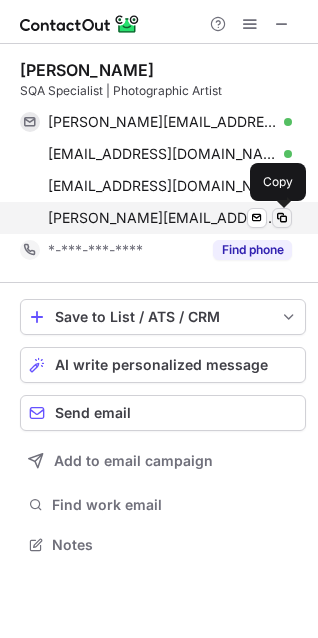 click at bounding box center (282, 218) 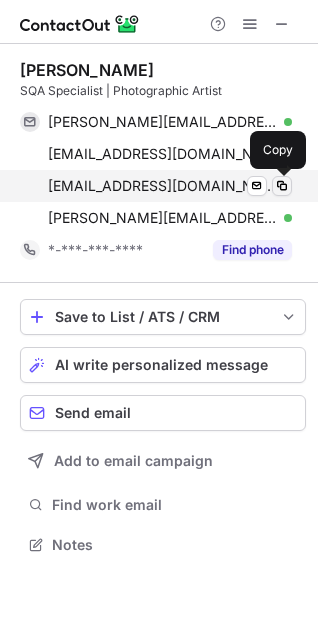 click at bounding box center [282, 186] 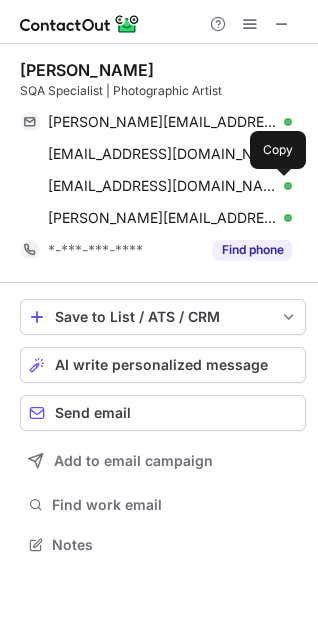 click on "Joan Crookston" at bounding box center [87, 70] 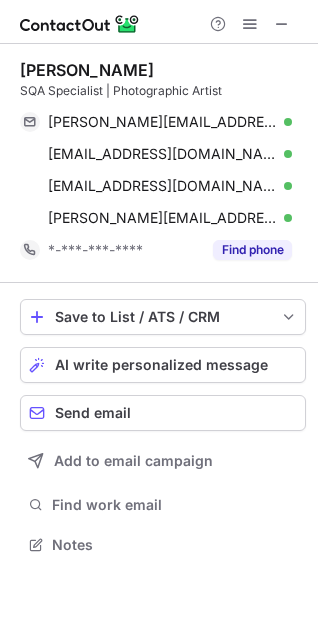 click on "Joan Crookston" at bounding box center (87, 70) 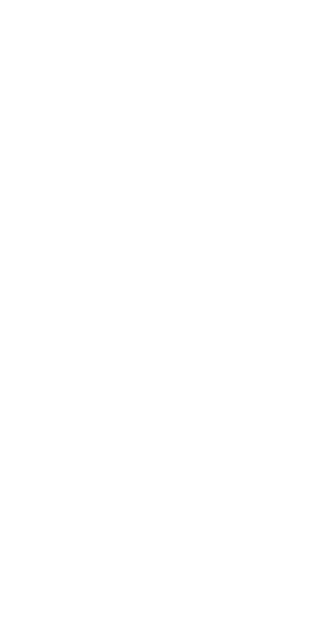 scroll, scrollTop: 0, scrollLeft: 0, axis: both 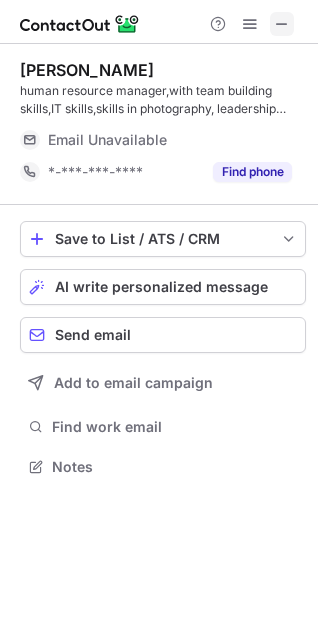 click at bounding box center (282, 24) 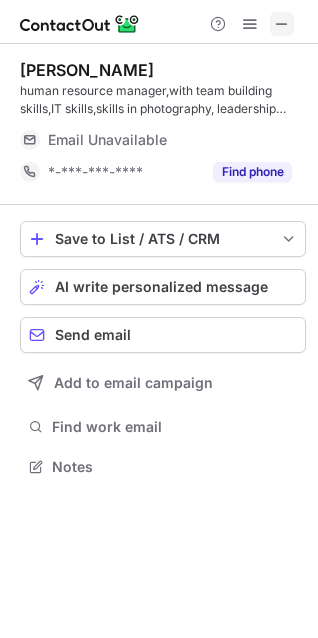 type 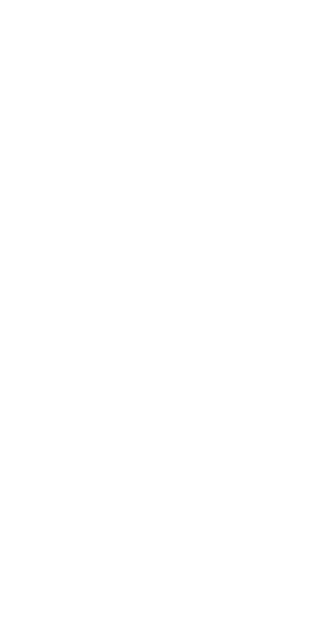 scroll, scrollTop: 0, scrollLeft: 0, axis: both 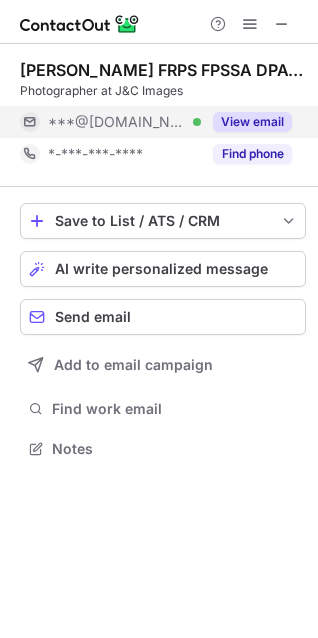 click on "View email" at bounding box center (252, 122) 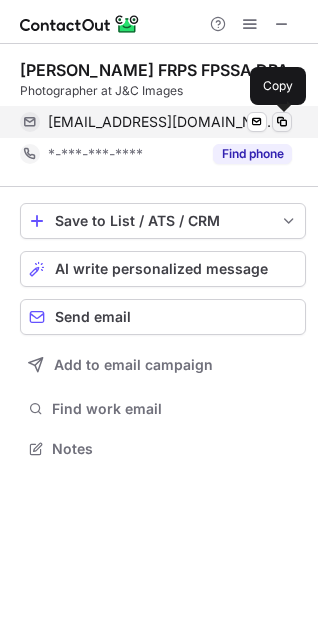 click at bounding box center [282, 122] 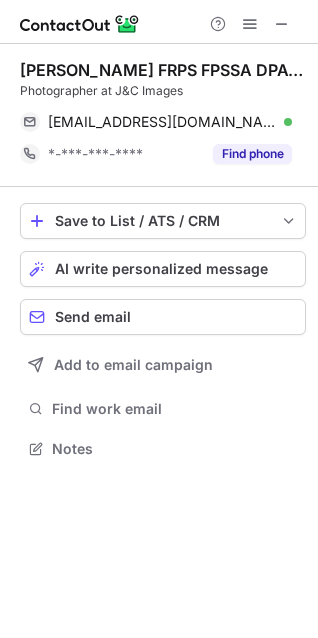 scroll, scrollTop: 435, scrollLeft: 318, axis: both 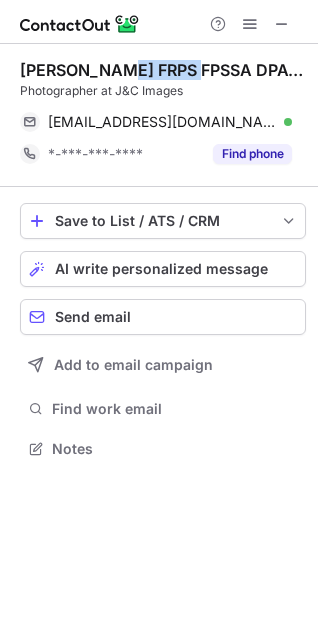 click on "Joan Ryder Rathband FRPS FPSSA DPAGB AFIAP" at bounding box center [163, 70] 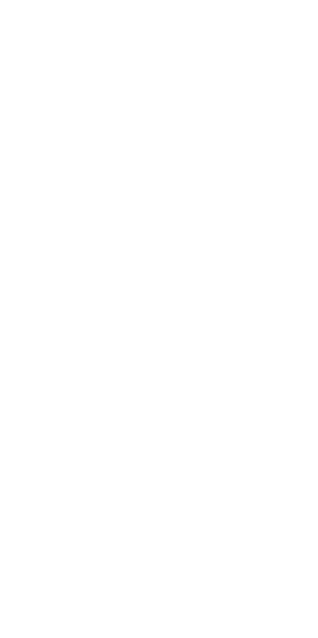 scroll, scrollTop: 0, scrollLeft: 0, axis: both 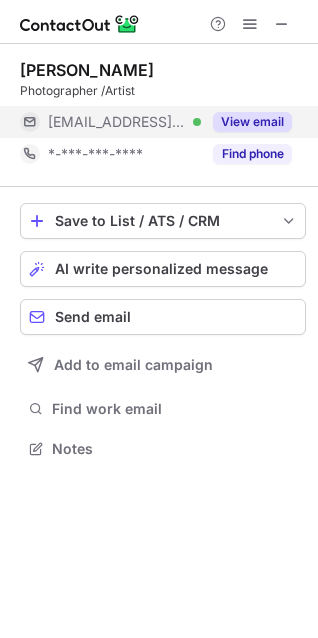 click on "View email" at bounding box center [252, 122] 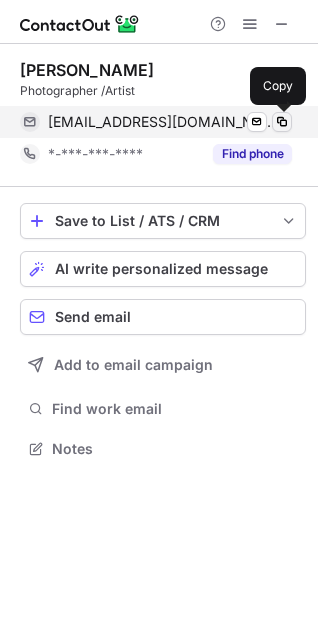 click at bounding box center (282, 122) 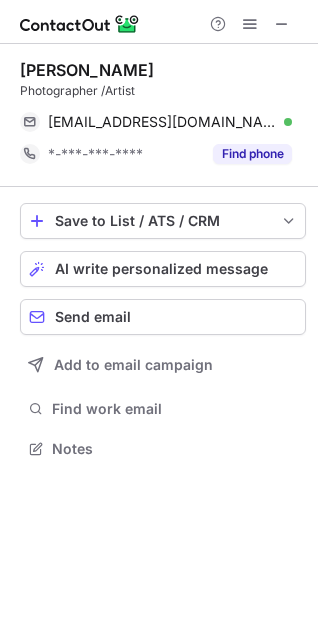 click on "Joan Neubecker Photographer /Artist joantracey@roadrunner.com Verified Send email Copy *-***-***-**** Find phone" at bounding box center (163, 115) 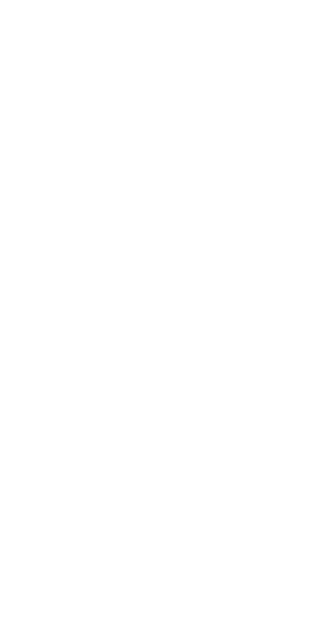 scroll, scrollTop: 0, scrollLeft: 0, axis: both 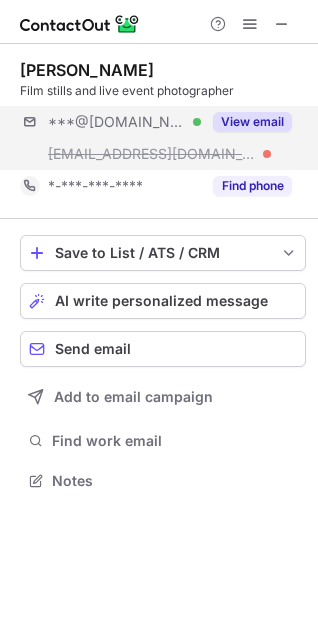 click on "***@gmail.com Verified ***@liftoff.network View email" at bounding box center (163, 138) 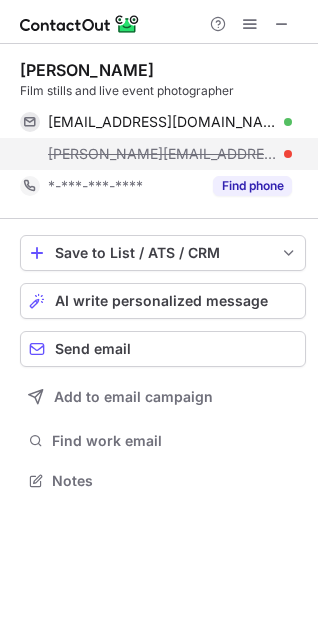 click on "joan@liftoff.network" at bounding box center [156, 154] 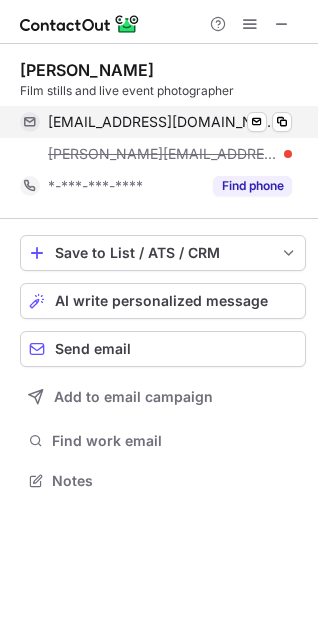 click on "joanpaya99@gmail.com Verified Send email Copy" at bounding box center [156, 122] 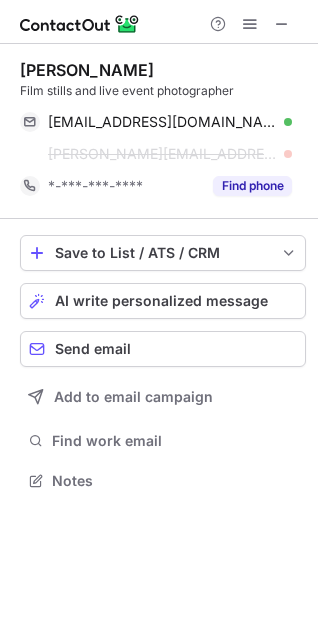 click on "Joan Payà" at bounding box center (87, 70) 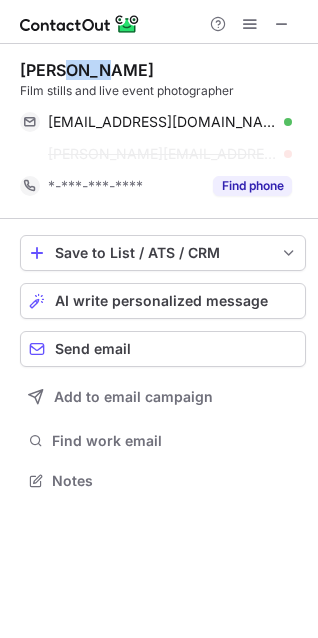 click on "Joan Payà" at bounding box center [87, 70] 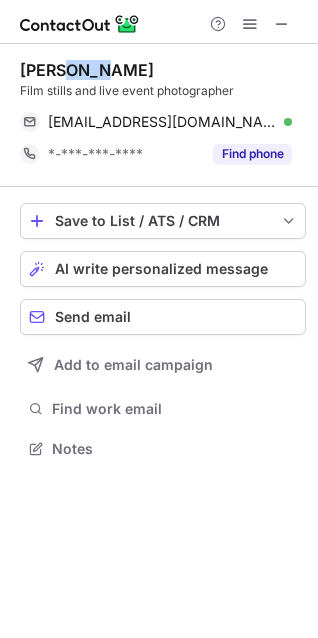 scroll, scrollTop: 435, scrollLeft: 318, axis: both 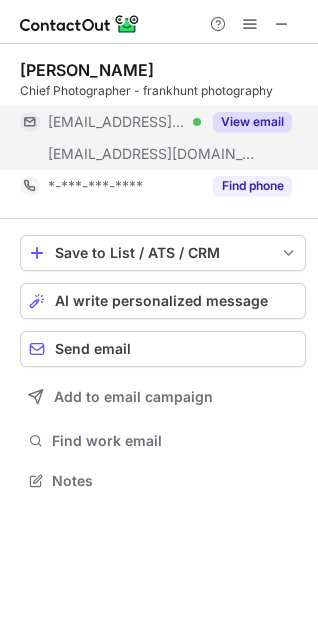 drag, startPoint x: 246, startPoint y: 127, endPoint x: 258, endPoint y: 128, distance: 12.0415945 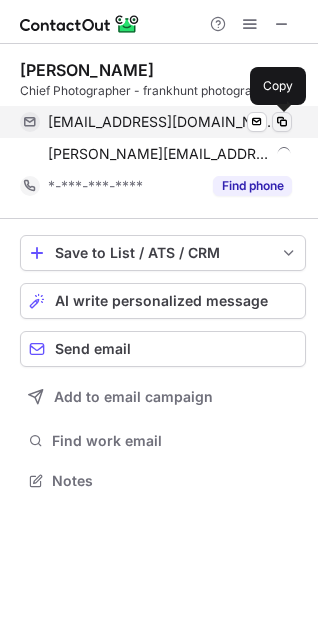 click at bounding box center [282, 122] 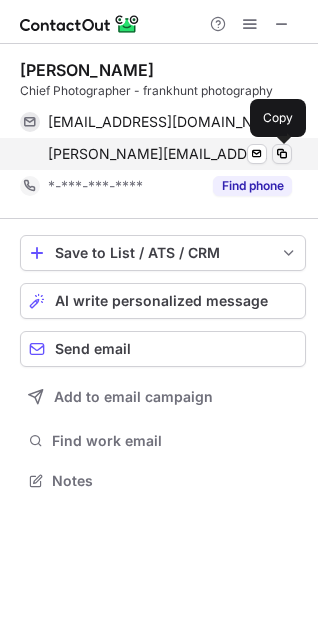 click at bounding box center (282, 154) 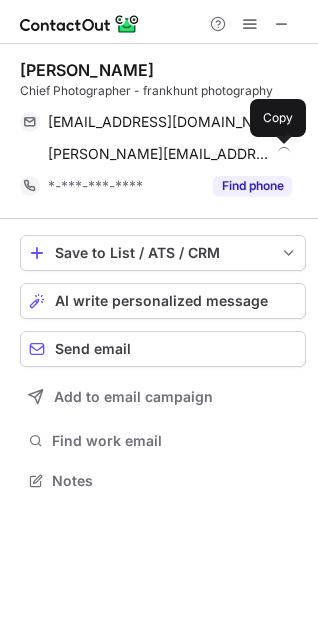 type 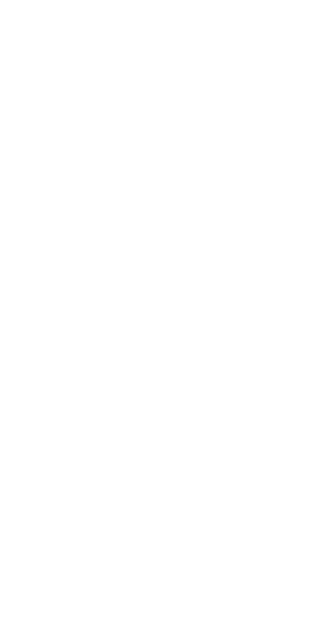 scroll, scrollTop: 0, scrollLeft: 0, axis: both 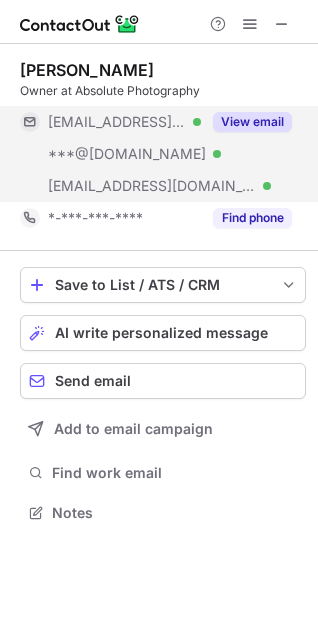 drag, startPoint x: 267, startPoint y: 111, endPoint x: 282, endPoint y: 116, distance: 15.811388 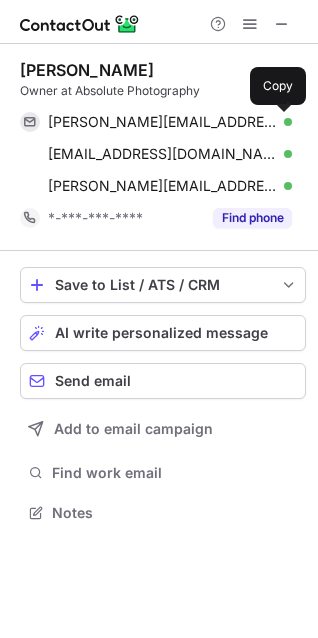 click at bounding box center [282, 122] 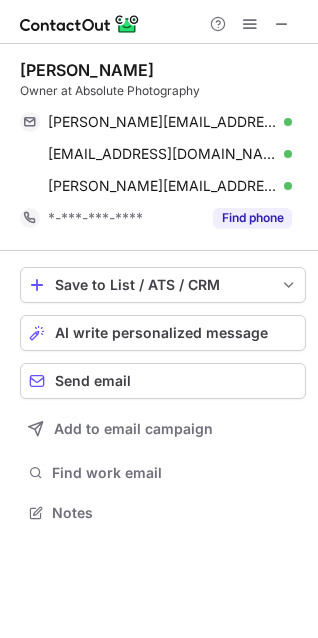 scroll, scrollTop: 499, scrollLeft: 318, axis: both 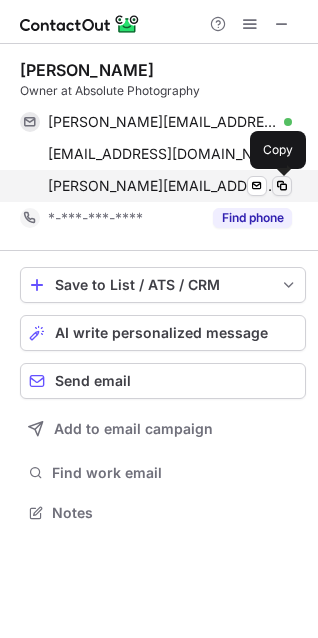 click at bounding box center [282, 186] 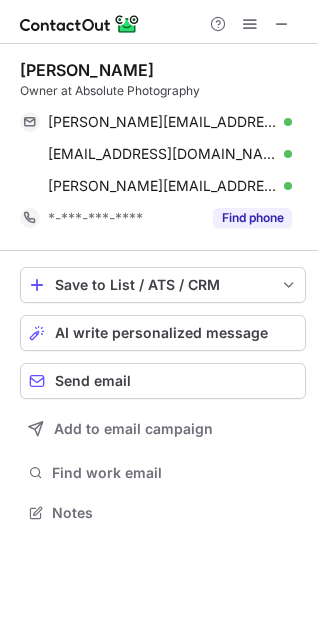 click on "Rick Zimmer Owner at Absolute Photography rick@absolutephotography.com Verified Send email Copy absoluteze@yahoo.com Verified Send email Copy rick@rickzimmerphotography.com Verified Send email Copy *-***-***-**** Find phone" at bounding box center [163, 147] 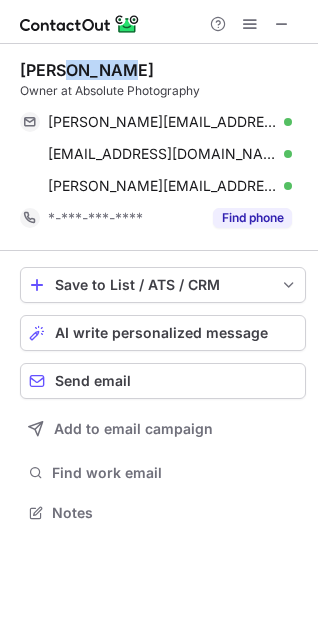 click on "Rick Zimmer Owner at Absolute Photography rick@absolutephotography.com Verified Send email Copy absoluteze@yahoo.com Verified Send email Copy rick@rickzimmerphotography.com Verified Send email Copy *-***-***-**** Find phone" at bounding box center [163, 147] 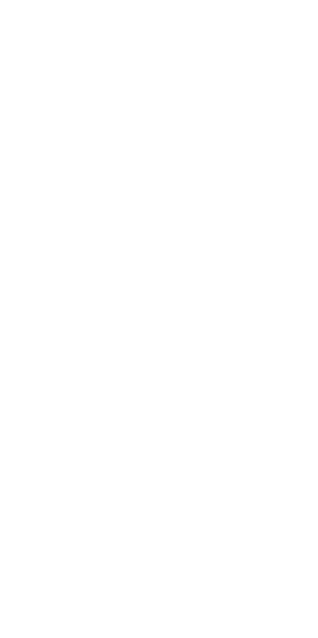 scroll, scrollTop: 0, scrollLeft: 0, axis: both 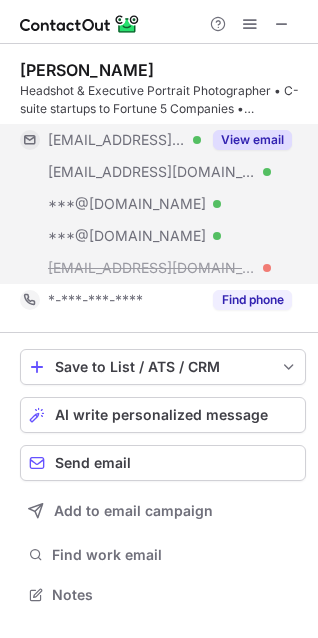 click on "View email" at bounding box center (246, 140) 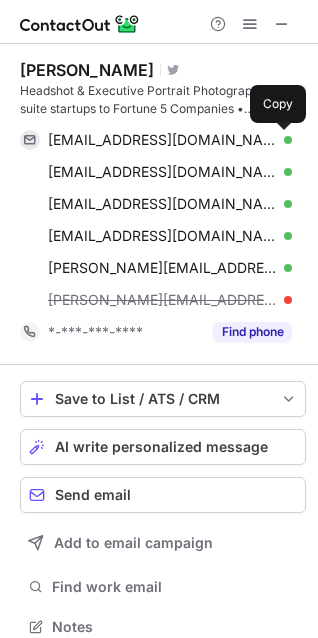 scroll, scrollTop: 10, scrollLeft: 10, axis: both 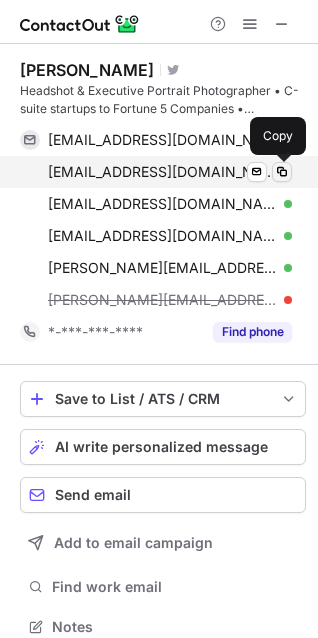 click at bounding box center (282, 172) 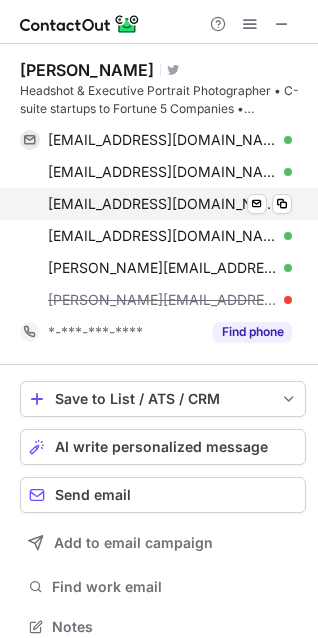 click on "rhinobern@mac.com Verified Send email Copy" at bounding box center (156, 204) 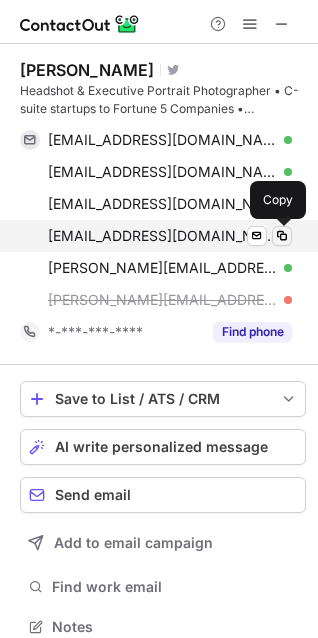 click at bounding box center (282, 236) 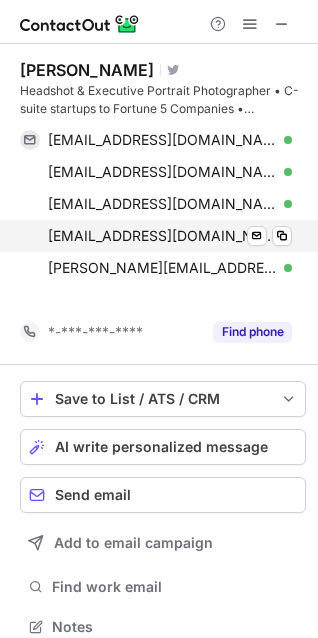 scroll, scrollTop: 10, scrollLeft: 10, axis: both 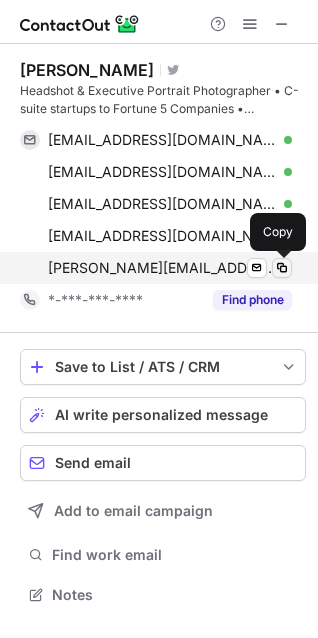 click at bounding box center [282, 268] 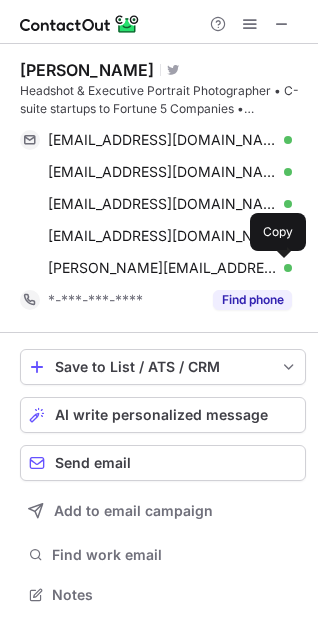 click on "Rick Bern" at bounding box center (87, 70) 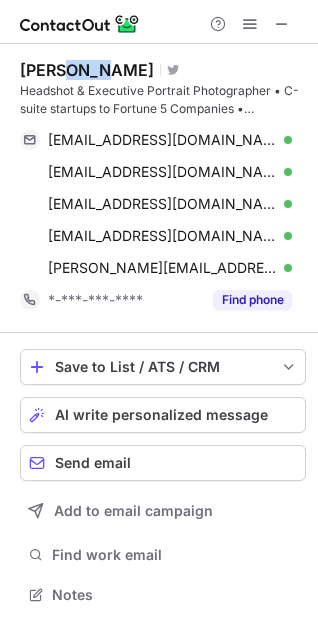 drag, startPoint x: 71, startPoint y: 63, endPoint x: 12, endPoint y: 58, distance: 59.211487 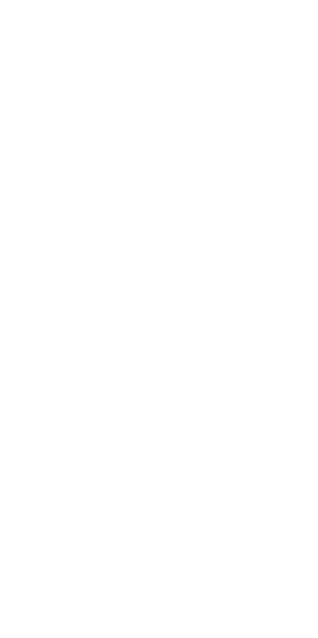 scroll, scrollTop: 0, scrollLeft: 0, axis: both 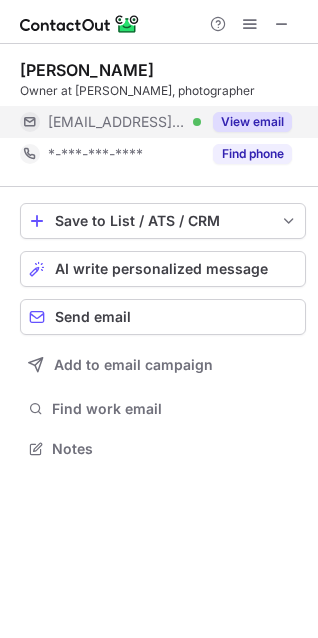 click on "View email" at bounding box center [252, 122] 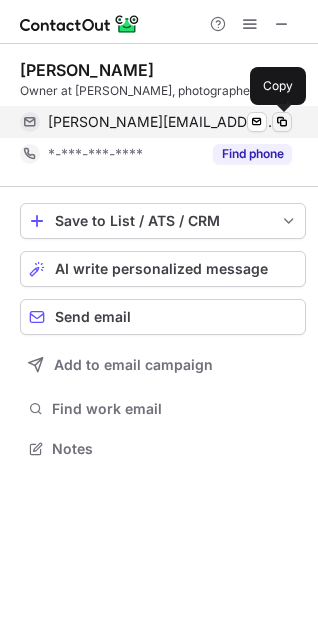 click at bounding box center (282, 122) 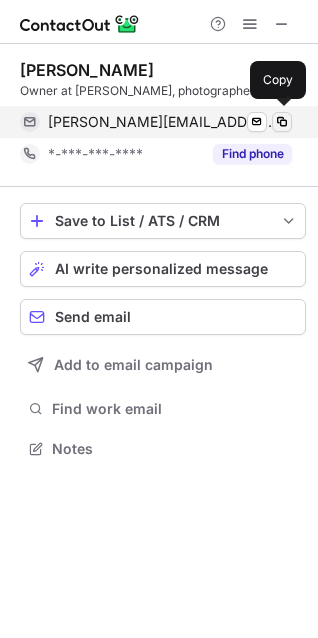 click at bounding box center (282, 122) 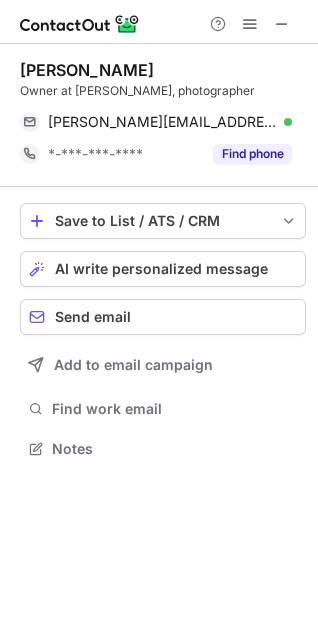 click on "Rick Ashley" at bounding box center (87, 70) 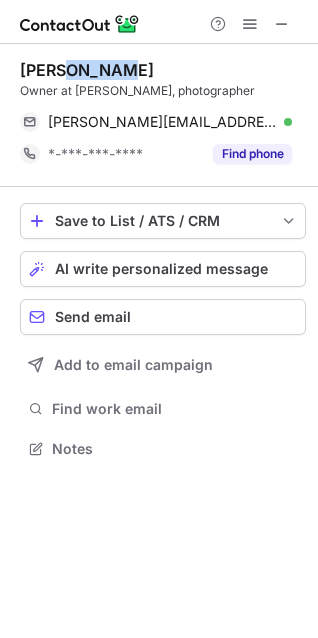 click on "Rick Ashley" at bounding box center [87, 70] 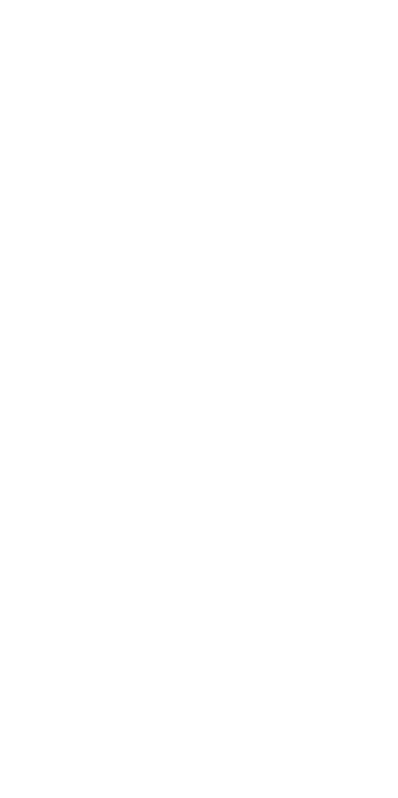 scroll, scrollTop: 0, scrollLeft: 0, axis: both 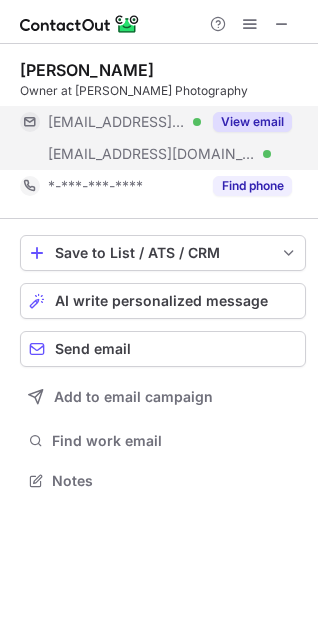 click on "View email" at bounding box center [252, 122] 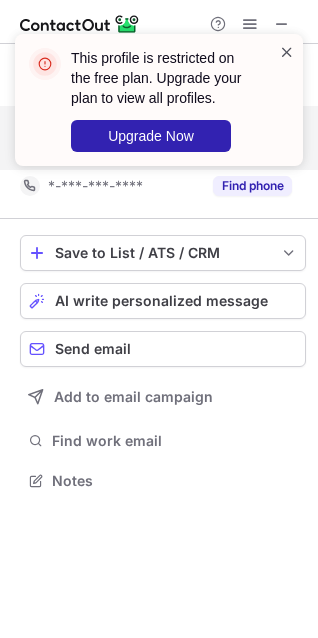 click at bounding box center (287, 52) 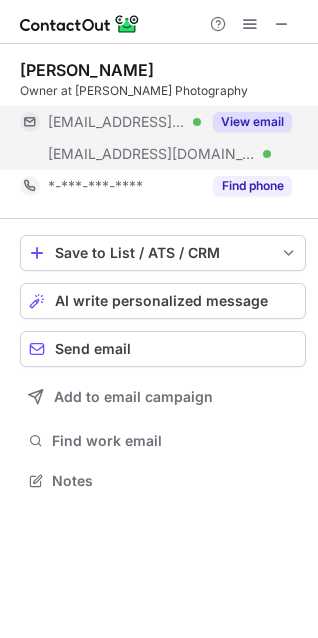 click at bounding box center [159, 22] 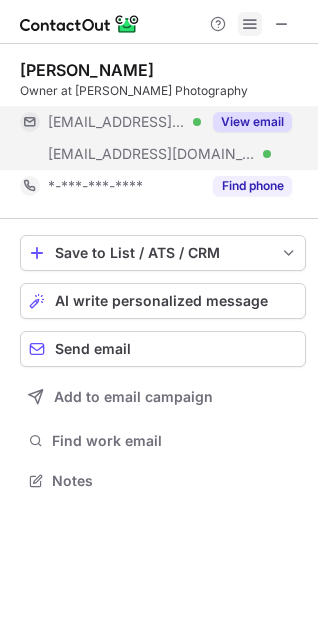 scroll, scrollTop: 441, scrollLeft: 318, axis: both 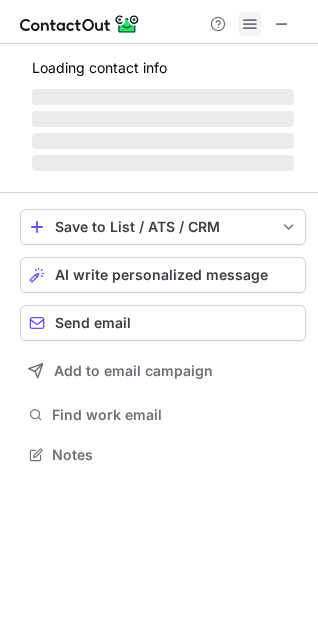 click at bounding box center (250, 24) 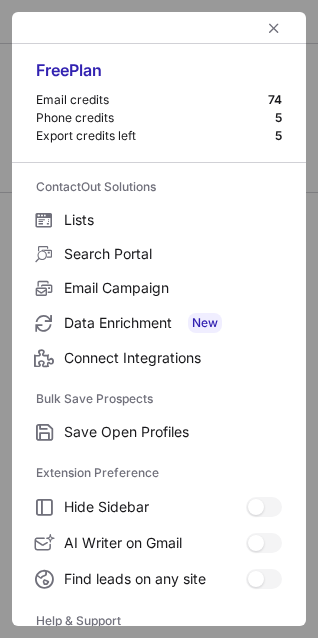 scroll, scrollTop: 10, scrollLeft: 10, axis: both 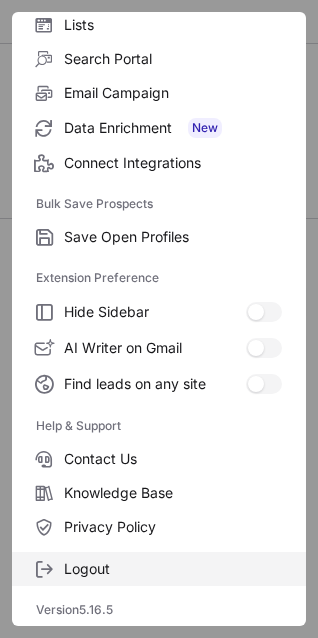 click on "Logout" at bounding box center (159, 569) 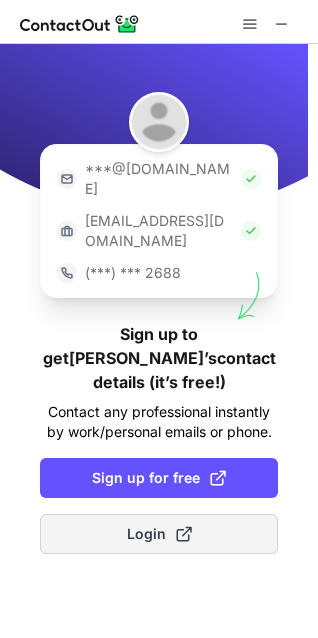 click on "Login" at bounding box center (159, 534) 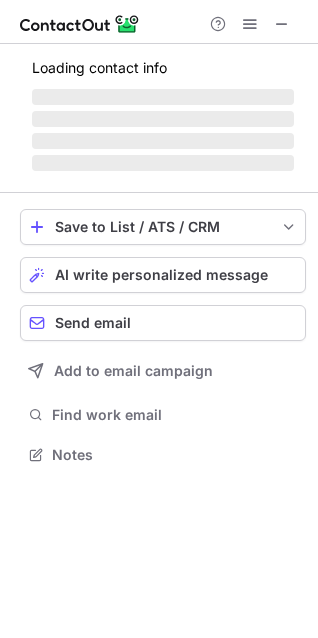 scroll, scrollTop: 10, scrollLeft: 10, axis: both 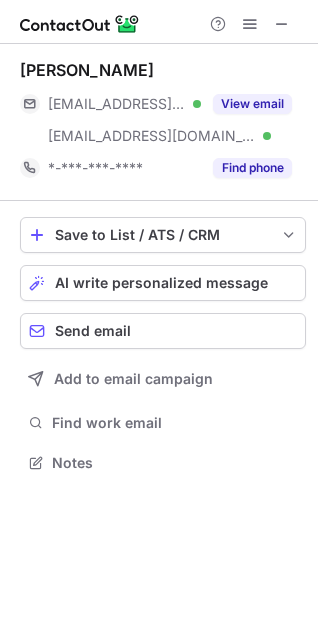 click on "View email" at bounding box center [252, 104] 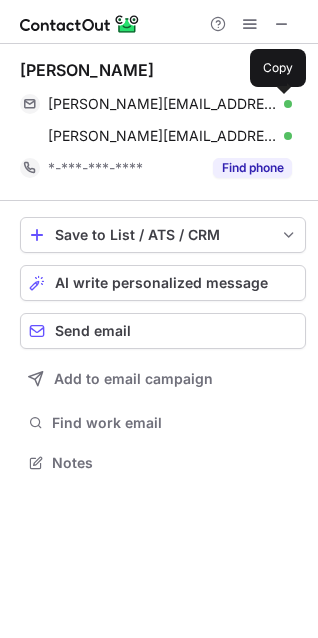 click at bounding box center [282, 104] 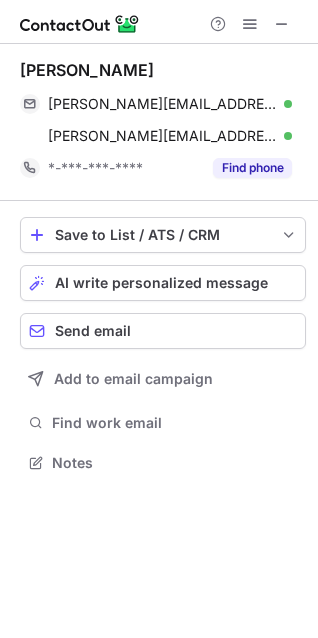 click on "Rick Bouthiette" at bounding box center (87, 70) 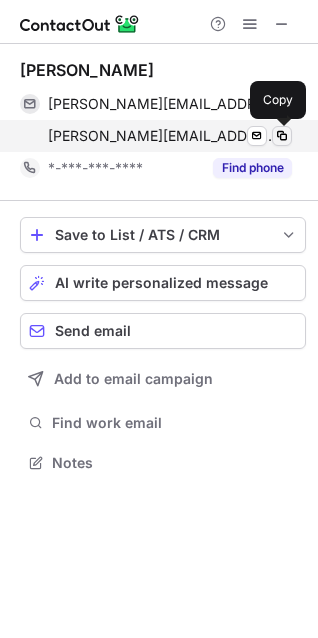 click at bounding box center [282, 136] 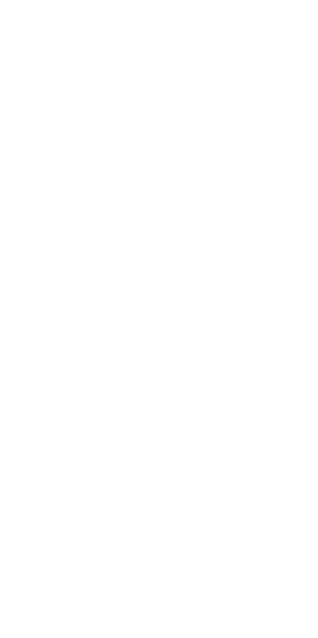 scroll, scrollTop: 0, scrollLeft: 0, axis: both 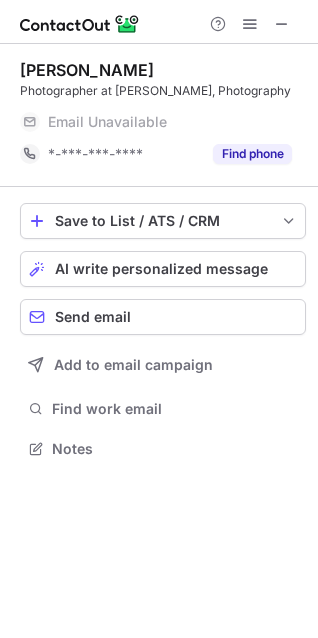 click on "Rick Schatzberg" at bounding box center [87, 70] 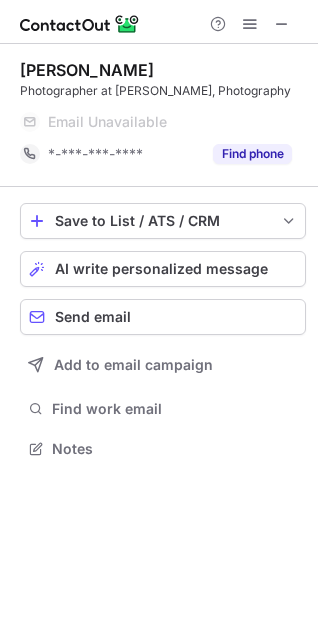 click on "Rick Schatzberg" at bounding box center [87, 70] 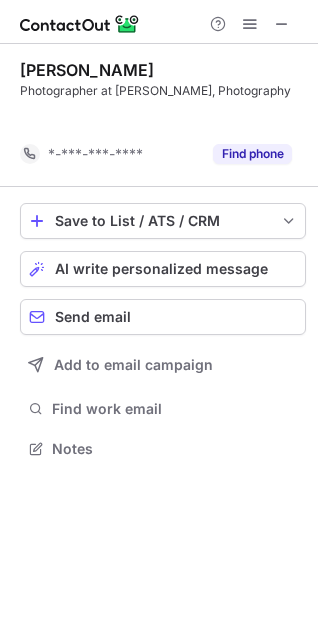 scroll, scrollTop: 403, scrollLeft: 318, axis: both 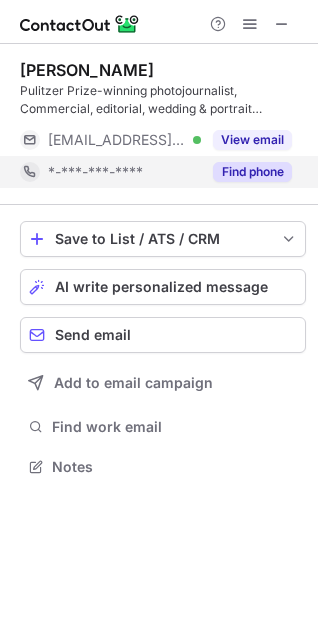 click on "Find phone" at bounding box center [246, 172] 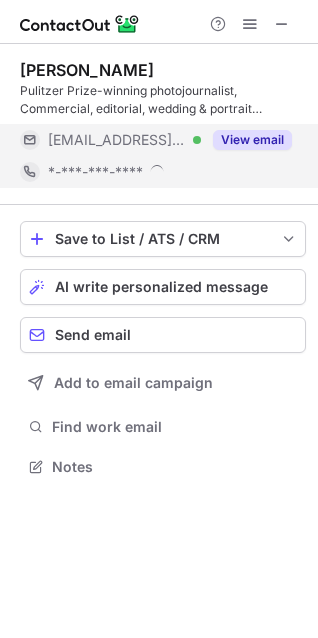 click on "View email" at bounding box center (252, 140) 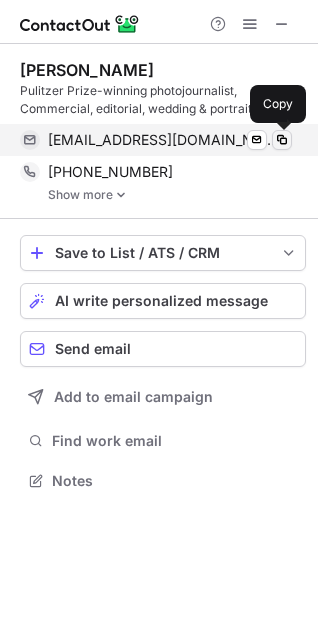 click at bounding box center [282, 140] 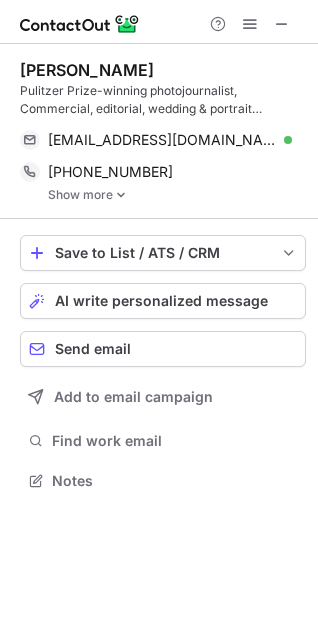 click on "[PERSON_NAME]" at bounding box center [87, 70] 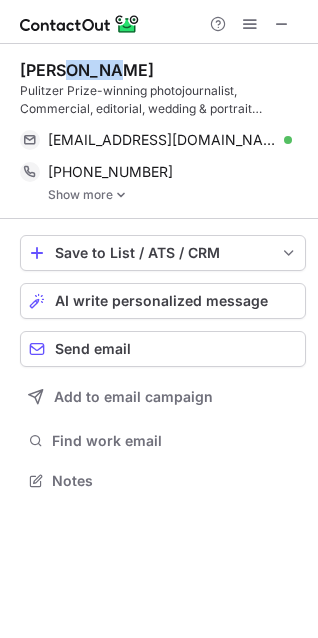 click on "[PERSON_NAME]" at bounding box center (87, 70) 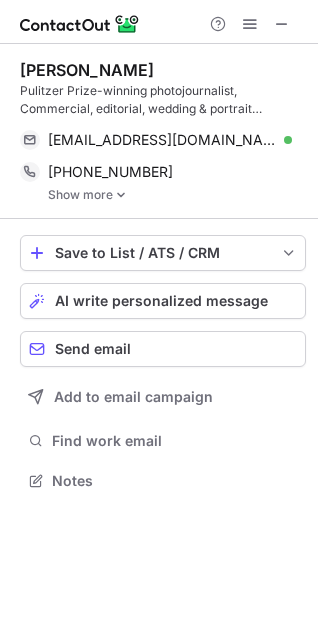 click on "Rick Giase" at bounding box center (87, 70) 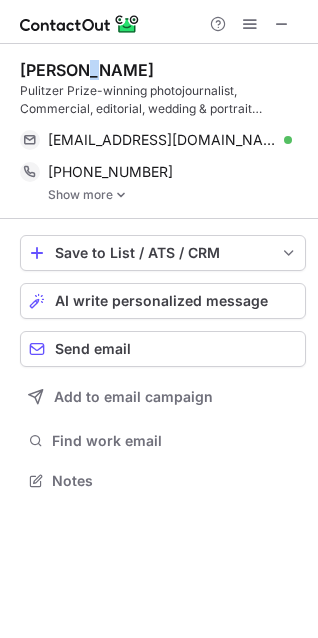 click on "Rick Giase" at bounding box center (87, 70) 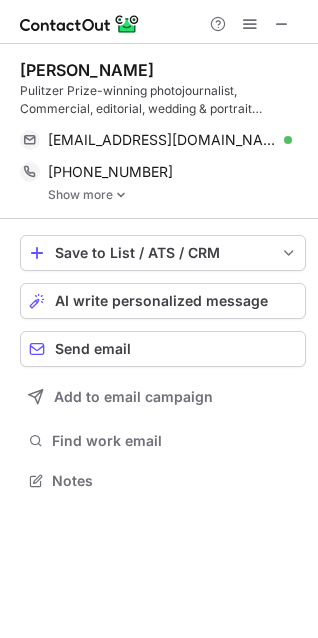 click on "Rick Giase Pulitzer Prize-winning photojournalist, Commercial, editorial, wedding & portrait photographer rgiase@earthlink.net Verified Send email Copy +17209511143 Copy Show more" at bounding box center (163, 131) 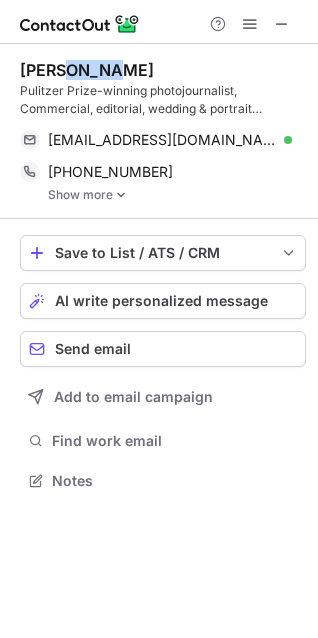 click on "Rick Giase Pulitzer Prize-winning photojournalist, Commercial, editorial, wedding & portrait photographer rgiase@earthlink.net Verified Send email Copy +17209511143 Copy Show more" at bounding box center (163, 131) 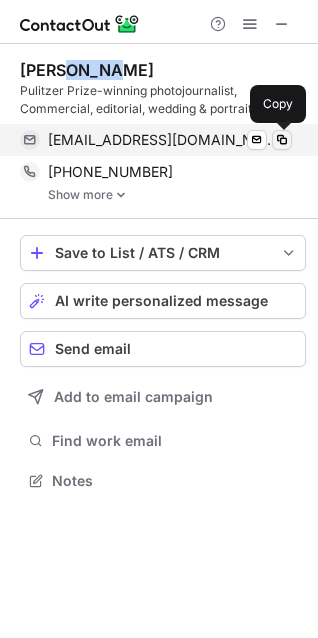 click at bounding box center (282, 140) 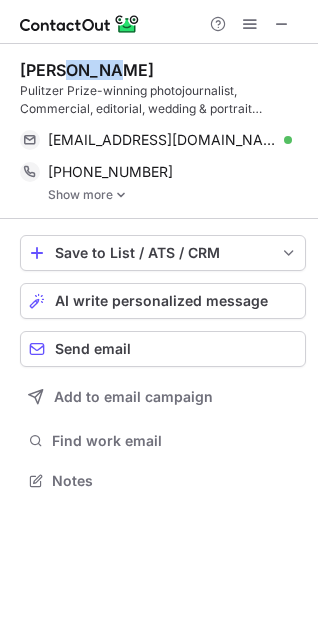 type 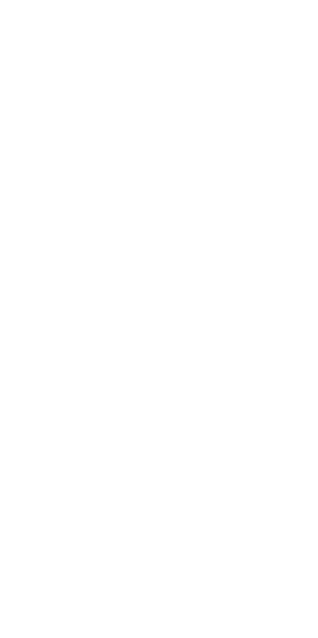scroll, scrollTop: 0, scrollLeft: 0, axis: both 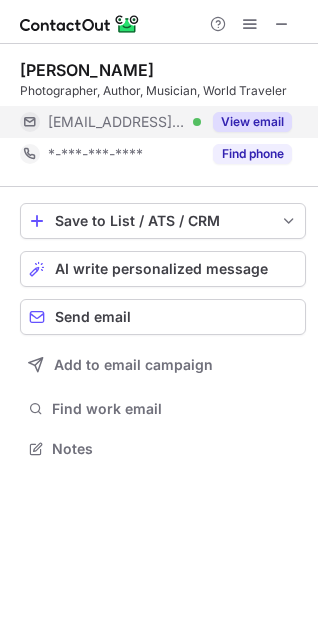click on "View email" at bounding box center (252, 122) 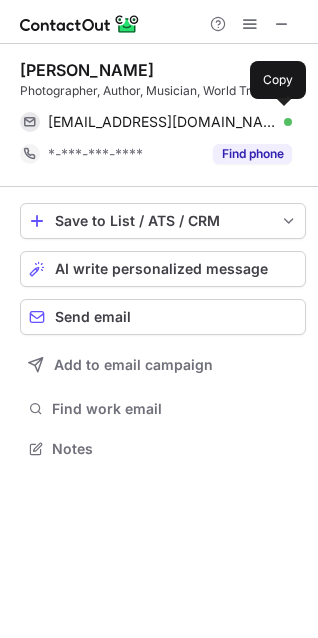 click on "ricksammon@mac.com Verified" at bounding box center (170, 122) 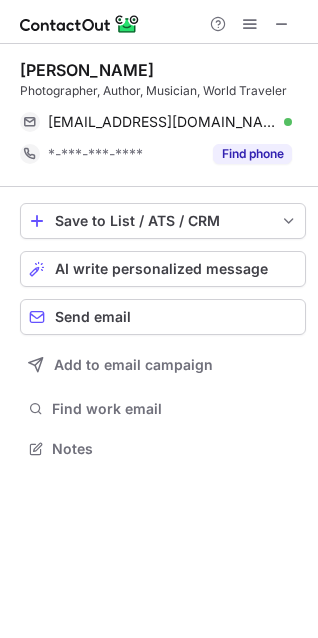 scroll, scrollTop: 435, scrollLeft: 318, axis: both 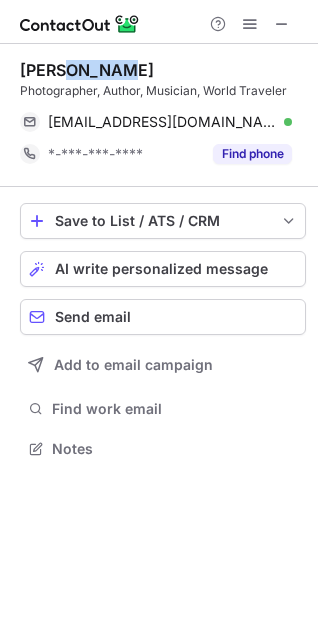 click on "Rick Sammon" at bounding box center [87, 70] 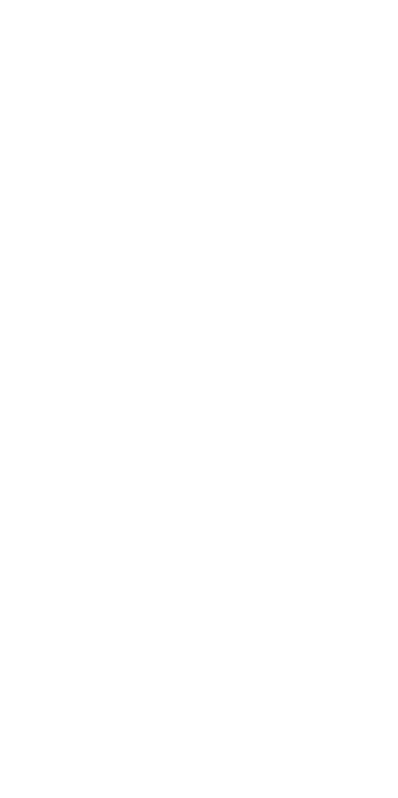 scroll, scrollTop: 0, scrollLeft: 0, axis: both 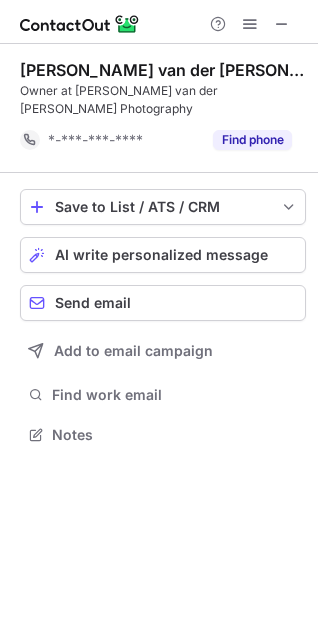 drag, startPoint x: 166, startPoint y: 68, endPoint x: 152, endPoint y: 65, distance: 14.3178215 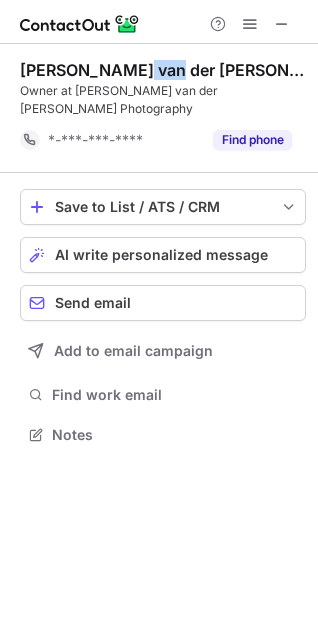 click on "[PERSON_NAME] van der [PERSON_NAME] Owner at [PERSON_NAME] van der [PERSON_NAME] Photography *-***-***-**** Find phone" at bounding box center (163, 108) 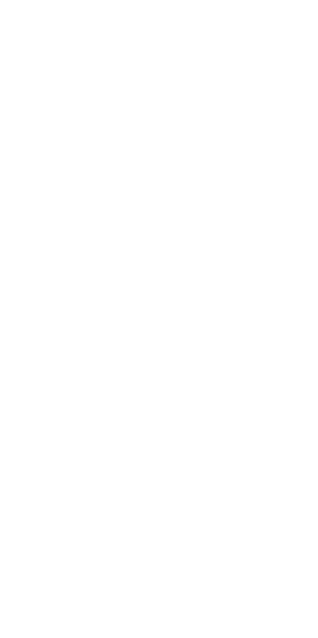 scroll, scrollTop: 0, scrollLeft: 0, axis: both 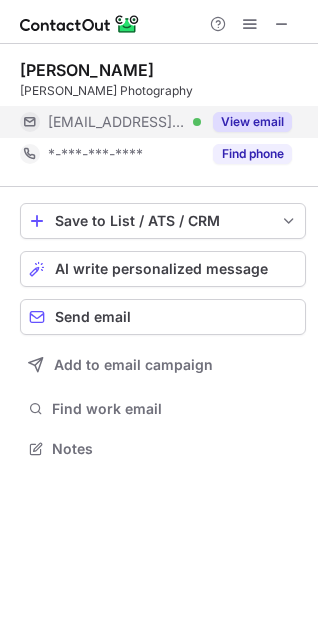 click on "View email" at bounding box center (246, 122) 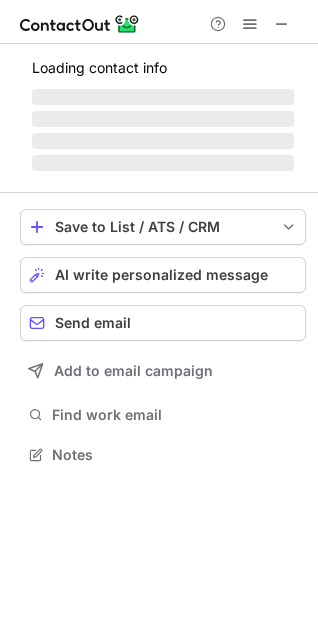 scroll, scrollTop: 441, scrollLeft: 318, axis: both 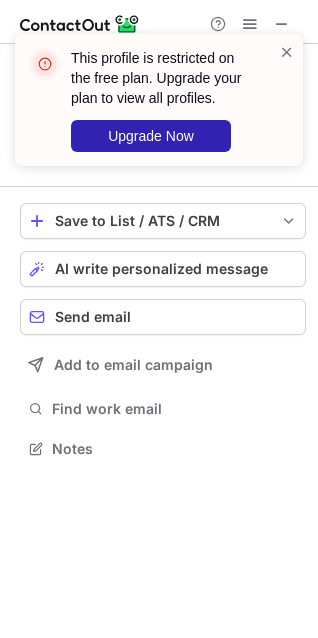 click on "This profile is restricted on the free plan. Upgrade your plan to view all profiles. Upgrade Now" at bounding box center (159, 100) 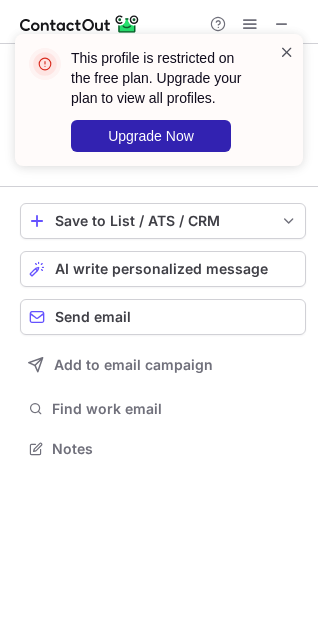 click at bounding box center [287, 52] 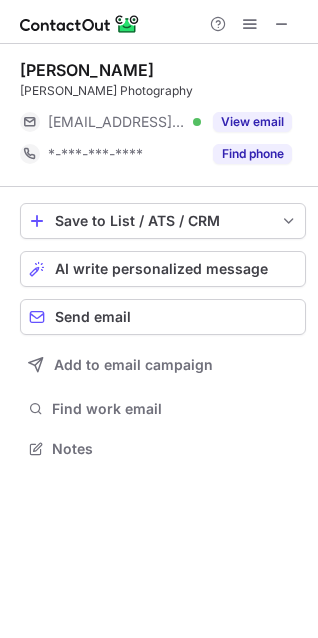 click on "This profile is restricted on the free plan. Upgrade your plan to view all profiles. Upgrade Now" at bounding box center [159, 108] 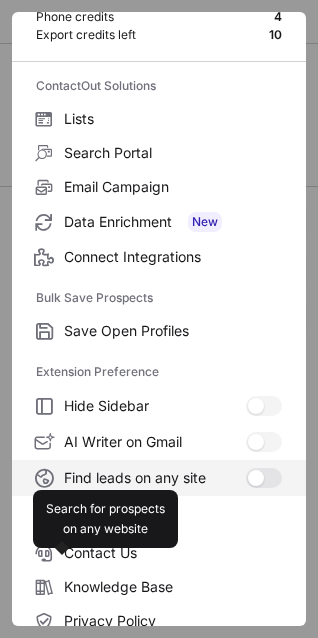 scroll, scrollTop: 195, scrollLeft: 0, axis: vertical 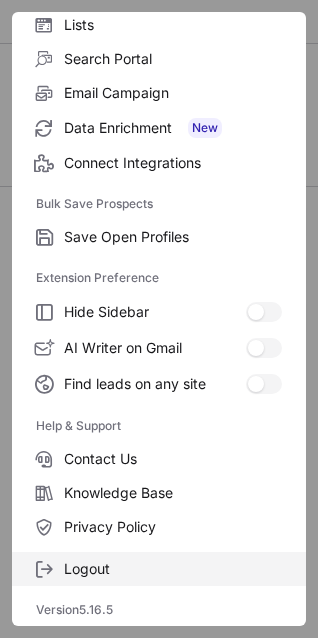 click on "Logout" at bounding box center [159, 569] 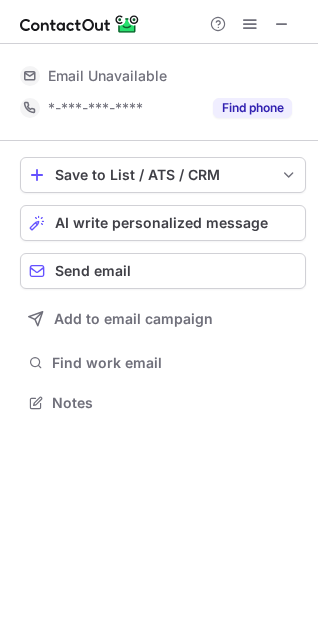 scroll, scrollTop: 0, scrollLeft: 0, axis: both 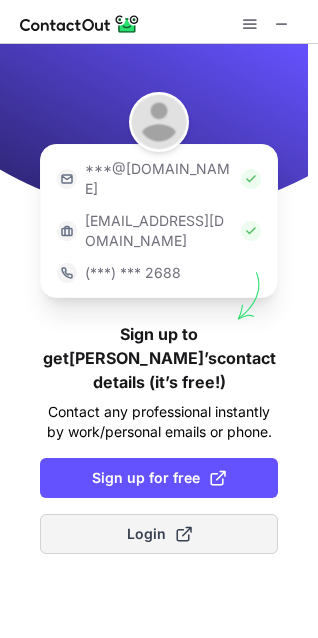 click at bounding box center [184, 534] 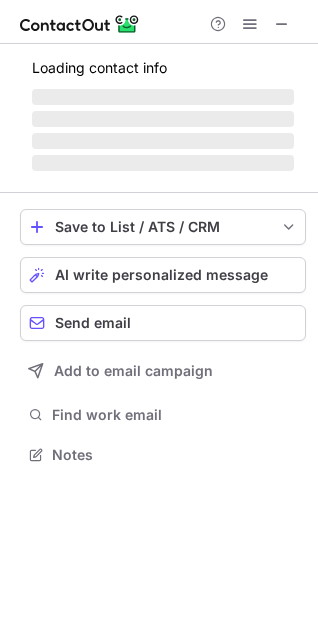 scroll, scrollTop: 10, scrollLeft: 10, axis: both 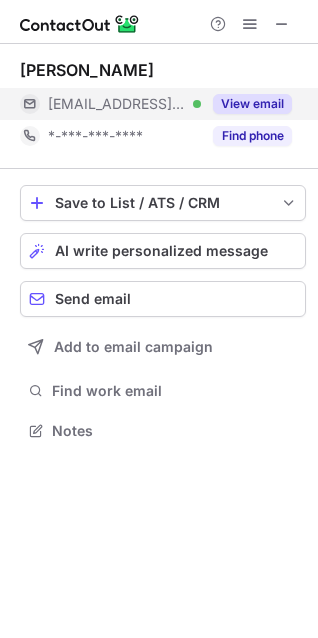 click on "View email" at bounding box center (252, 104) 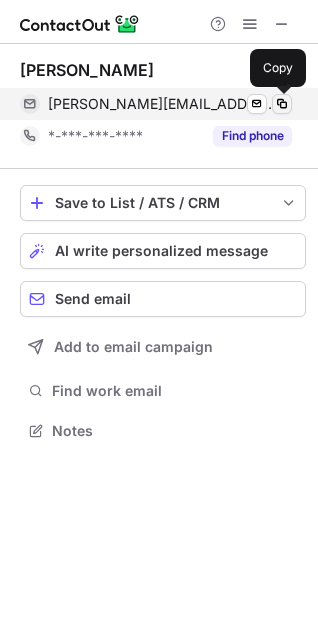 click at bounding box center [282, 104] 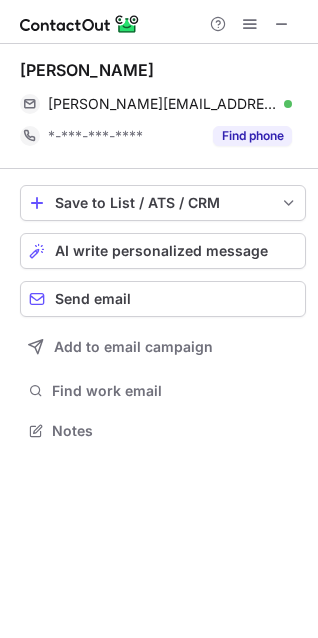 click on "Rick Gomez" at bounding box center [87, 70] 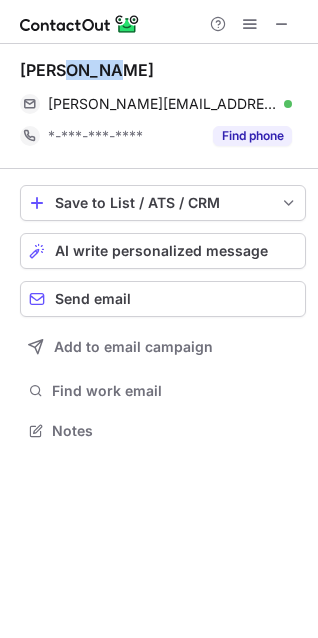 click on "Rick Gomez" at bounding box center [87, 70] 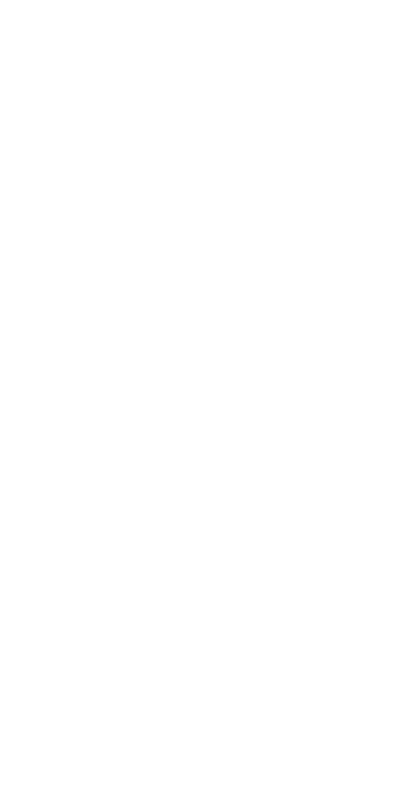 scroll, scrollTop: 0, scrollLeft: 0, axis: both 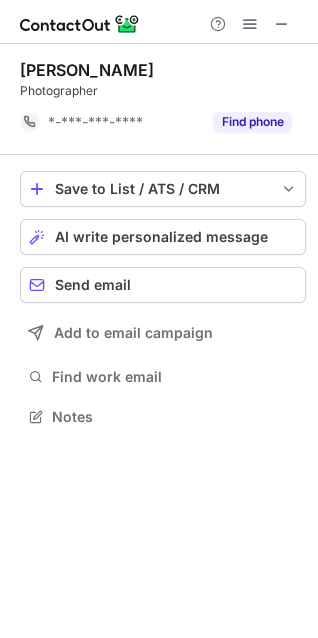 click on "Rick Arbuckle" at bounding box center (87, 70) 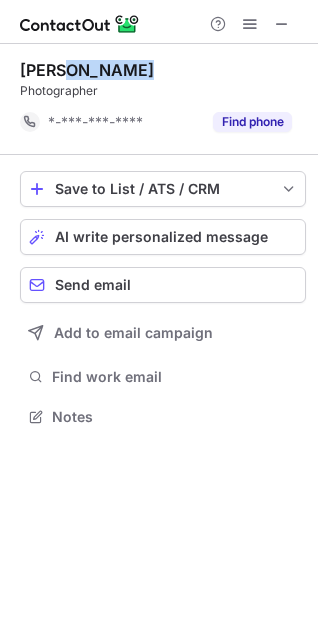 click on "Rick Arbuckle" at bounding box center [87, 70] 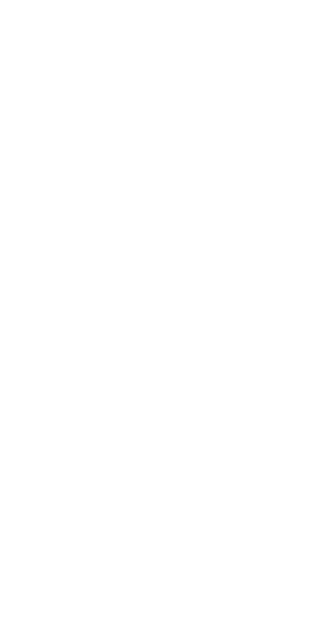 scroll, scrollTop: 0, scrollLeft: 0, axis: both 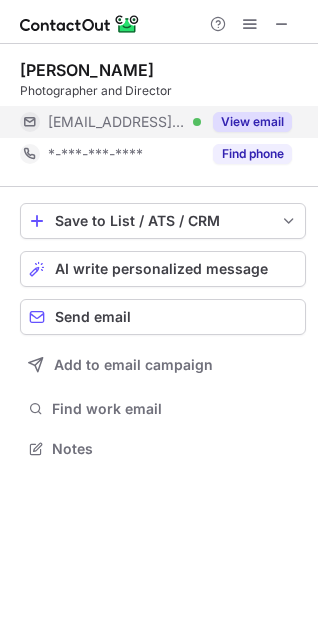 click on "View email" at bounding box center [252, 122] 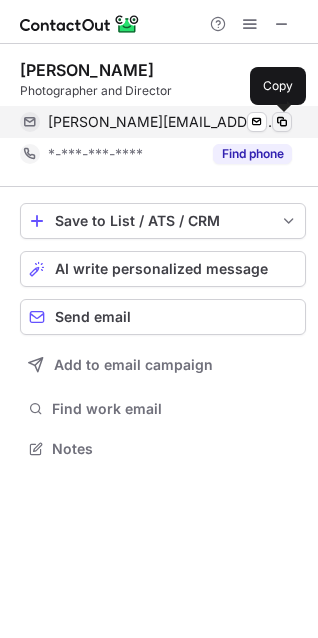 click at bounding box center (282, 122) 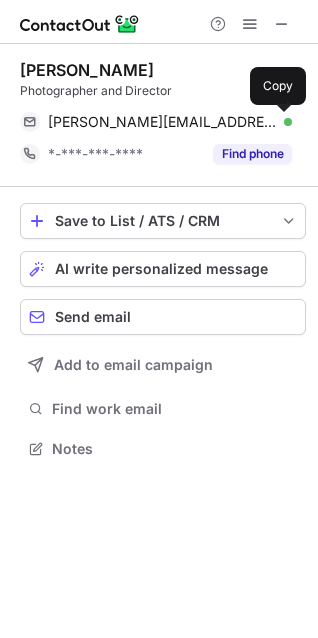 click on "Rick Wenner" at bounding box center (87, 70) 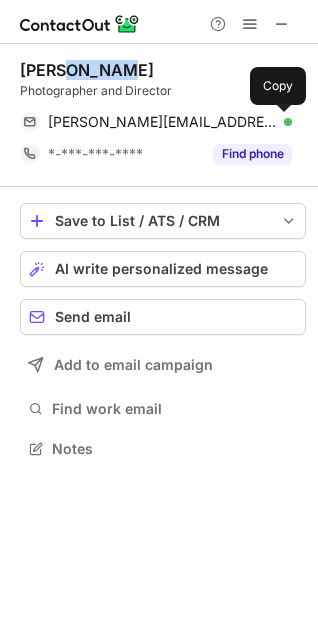click on "Rick Wenner" at bounding box center [87, 70] 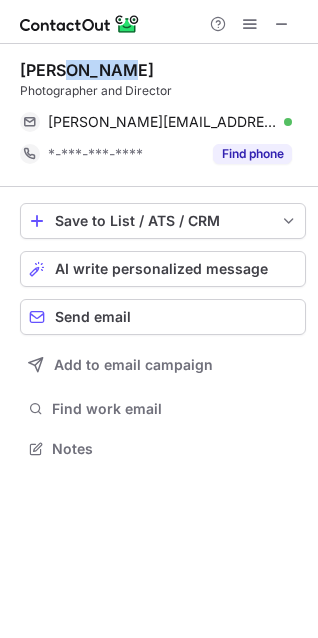 copy on "Wenner" 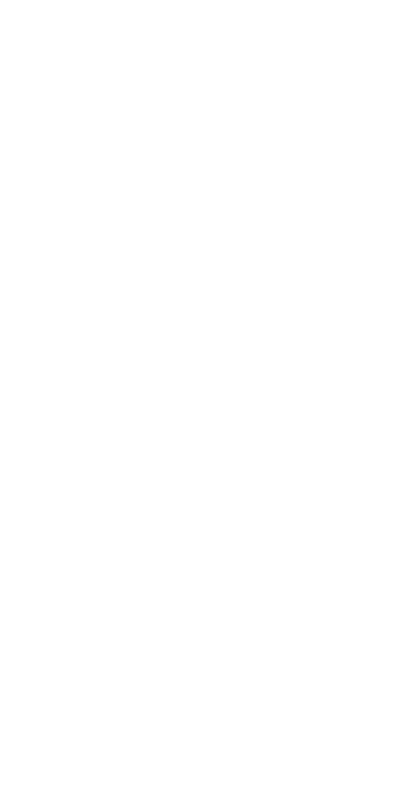 scroll, scrollTop: 0, scrollLeft: 0, axis: both 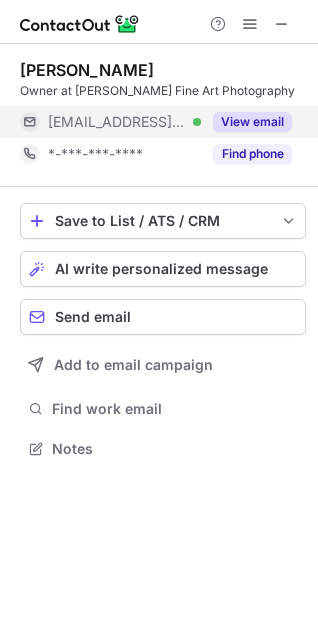 click on "View email" at bounding box center (252, 122) 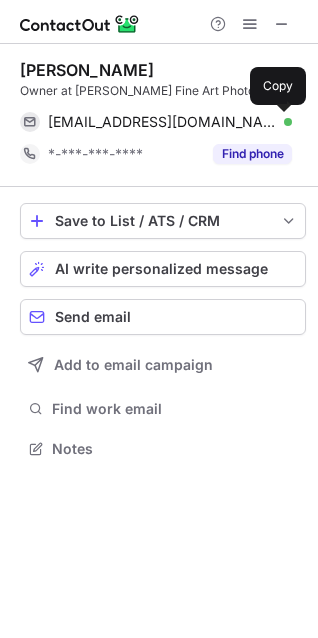 click at bounding box center [282, 122] 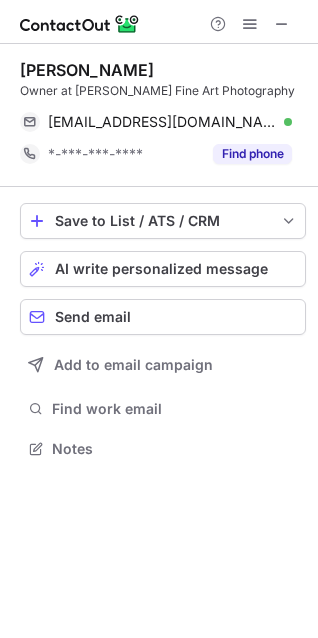 click on "Rick Stare Owner at Rick Stare Fine Art Photography rickstare@mac.com Verified Send email Copy *-***-***-**** Find phone" at bounding box center [163, 115] 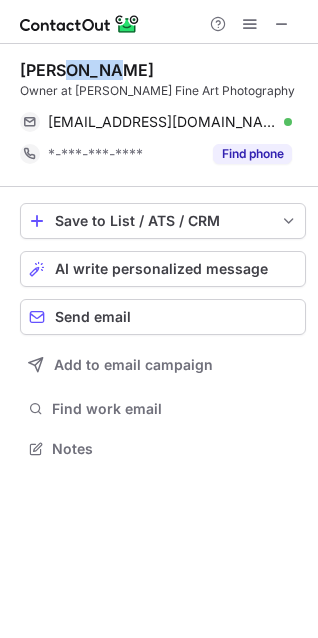 click on "Rick Stare Owner at Rick Stare Fine Art Photography rickstare@mac.com Verified Send email Copy *-***-***-**** Find phone" at bounding box center [163, 115] 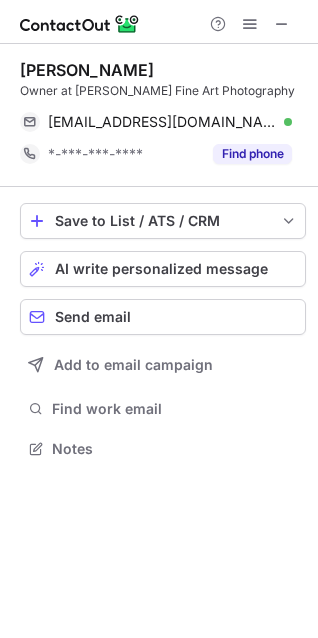 click on "Rick Stare" at bounding box center (87, 70) 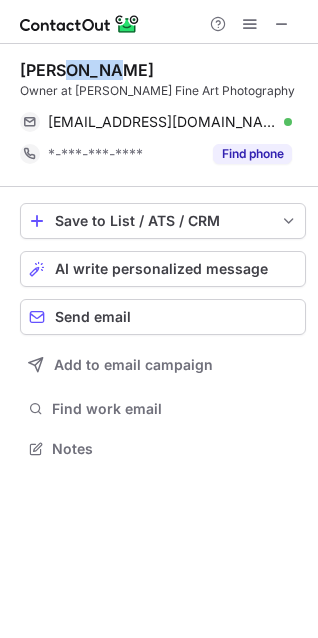 click on "Rick Stare" at bounding box center (87, 70) 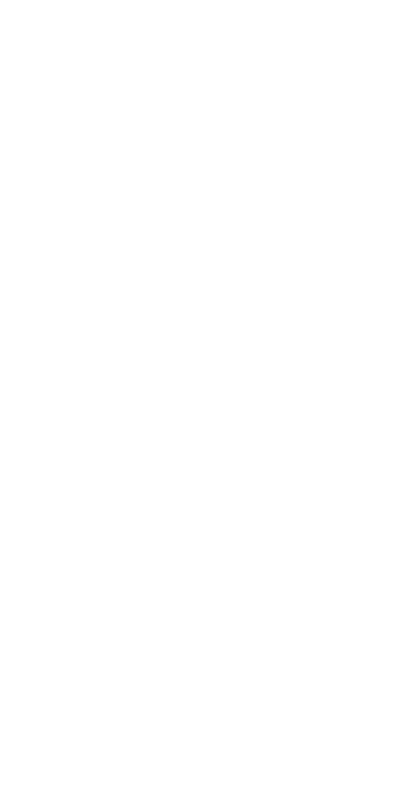 scroll, scrollTop: 0, scrollLeft: 0, axis: both 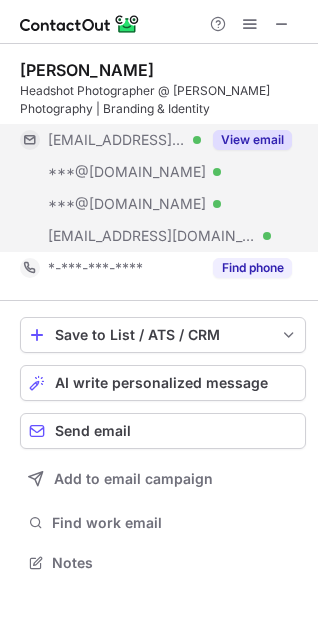 click on "View email" at bounding box center [246, 140] 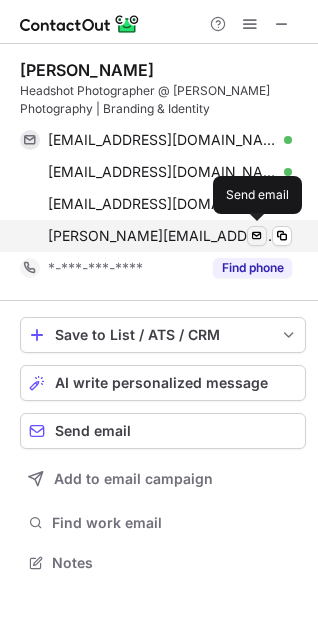 click at bounding box center (257, 236) 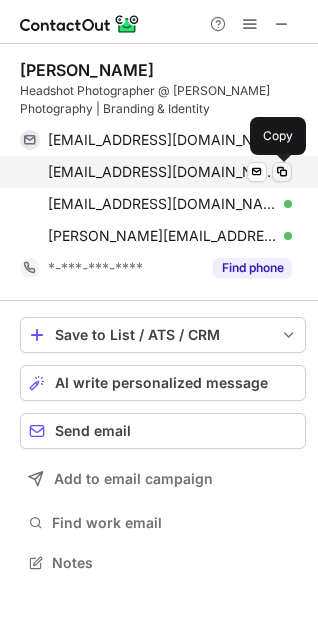 click at bounding box center [282, 172] 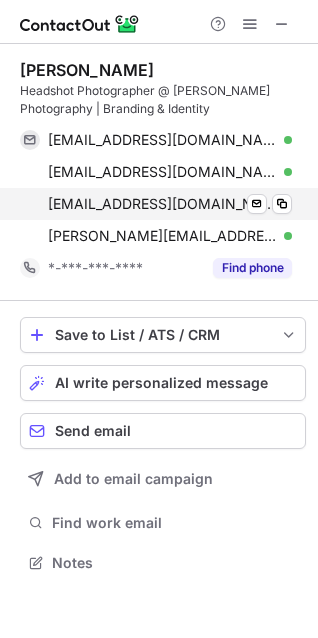 click on "immagwai@hotmail.com Verified Send email Copy" at bounding box center [156, 204] 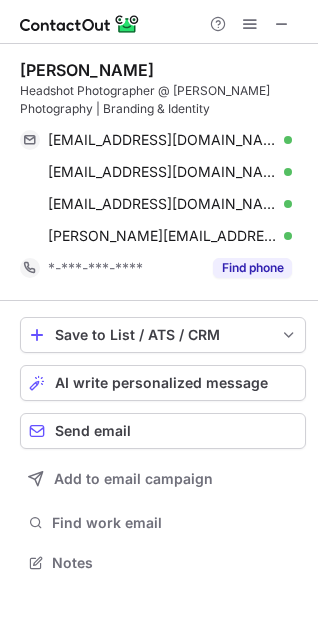 click on "Rick Jennisch" at bounding box center [87, 70] 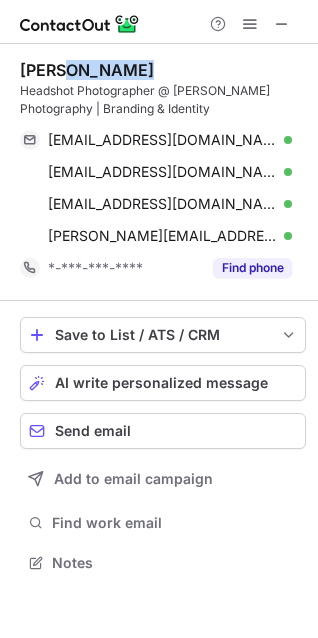 click on "Rick Jennisch" at bounding box center (87, 70) 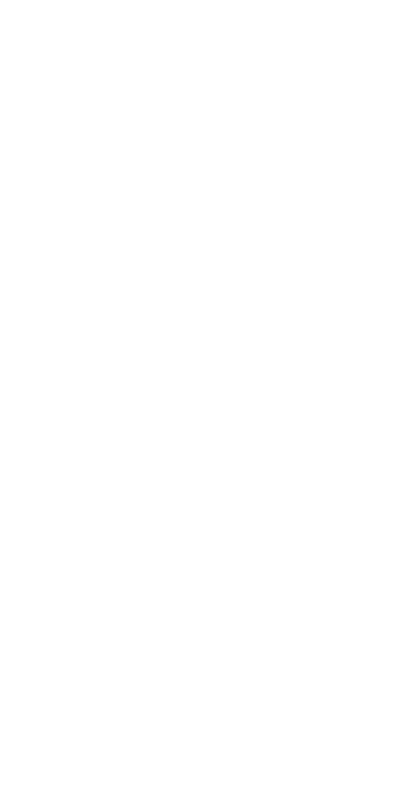 scroll, scrollTop: 0, scrollLeft: 0, axis: both 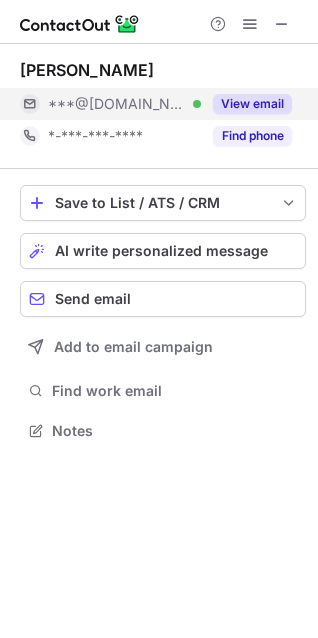 click on "View email" at bounding box center (252, 104) 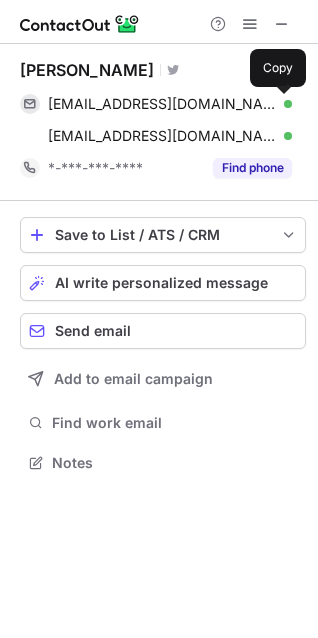 scroll, scrollTop: 10, scrollLeft: 10, axis: both 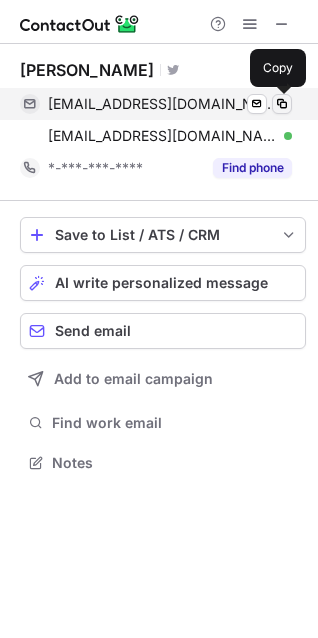 click at bounding box center [282, 104] 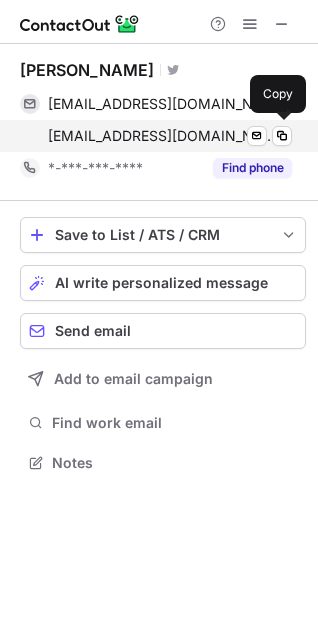 click on "rickstringer@gmail.com Verified Send email Copy" at bounding box center [156, 136] 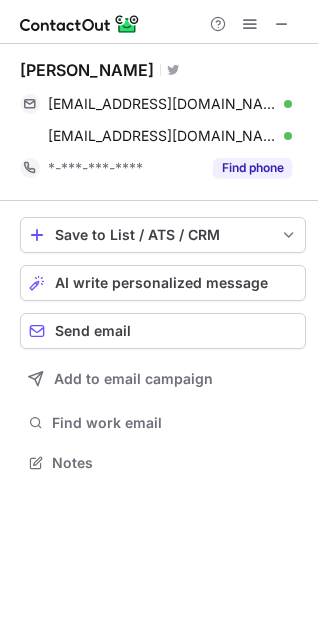 click on "Rick Stringer" at bounding box center [87, 70] 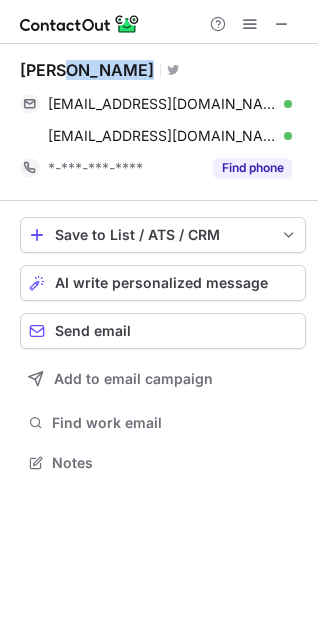 click on "Rick Stringer" at bounding box center (87, 70) 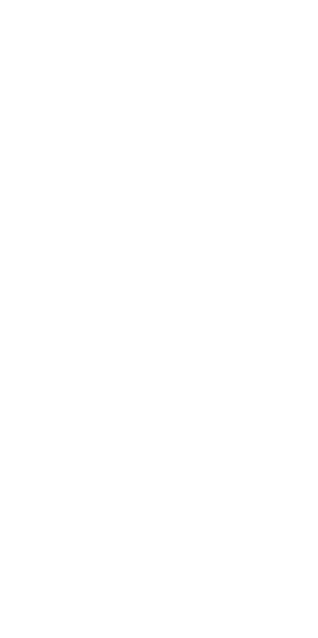 scroll, scrollTop: 0, scrollLeft: 0, axis: both 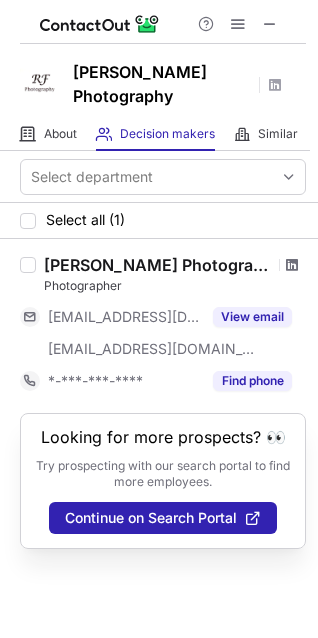 click at bounding box center (292, 265) 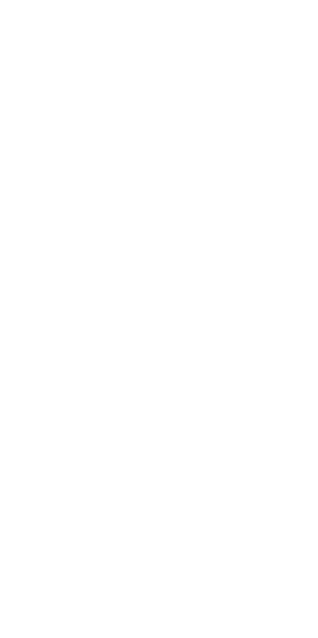 scroll, scrollTop: 0, scrollLeft: 0, axis: both 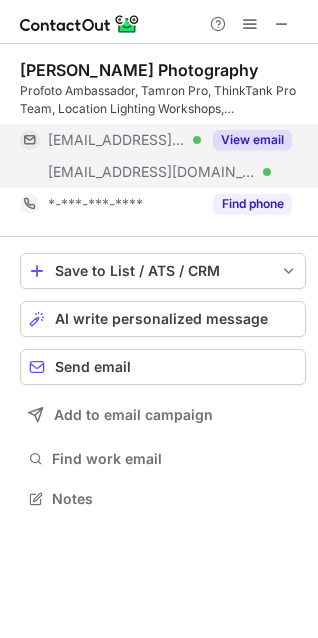 click on "View email" at bounding box center (252, 140) 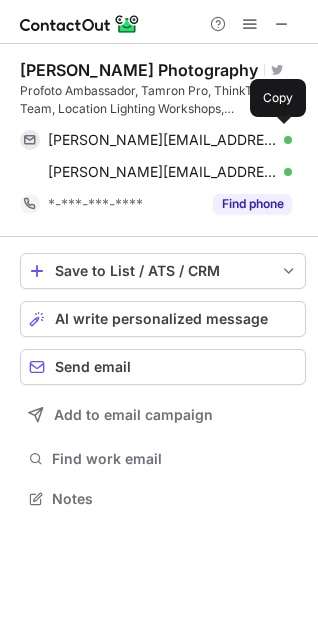 click on "rickfriedman@me.com Verified" at bounding box center [170, 140] 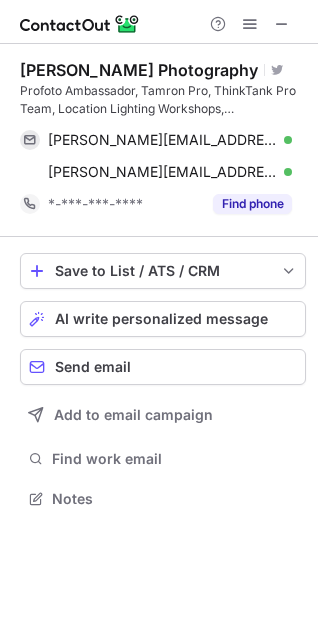 click on "rickfriedman@me.com Verified Send email Copy rick@rickfriedman.com Verified Send email Copy" at bounding box center (163, 156) 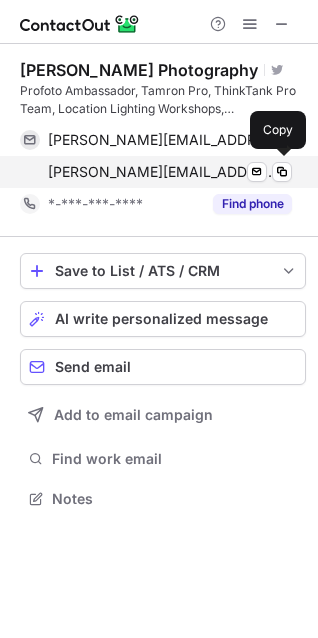 click on "rick@rickfriedman.com Verified Send email Copy" at bounding box center [156, 172] 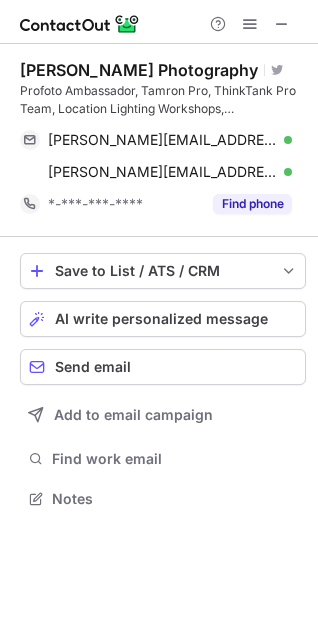 click on "Rick Friedman Photography" at bounding box center (139, 70) 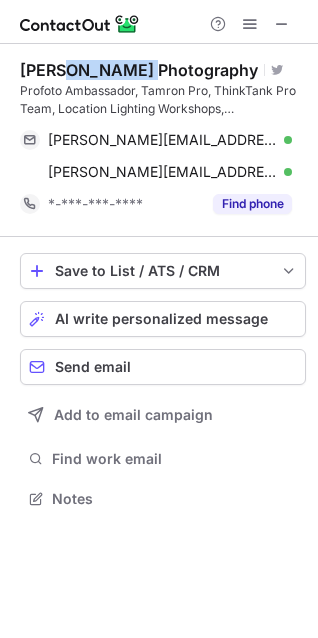 click on "Rick Friedman Photography" at bounding box center (139, 70) 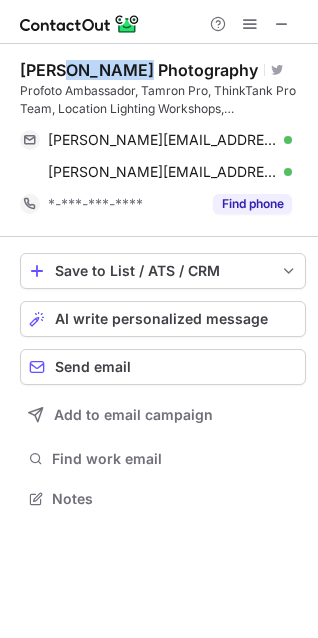 copy on "Friedman" 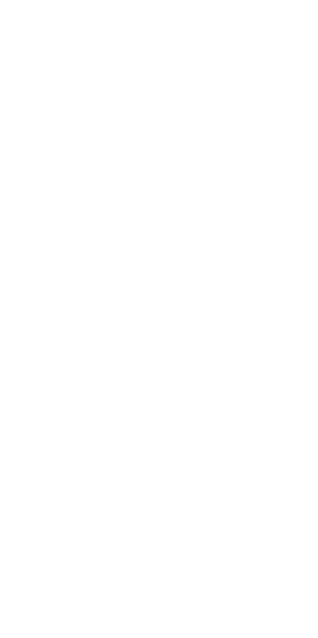 scroll, scrollTop: 0, scrollLeft: 0, axis: both 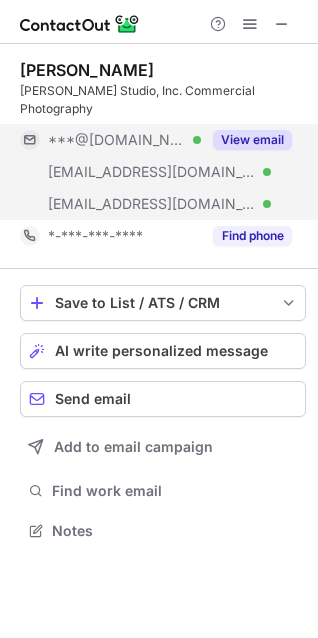 click on "View email" at bounding box center (252, 140) 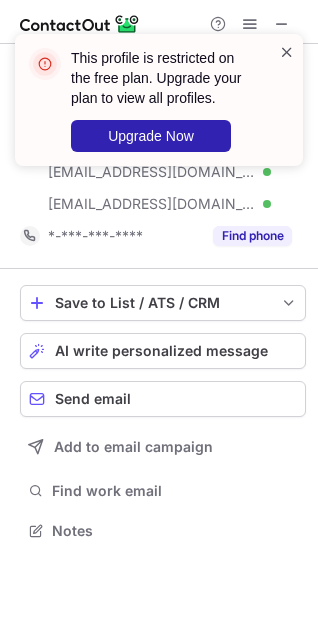 click on "This profile is restricted on the free plan. Upgrade your plan to view all profiles. Upgrade Now" at bounding box center [159, 100] 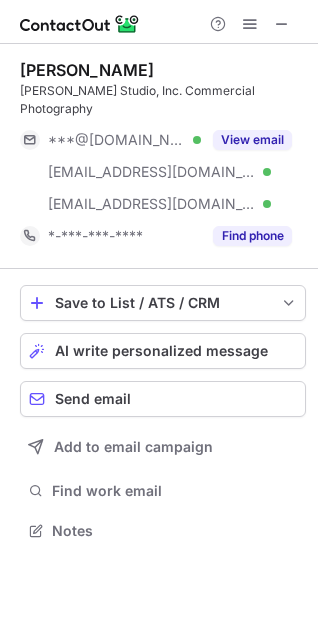 click on "This profile is restricted on the free plan. Upgrade your plan to view all profiles. Upgrade Now" at bounding box center (159, 108) 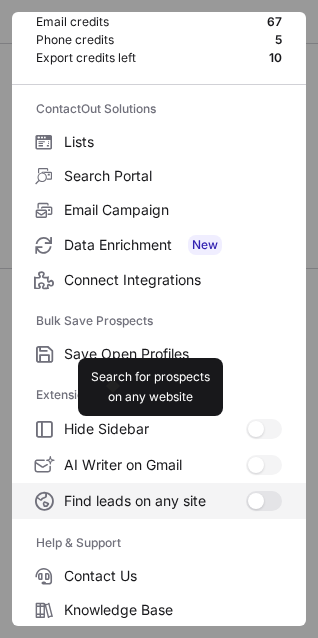 scroll, scrollTop: 195, scrollLeft: 0, axis: vertical 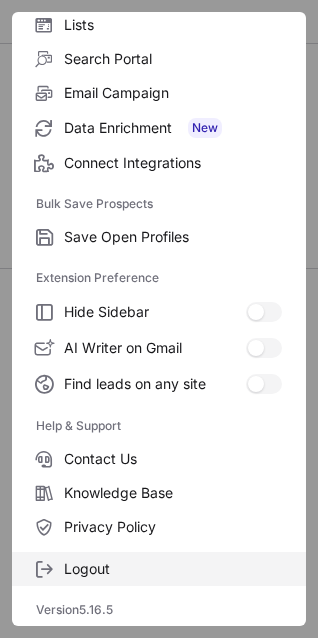 click on "Logout" at bounding box center [159, 569] 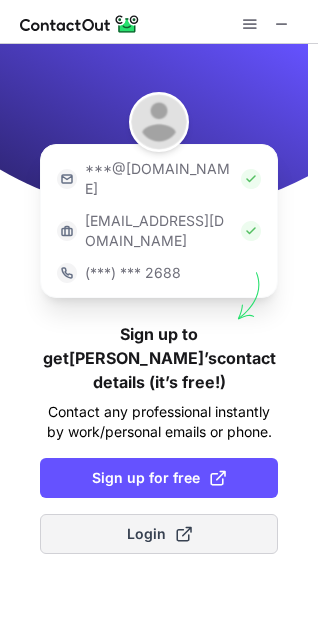 click on "Login" at bounding box center [159, 534] 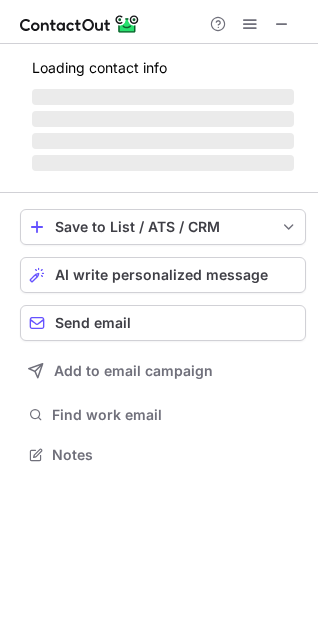 scroll, scrollTop: 10, scrollLeft: 10, axis: both 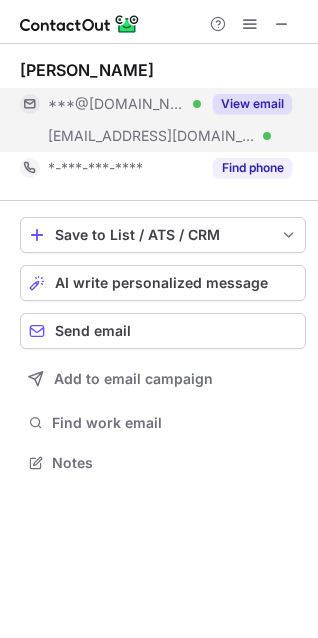 click on "View email" at bounding box center (252, 104) 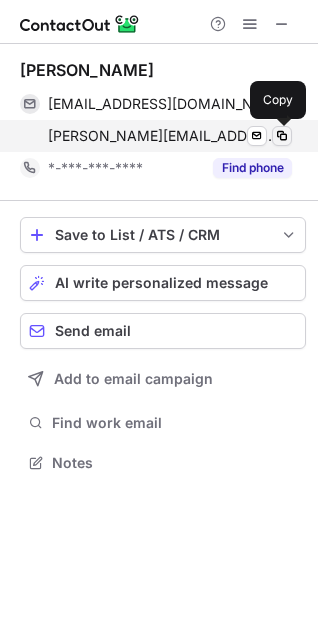 click at bounding box center [282, 136] 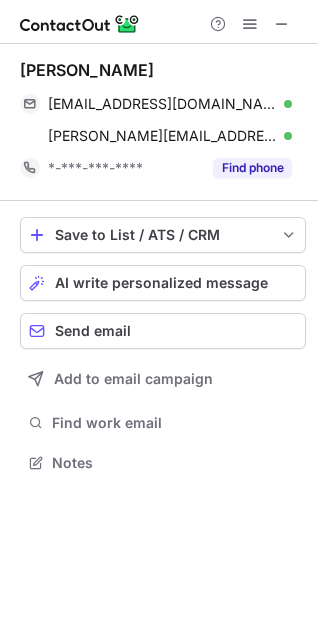 click on "Rick Gayle" at bounding box center (87, 70) 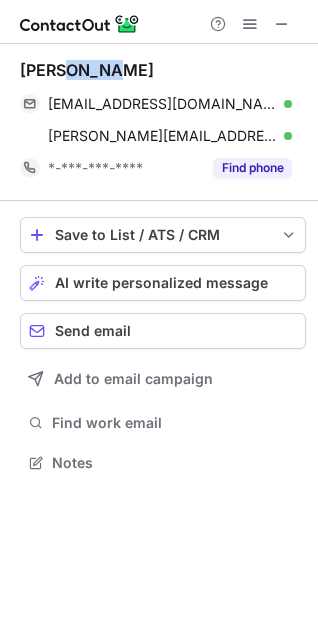 click on "Rick Gayle" at bounding box center (87, 70) 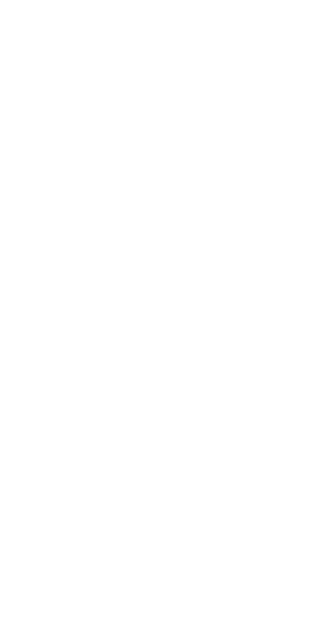 scroll, scrollTop: 0, scrollLeft: 0, axis: both 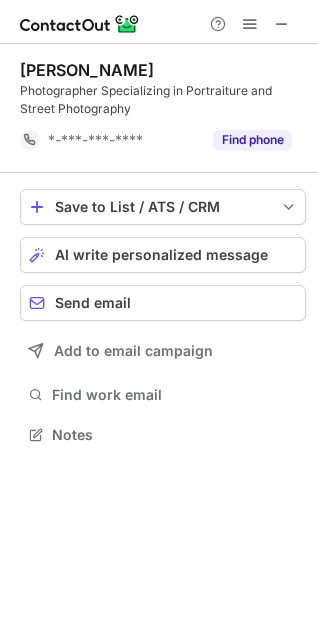 click on "Rick Lopez Photographer Specializing in Portraiture and Street Photography *-***-***-**** Find phone" at bounding box center [163, 108] 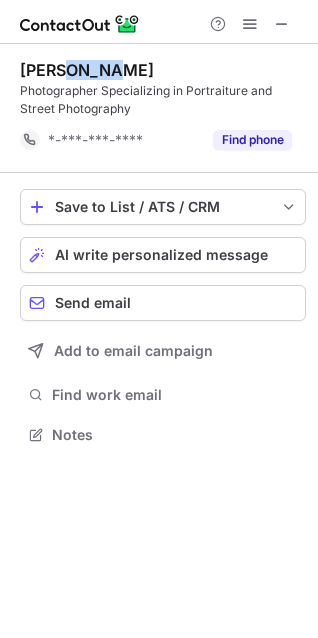 click on "Rick Lopez Photographer Specializing in Portraiture and Street Photography *-***-***-**** Find phone" at bounding box center [163, 108] 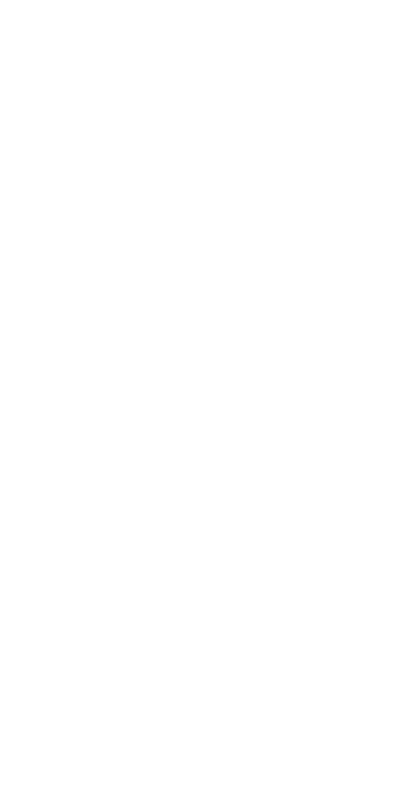 scroll, scrollTop: 0, scrollLeft: 0, axis: both 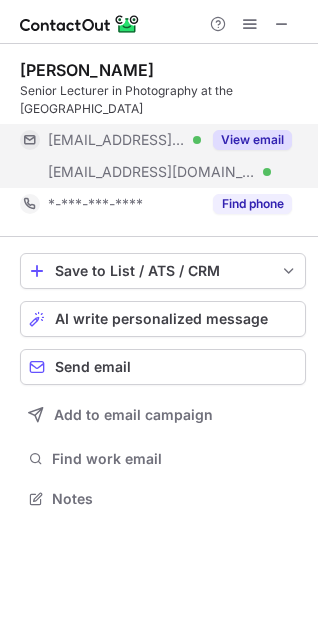 click on "View email" at bounding box center [246, 140] 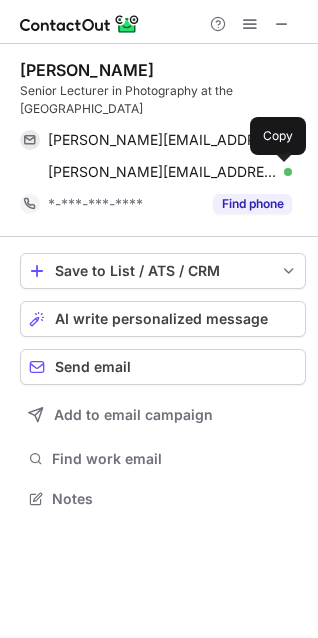 click at bounding box center (282, 172) 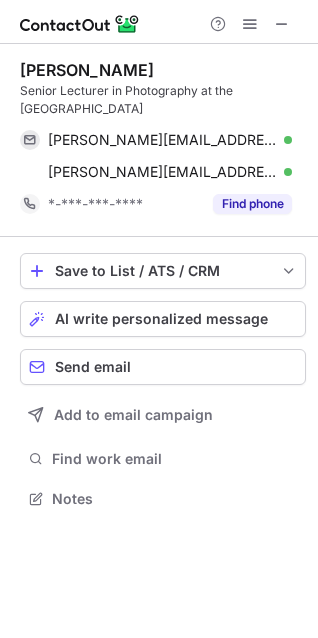 click on "Senior Lecturer in Photography at the [GEOGRAPHIC_DATA]" at bounding box center [163, 100] 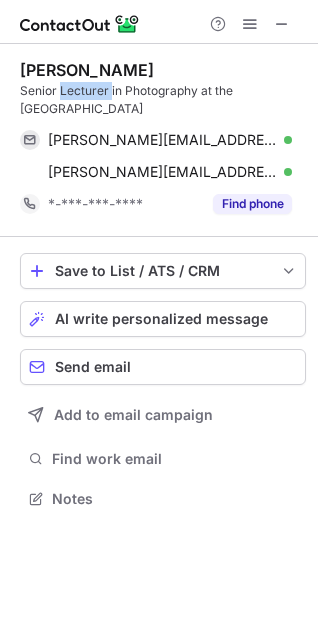 click on "Rick Barks Senior Lecturer in Photography at the University of Staffordshire" at bounding box center (163, 89) 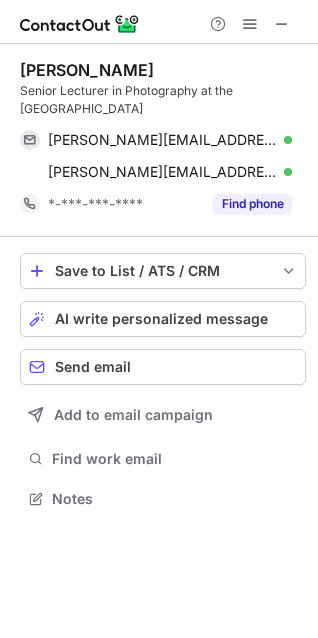 click on "Rick Barks" at bounding box center (87, 70) 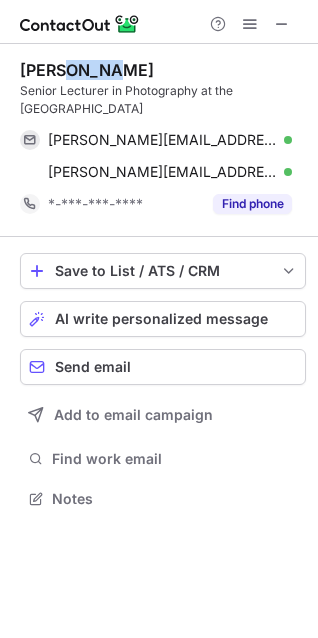 click on "Rick Barks" at bounding box center (87, 70) 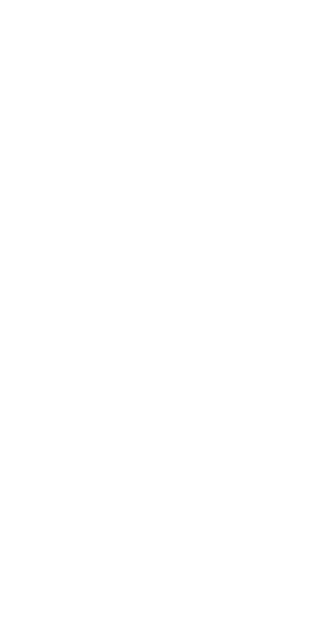 scroll, scrollTop: 0, scrollLeft: 0, axis: both 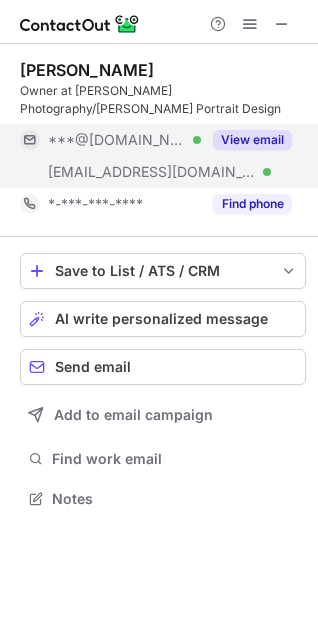 click on "[PERSON_NAME] Owner at [PERSON_NAME] Photography/[PERSON_NAME] Portrait Design ***@[DOMAIN_NAME] Verified [EMAIL_ADDRESS][DOMAIN_NAME] Verified View email *-***-***-**** Find phone" at bounding box center (163, 140) 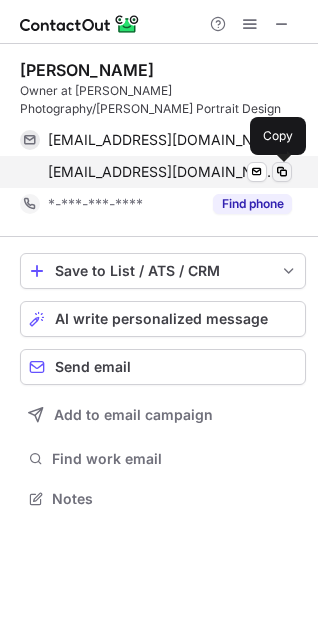 click at bounding box center [282, 172] 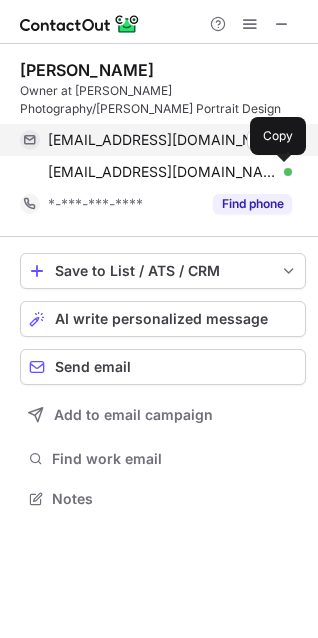 click on "[PERSON_NAME] Owner at [PERSON_NAME] Photography/[PERSON_NAME] Portrait Design [EMAIL_ADDRESS][DOMAIN_NAME] Verified Send email Copy [EMAIL_ADDRESS][DOMAIN_NAME] Verified Send email Copy *-***-***-**** Find phone" at bounding box center (163, 140) 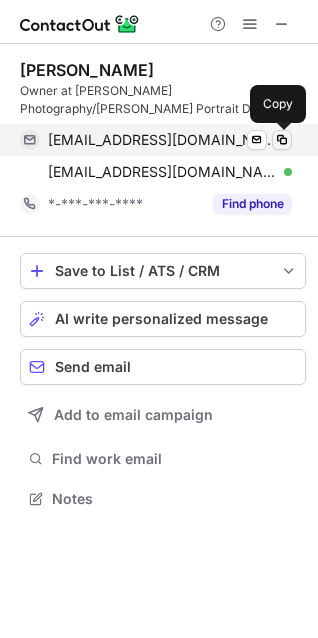 click at bounding box center [282, 140] 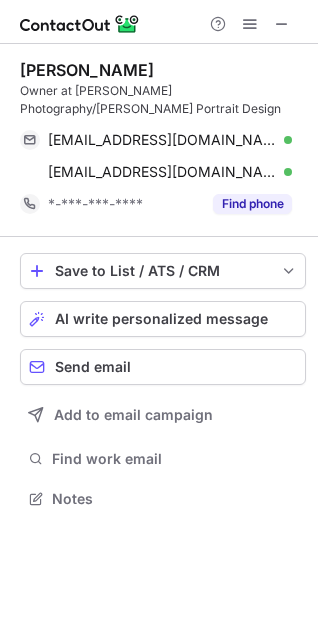 click on "[PERSON_NAME]" at bounding box center (163, 70) 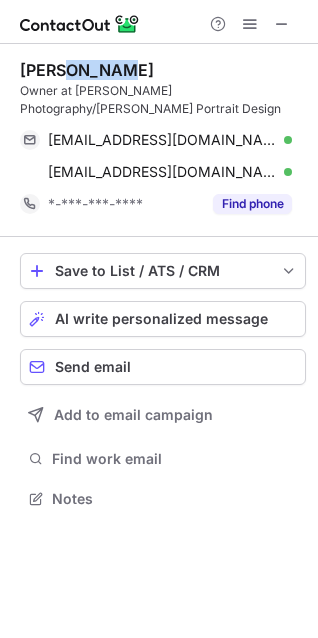 click on "Rick Siegel" at bounding box center (87, 70) 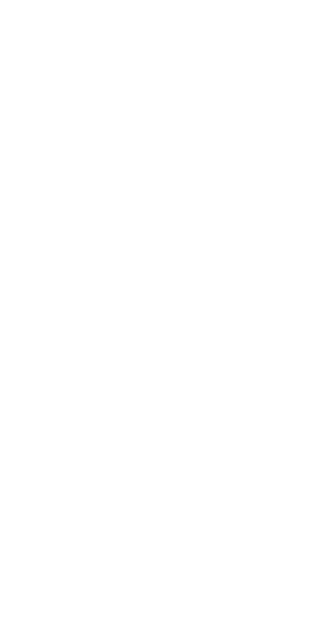 scroll, scrollTop: 0, scrollLeft: 0, axis: both 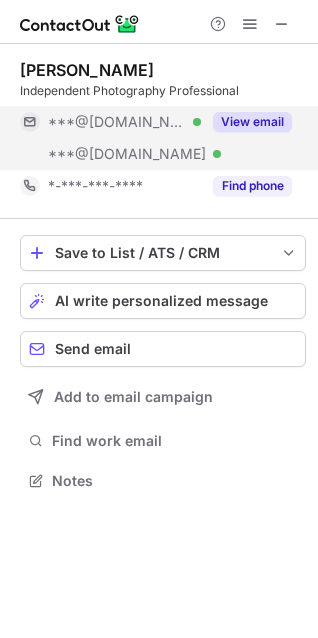 click on "View email" at bounding box center [252, 122] 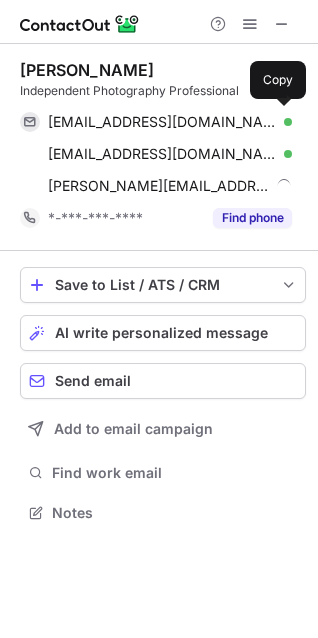 scroll, scrollTop: 10, scrollLeft: 10, axis: both 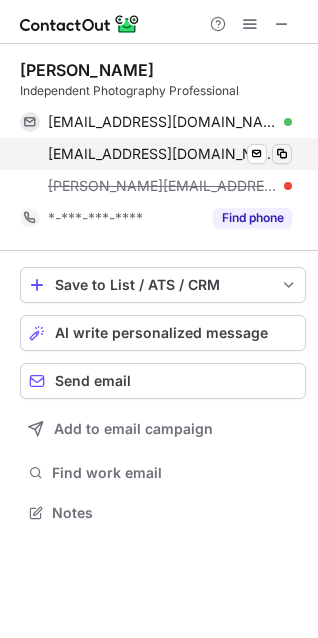 click on "nyp797@gmail.com Verified Send email Copy nyp797@yahoo.com Verified Send email Copy rick@emmdesigngraphique.fr" at bounding box center [163, 154] 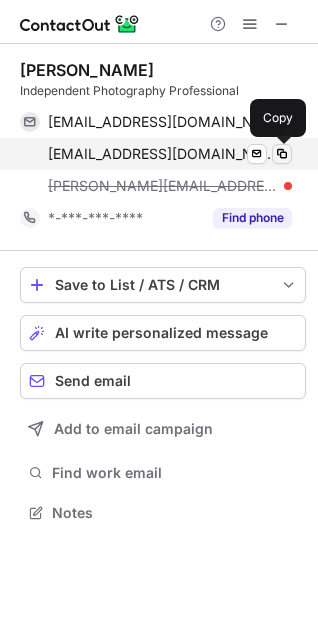click at bounding box center [282, 154] 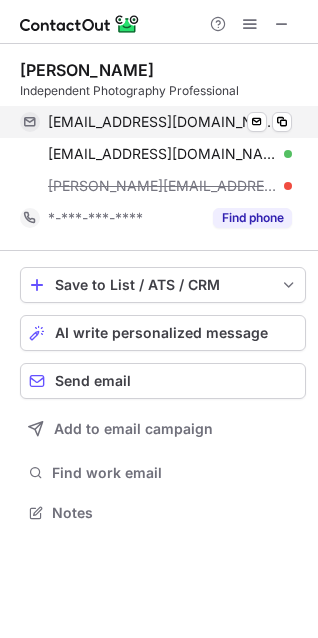 click on "nyp797@gmail.com Verified Send email Copy" at bounding box center [156, 122] 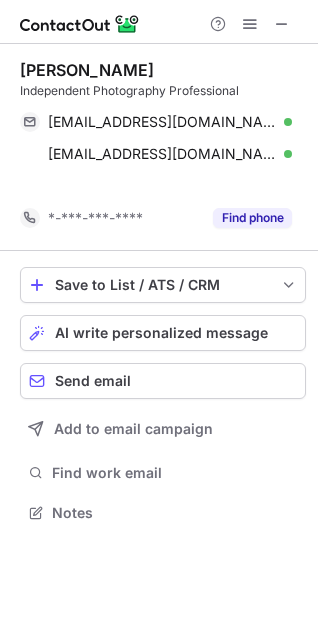 click on "Rick Maiman" at bounding box center [87, 70] 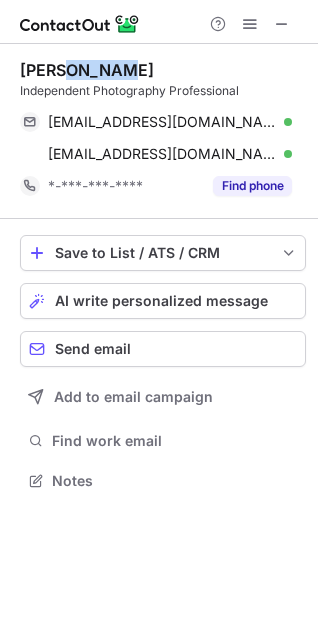 click on "Rick Maiman" at bounding box center (87, 70) 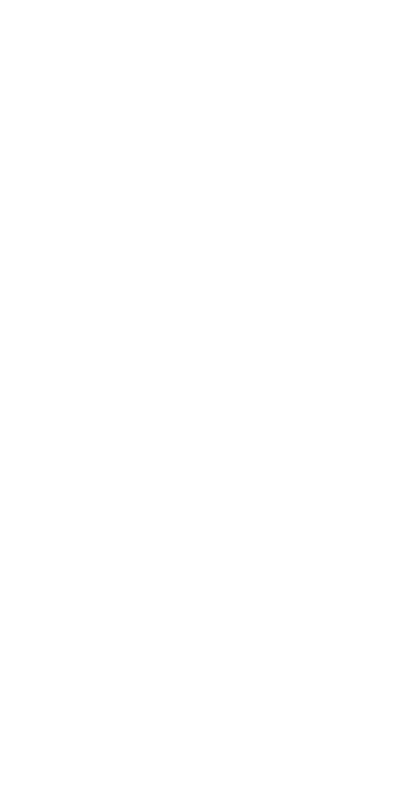 scroll, scrollTop: 0, scrollLeft: 0, axis: both 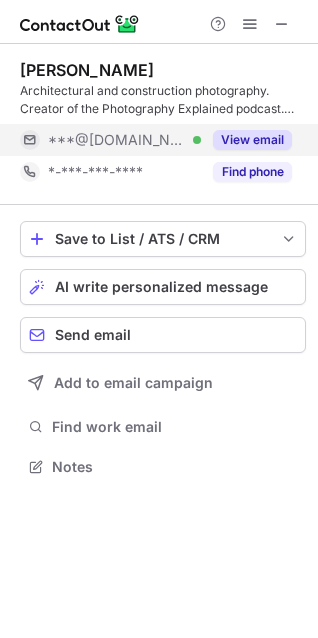 click on "View email" at bounding box center (252, 140) 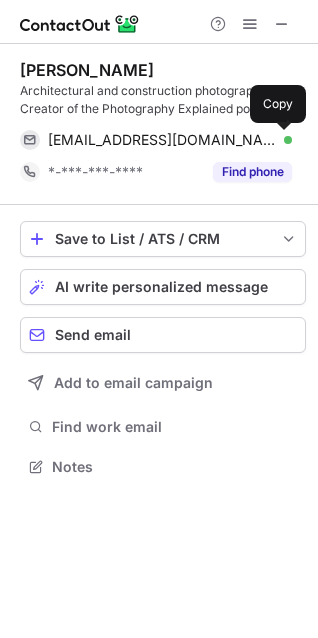 click at bounding box center [282, 140] 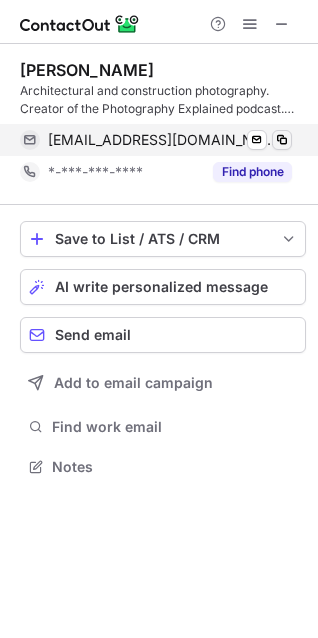 scroll, scrollTop: 453, scrollLeft: 318, axis: both 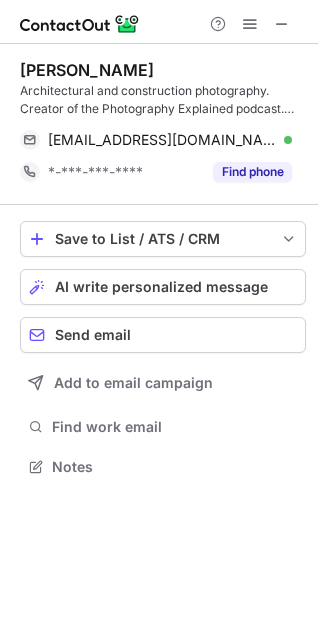 click on "Rick McEvoy" at bounding box center [87, 70] 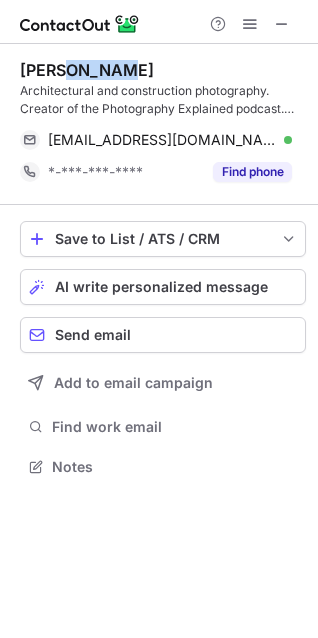 click on "Rick McEvoy" at bounding box center [87, 70] 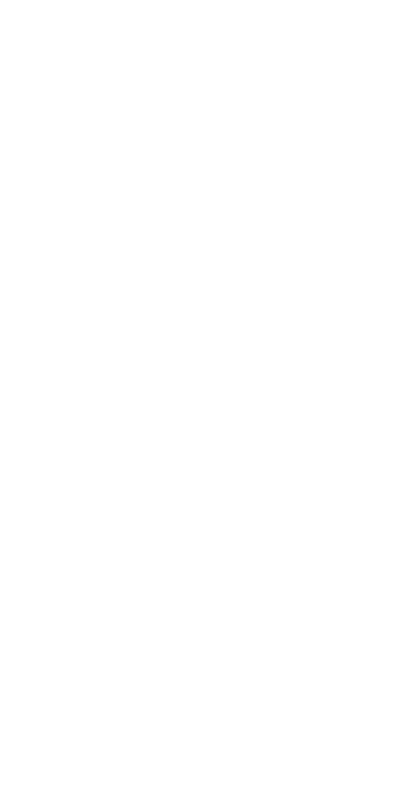 scroll, scrollTop: 0, scrollLeft: 0, axis: both 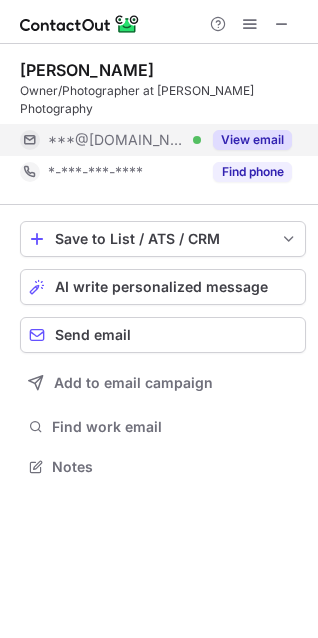 click on "View email" at bounding box center (252, 140) 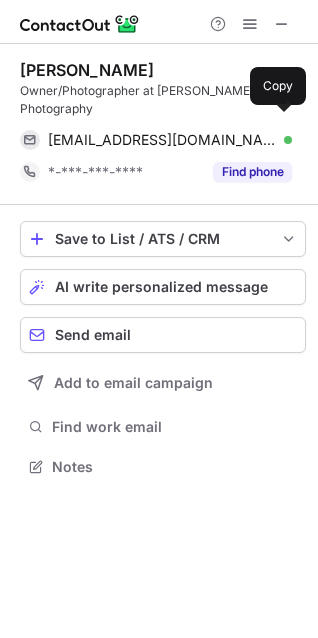 click at bounding box center (282, 140) 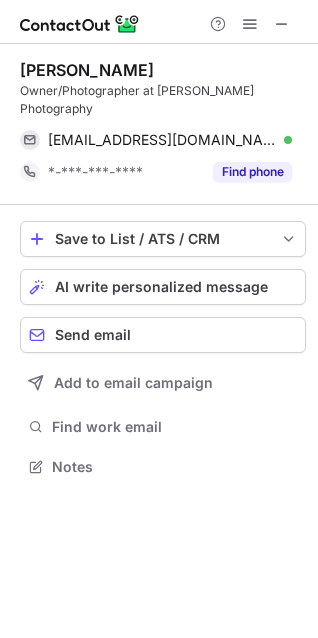 click on "Rick Crank" at bounding box center [87, 70] 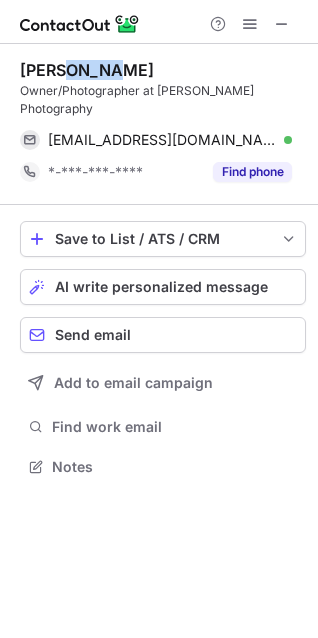 drag, startPoint x: 90, startPoint y: 67, endPoint x: 77, endPoint y: 69, distance: 13.152946 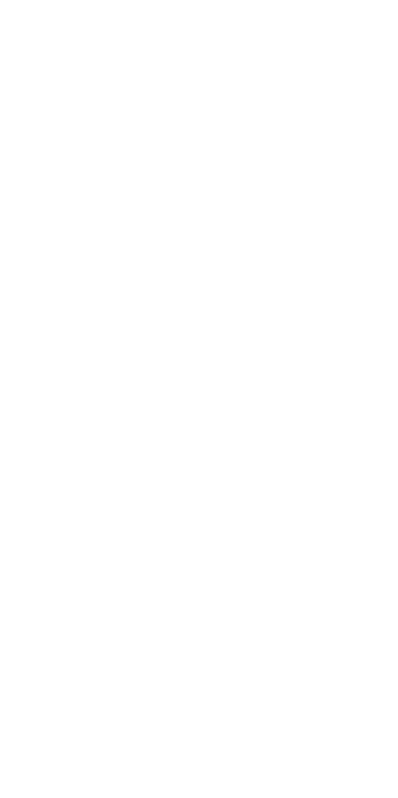 scroll, scrollTop: 0, scrollLeft: 0, axis: both 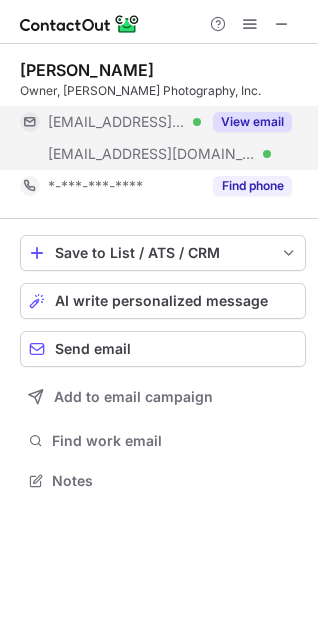 click on "View email" at bounding box center [252, 122] 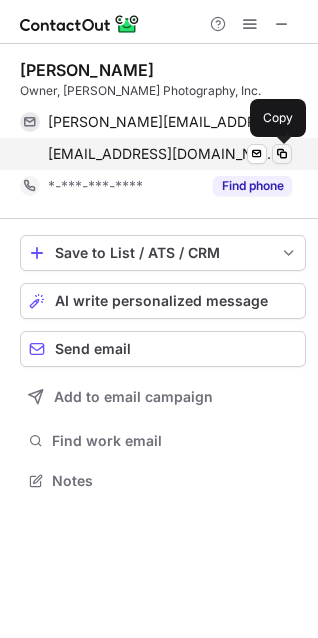 click at bounding box center (282, 154) 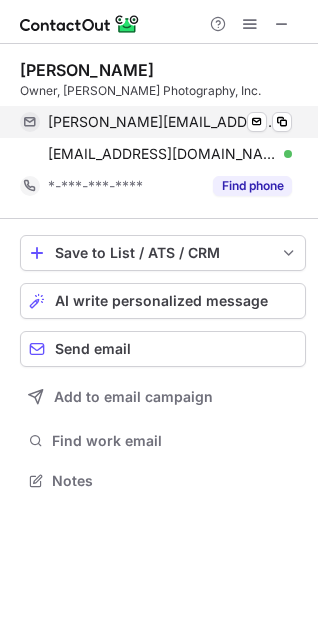 click on "[PERSON_NAME][EMAIL_ADDRESS][DOMAIN_NAME] Verified Send email Copy" at bounding box center (156, 122) 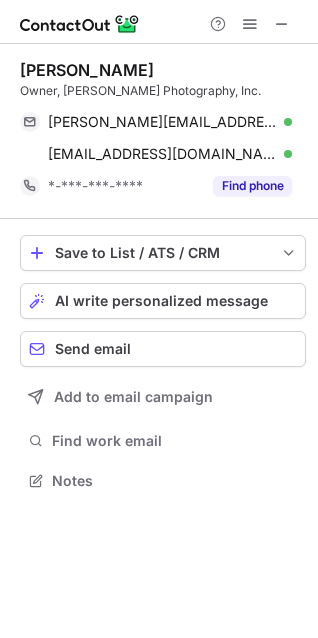 click on "[PERSON_NAME]" at bounding box center (87, 70) 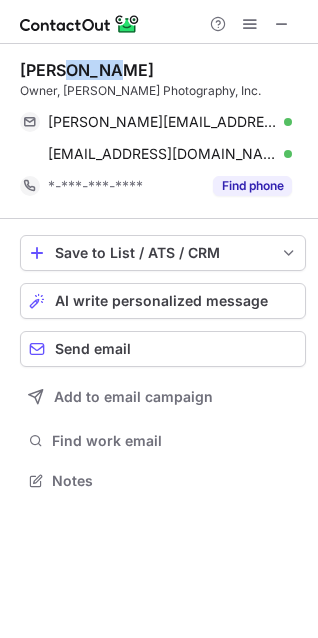 click on "[PERSON_NAME]" at bounding box center (87, 70) 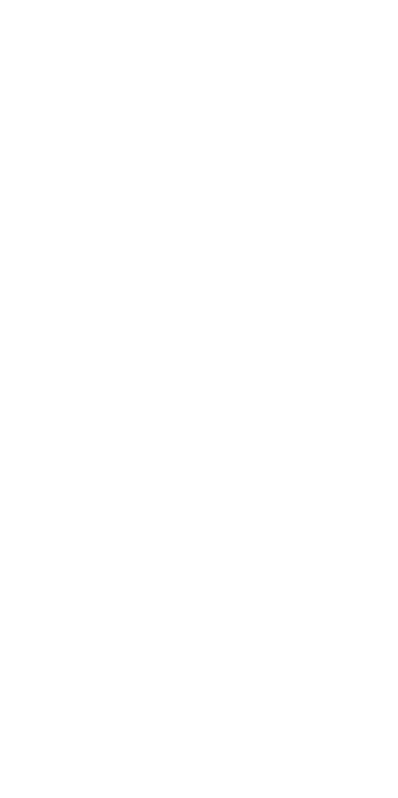 scroll, scrollTop: 0, scrollLeft: 0, axis: both 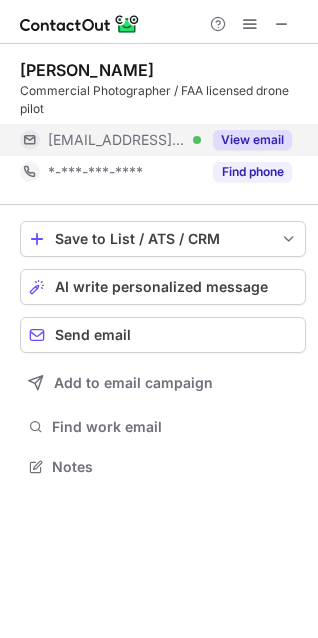 click on "View email" at bounding box center [246, 140] 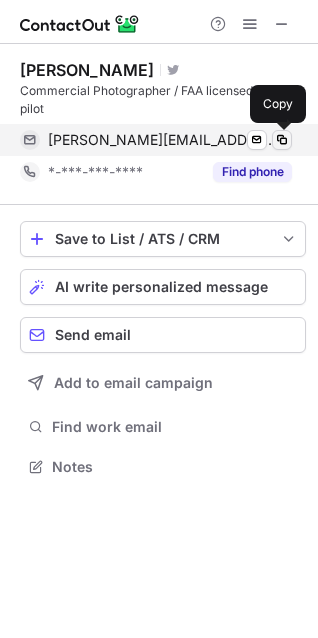click at bounding box center (282, 140) 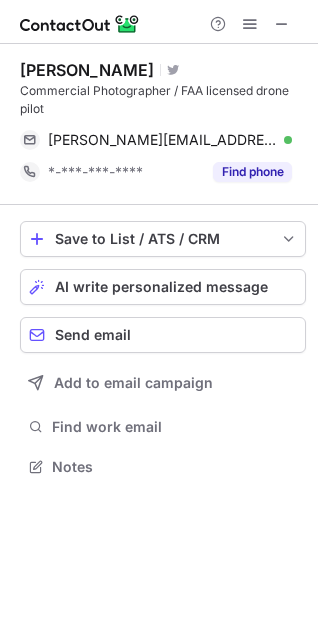 click on "Visit Twitter profile" at bounding box center [173, 70] 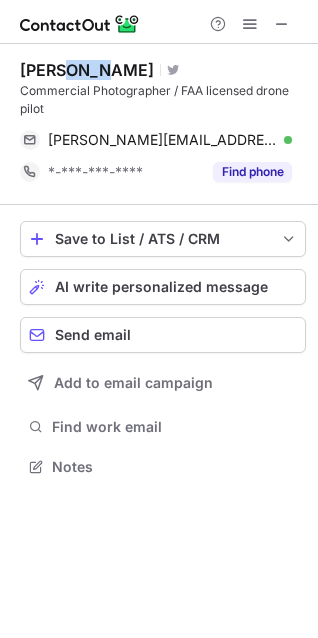 click on "Rick Kidd" at bounding box center (87, 70) 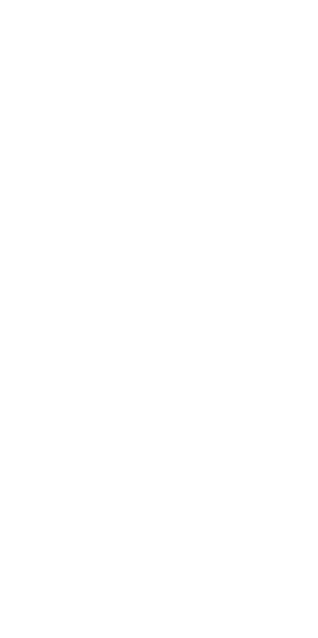 scroll, scrollTop: 0, scrollLeft: 0, axis: both 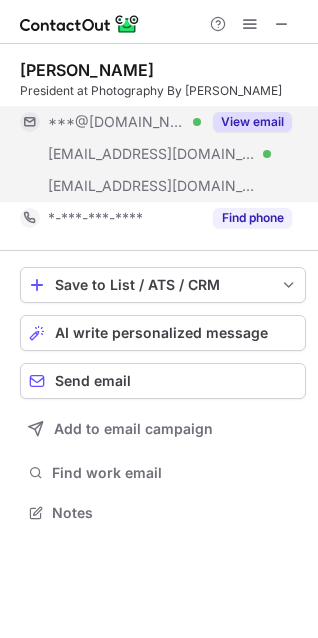 click on "View email" at bounding box center (252, 122) 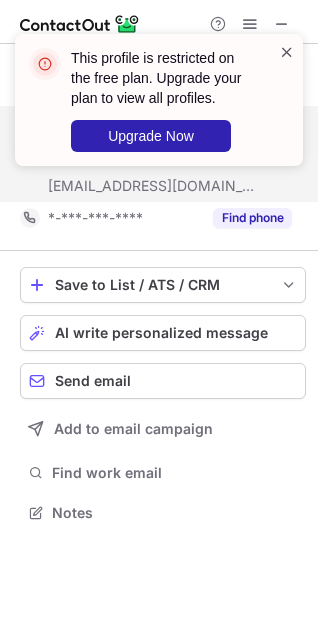 click at bounding box center [287, 52] 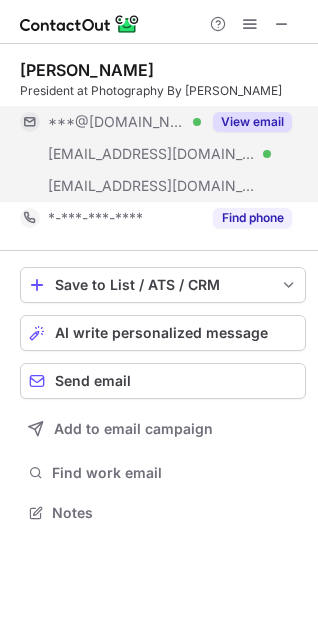 click on "This profile is restricted on the free plan. Upgrade your plan to view all profiles. Upgrade Now" at bounding box center (159, 108) 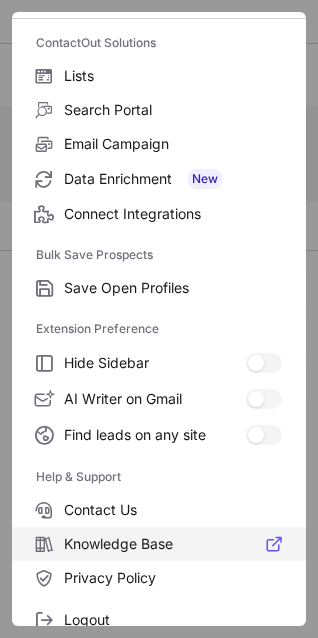 scroll, scrollTop: 195, scrollLeft: 0, axis: vertical 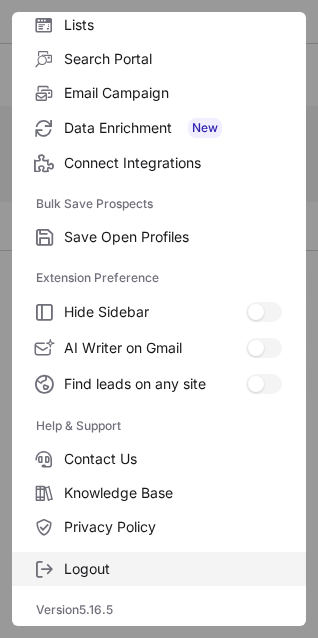 click on "Logout" at bounding box center (173, 569) 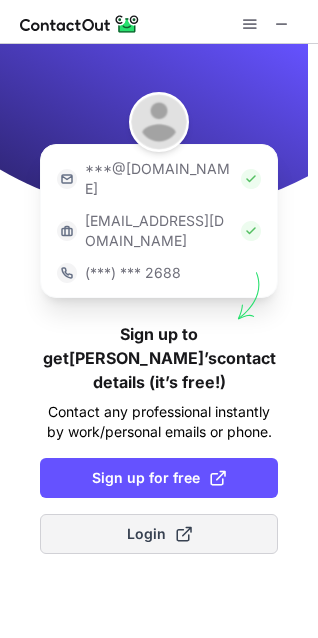 click on "Login" at bounding box center [159, 534] 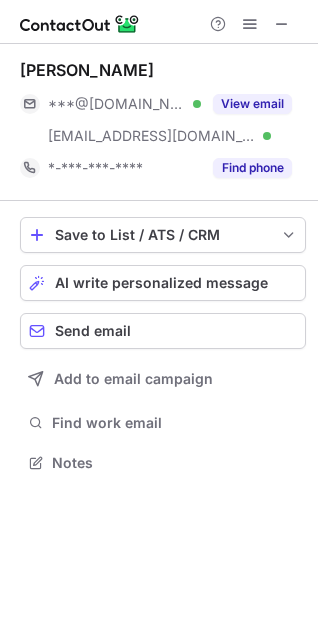 scroll, scrollTop: 10, scrollLeft: 10, axis: both 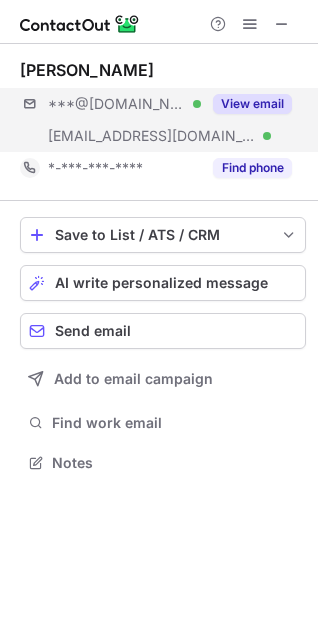 click on "***@gmail.com Verified ***@bellsouth.net Verified View email" at bounding box center [163, 120] 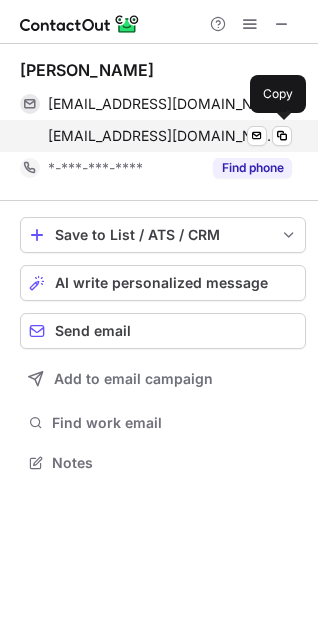 click on "cruzpictures@bellsouth.net Verified Send email Copy" at bounding box center (156, 136) 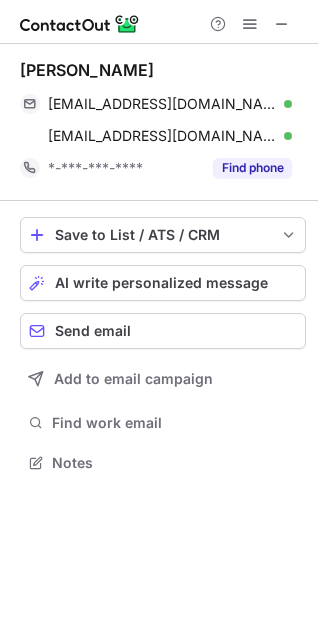click on "Rick Cruz" at bounding box center [87, 70] 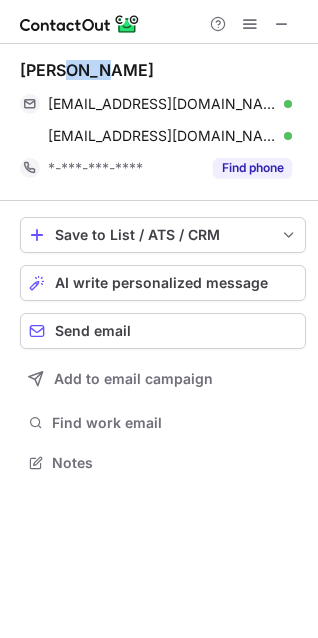 click on "Rick Cruz" at bounding box center [87, 70] 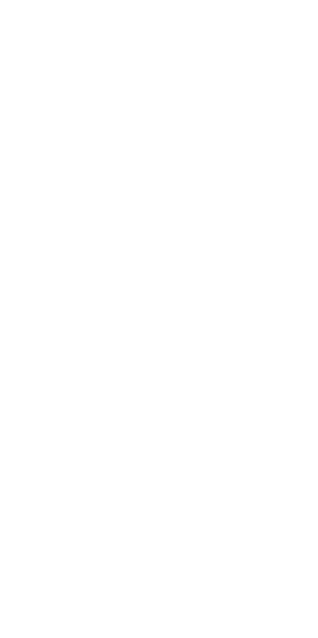 scroll, scrollTop: 0, scrollLeft: 0, axis: both 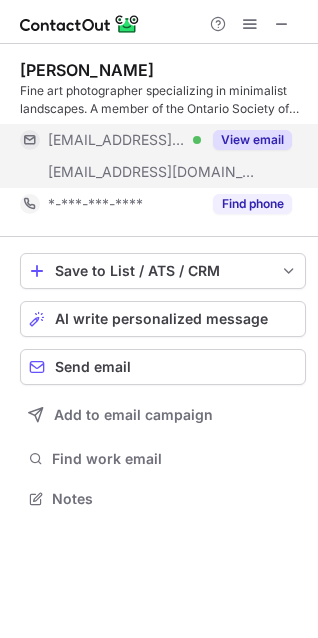 click on "View email" at bounding box center [246, 140] 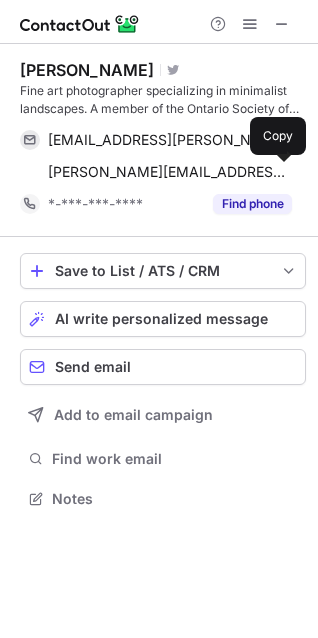 click at bounding box center (282, 172) 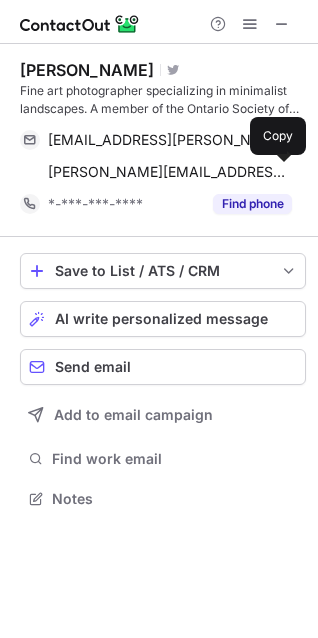 click on "Fine art photographer specializing in minimalist landscapes. A member of the Ontario Society of Artists and the Huntsville Art Society." at bounding box center (163, 100) 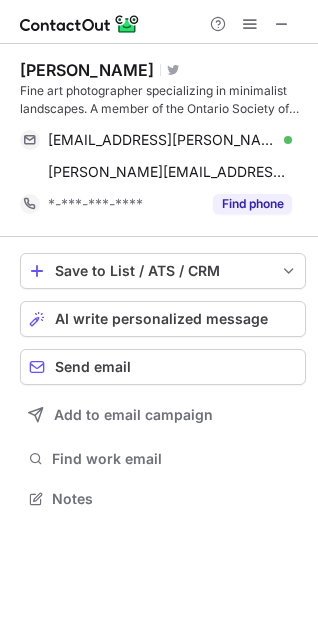 click on "Rick Bogacz" at bounding box center [87, 70] 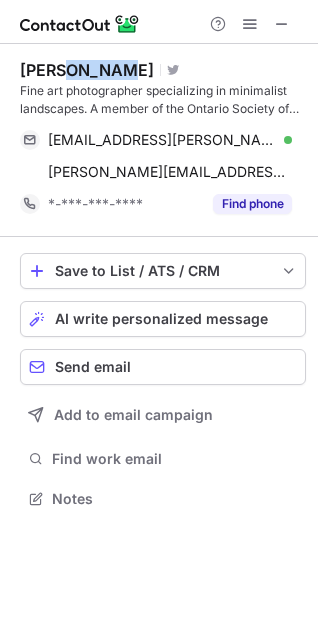 click on "Rick Bogacz" at bounding box center (87, 70) 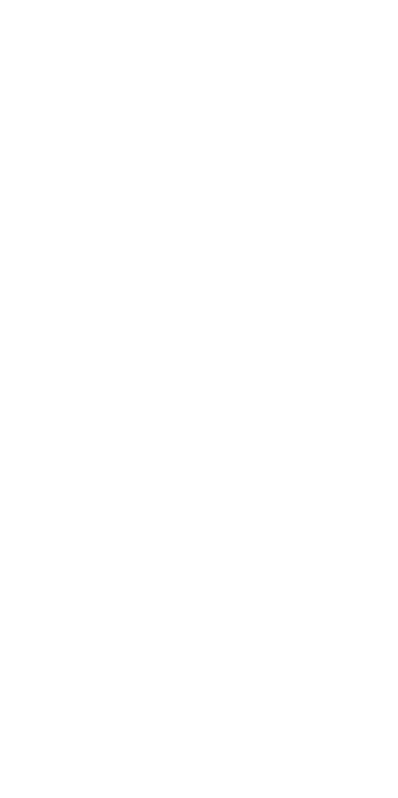 scroll, scrollTop: 0, scrollLeft: 0, axis: both 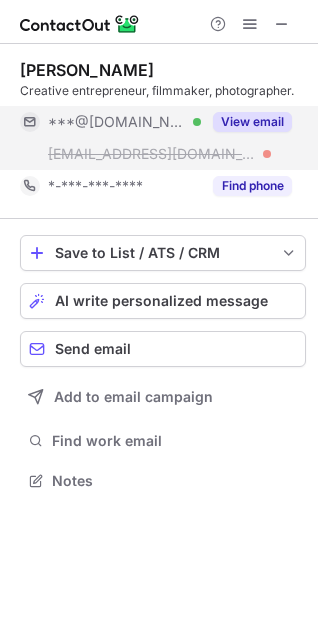 click on "View email" at bounding box center (252, 122) 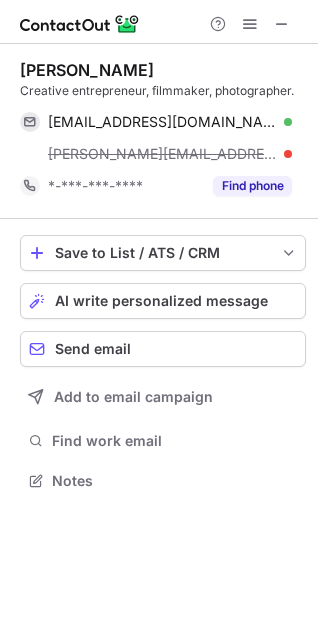 click on "[PERSON_NAME][EMAIL_ADDRESS][DOMAIN_NAME]" at bounding box center (170, 154) 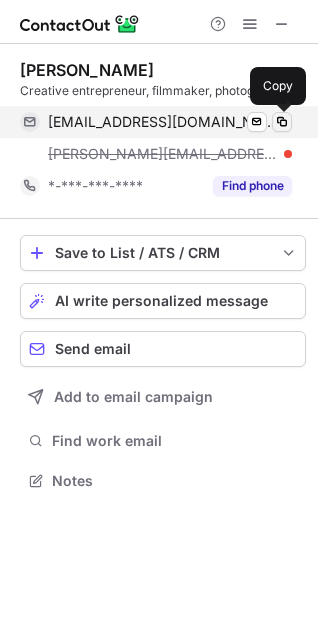 click at bounding box center [282, 122] 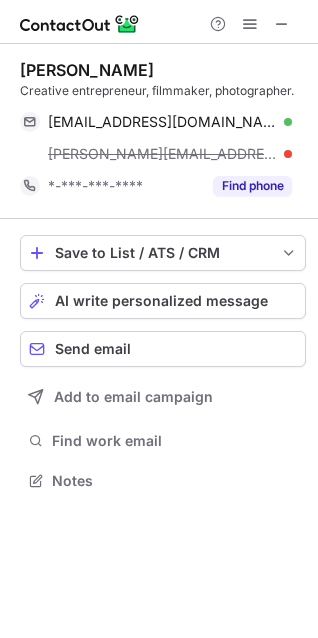 click on "[PERSON_NAME]" at bounding box center [87, 70] 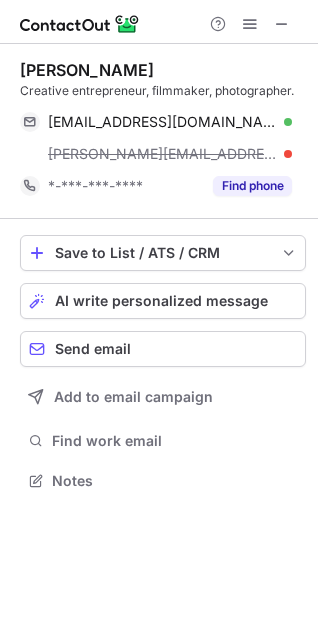 copy on "Bebbington" 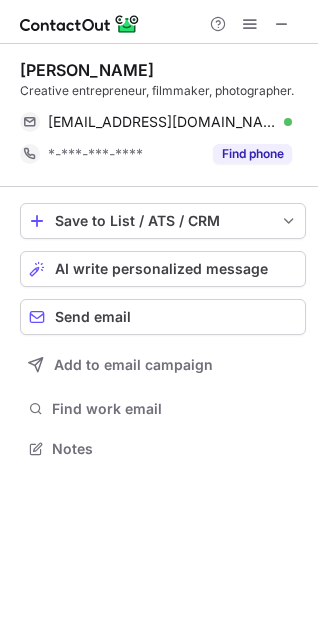 scroll, scrollTop: 435, scrollLeft: 318, axis: both 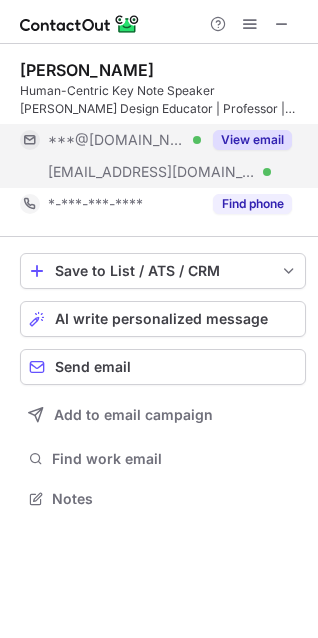 click on "View email" at bounding box center [252, 140] 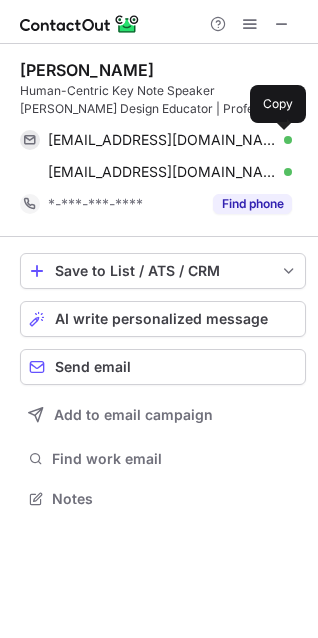 click at bounding box center [282, 140] 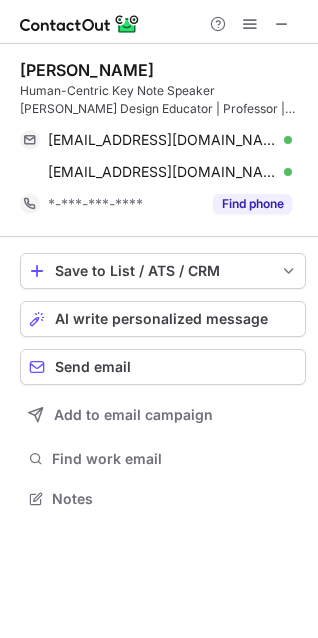 click on "rickmccawley@gmail.com Verified Send email Copy rmccawle@broward.edu Verified Send email Copy" at bounding box center [163, 156] 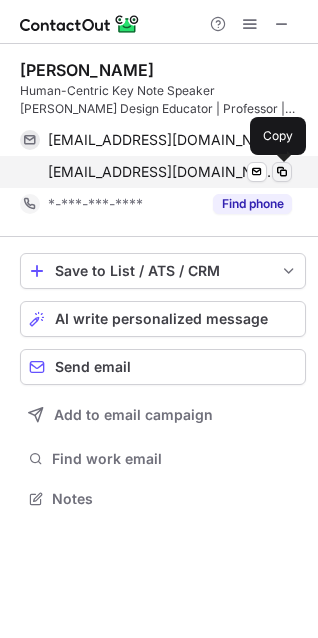 click at bounding box center [282, 172] 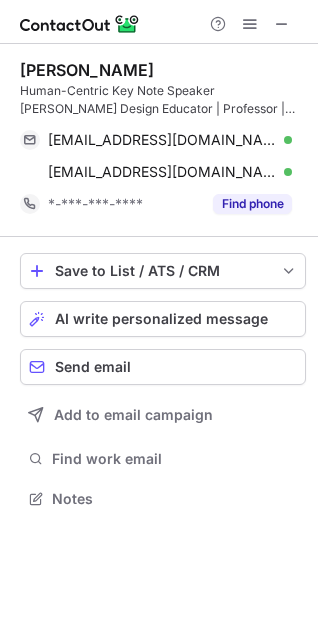 click on "Rick McCawley" at bounding box center [87, 70] 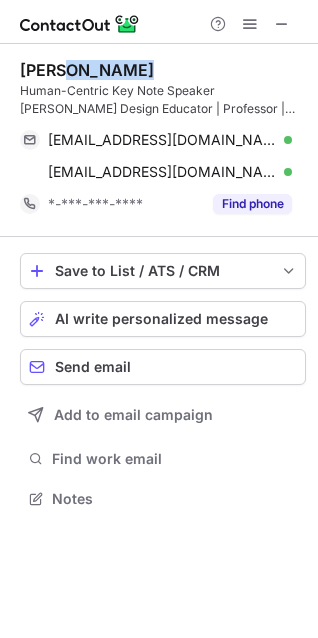 click on "Rick McCawley" at bounding box center (87, 70) 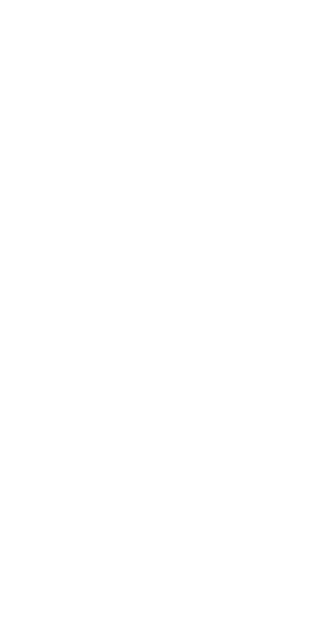 scroll, scrollTop: 0, scrollLeft: 0, axis: both 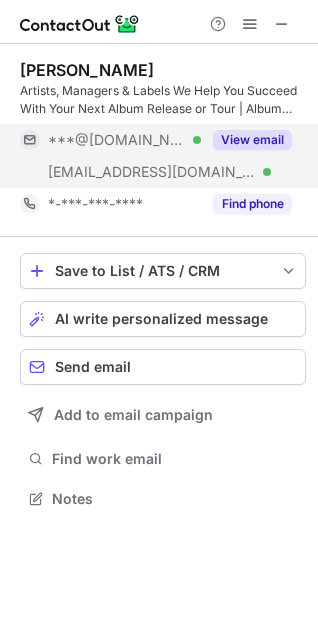 click on "View email" at bounding box center (246, 140) 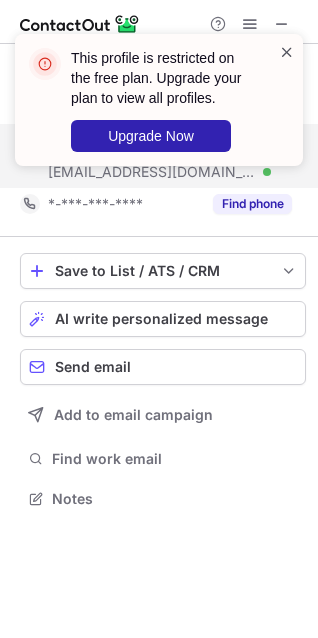 click at bounding box center (287, 52) 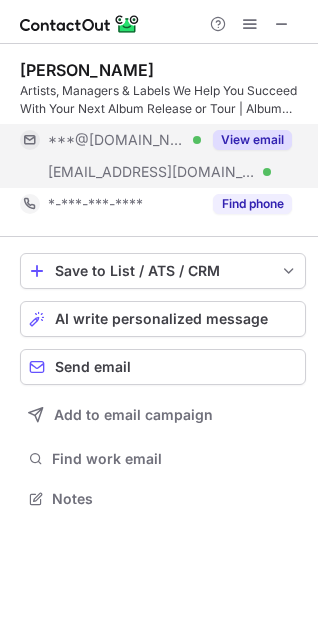 click on "This profile is restricted on the free plan. Upgrade your plan to view all profiles. Upgrade Now" at bounding box center (159, 34) 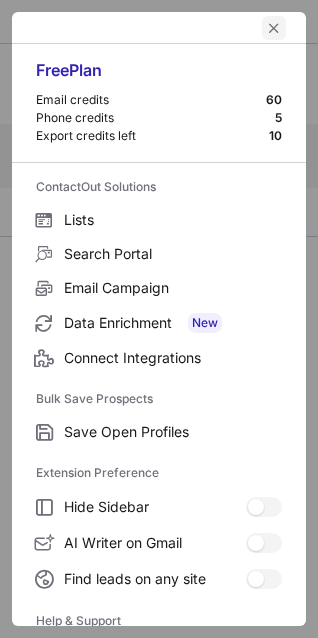 click at bounding box center (274, 28) 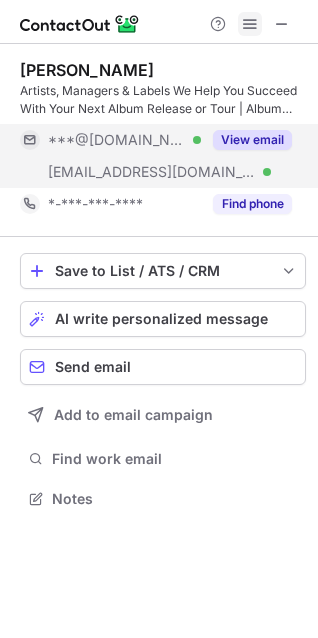click at bounding box center [250, 24] 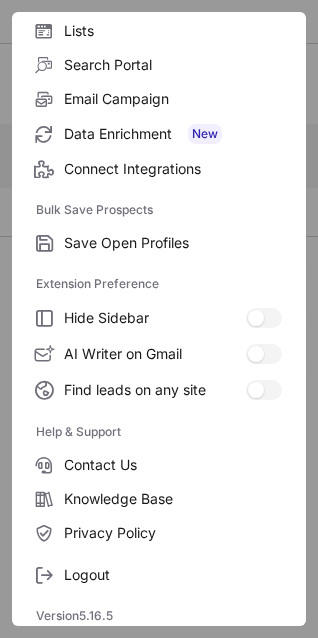 scroll, scrollTop: 195, scrollLeft: 0, axis: vertical 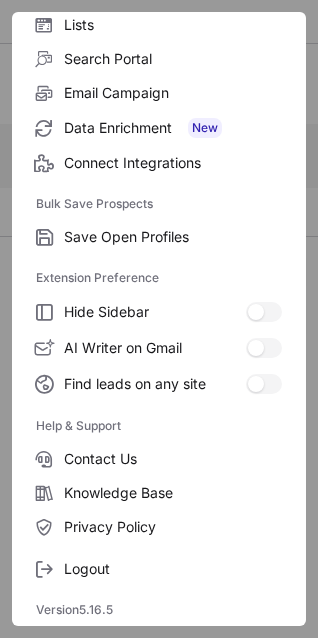 click on "Free  Plan Email credits 60 Phone credits 5 Export credits left 10 ContactOut Solutions Lists   Search Portal   Email Campaign   Data Enrichment   New Connect Integrations   Bulk Save Prospects Save Open Profiles   Extension Preference Hide Sidebar   AI Writer on Gmail   Write and reply to  emails using AI Find leads on any site   Search for prospects  on any website Help & Support Contact Us   Knowledge Base   Privacy Policy   Logout   Version  5.16.5" at bounding box center [159, 319] 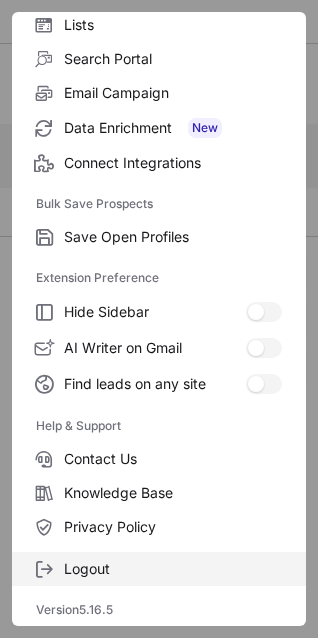 click on "Logout" at bounding box center [173, 569] 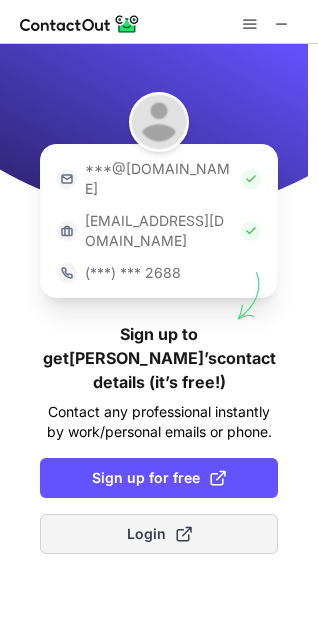 click on "Login" at bounding box center [159, 534] 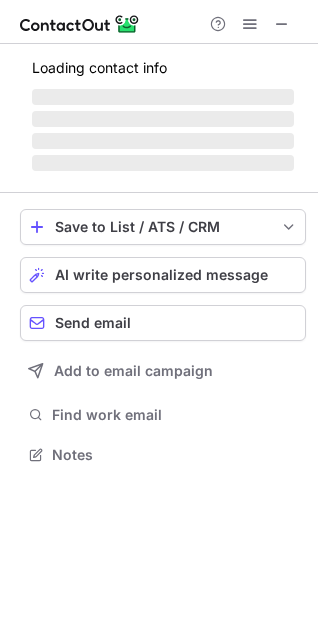 scroll, scrollTop: 10, scrollLeft: 10, axis: both 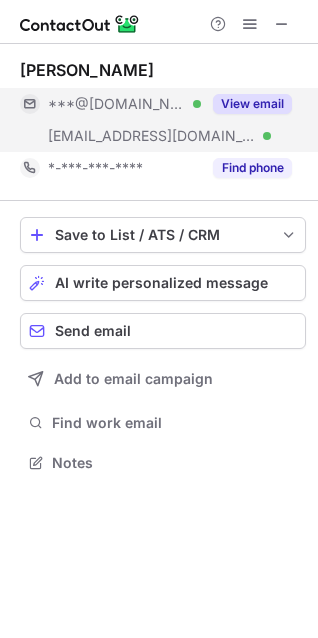 click on "View email" at bounding box center [252, 104] 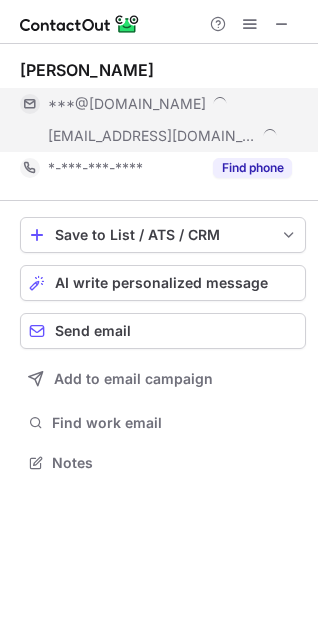scroll, scrollTop: 10, scrollLeft: 10, axis: both 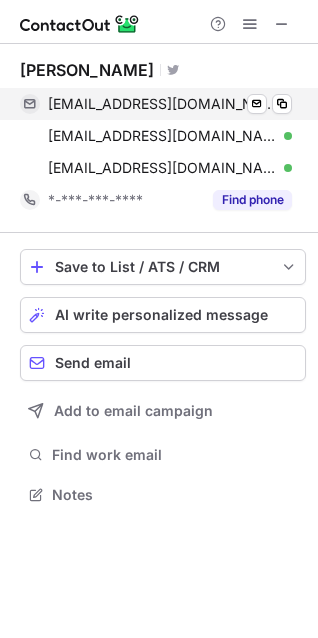 click on "mbrandvold@gmail.com Verified Send email Copy" at bounding box center [156, 104] 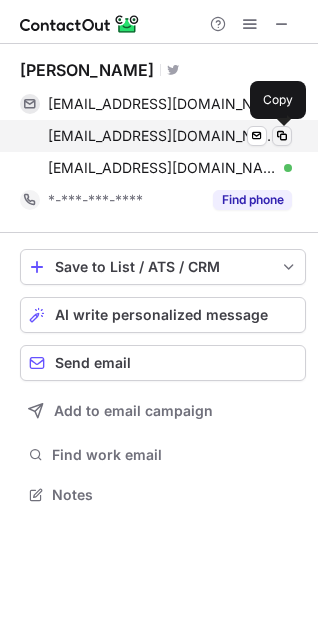 click at bounding box center [282, 136] 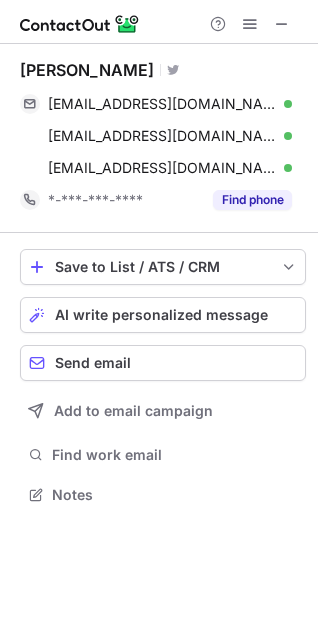 click on "Michael Brandvold" at bounding box center [87, 70] 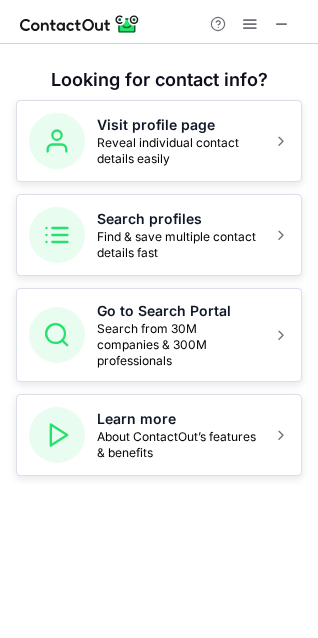 scroll, scrollTop: 0, scrollLeft: 0, axis: both 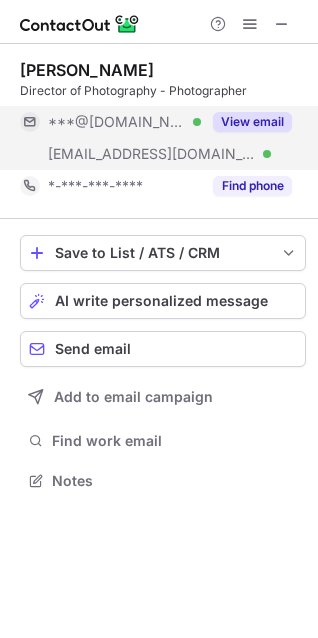 click on "View email" at bounding box center (246, 122) 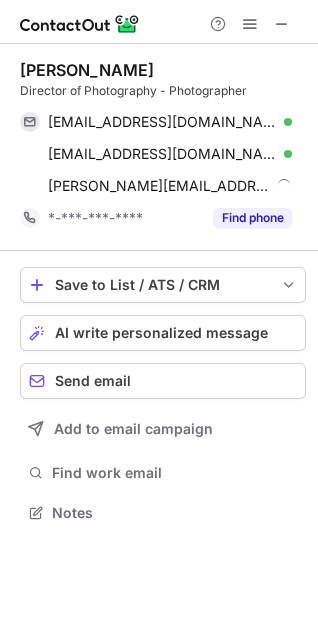 scroll, scrollTop: 10, scrollLeft: 10, axis: both 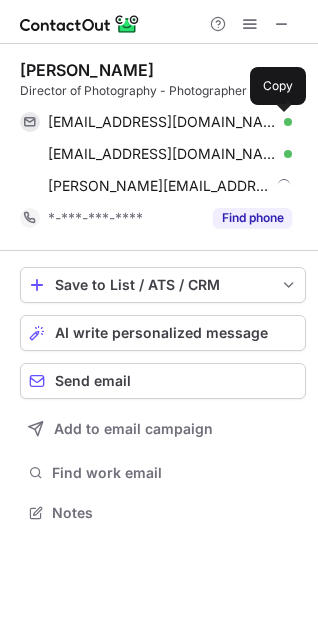 click at bounding box center (282, 122) 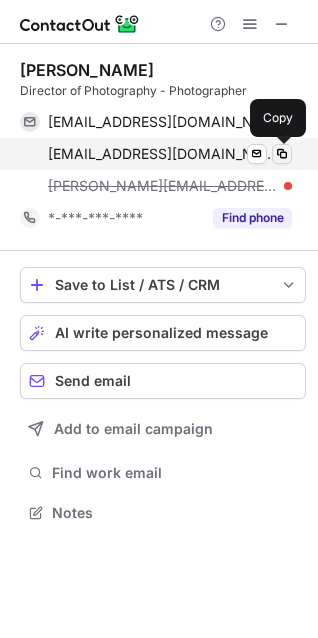 click at bounding box center [282, 154] 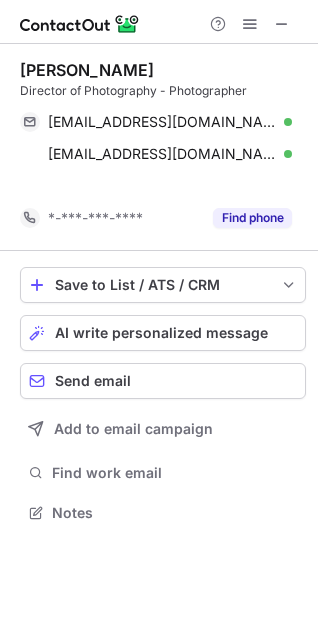 click on "Rick Brandt" at bounding box center [87, 70] 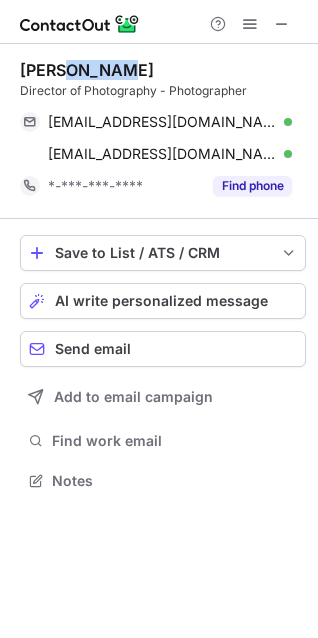 click on "Rick Brandt" at bounding box center (87, 70) 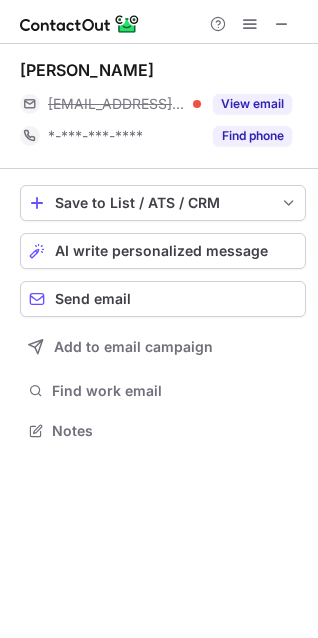 scroll, scrollTop: 0, scrollLeft: 0, axis: both 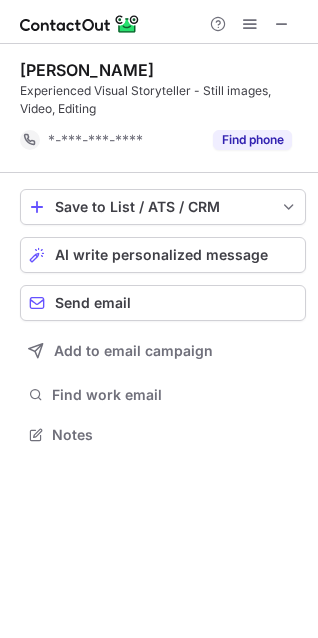 click on "Rick Loomis" at bounding box center (87, 70) 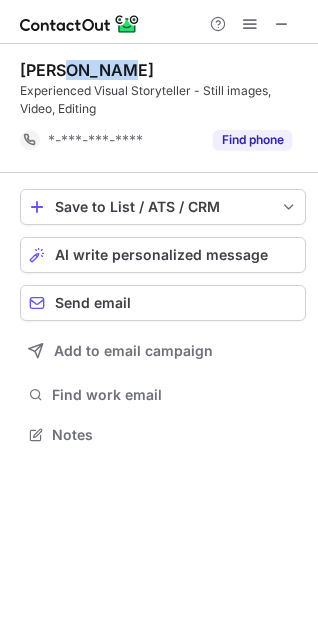 click on "Rick Loomis" at bounding box center (87, 70) 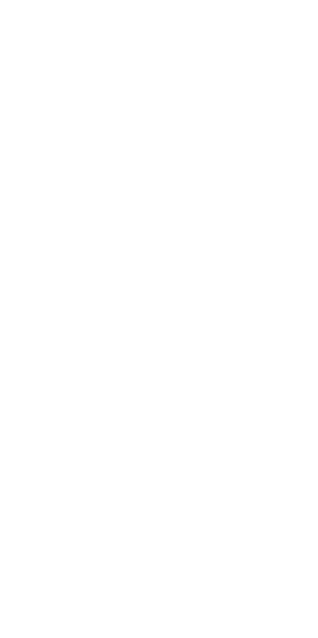 scroll, scrollTop: 0, scrollLeft: 0, axis: both 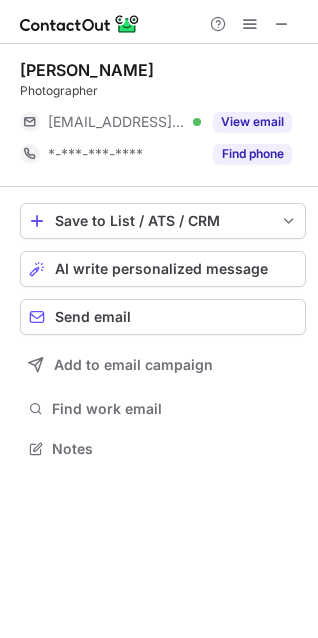 click on "Rick Stevens" at bounding box center [163, 70] 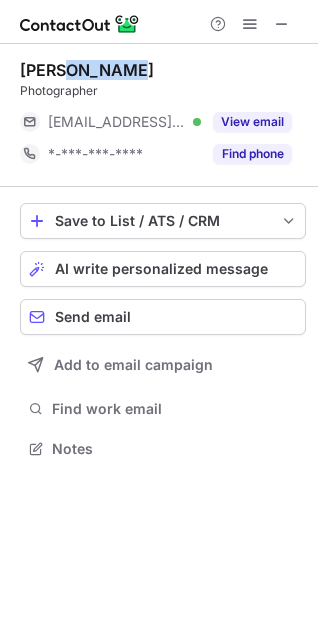 click on "Rick Stevens" at bounding box center (87, 70) 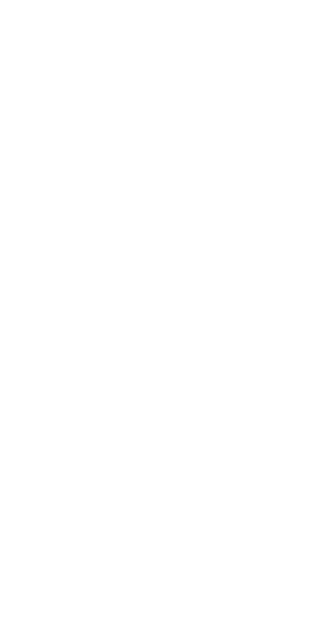 scroll, scrollTop: 0, scrollLeft: 0, axis: both 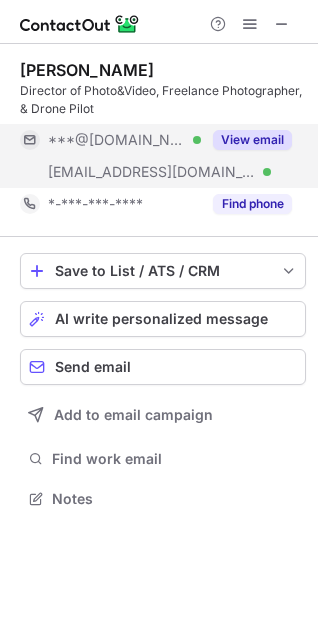 click on "View email" at bounding box center (252, 140) 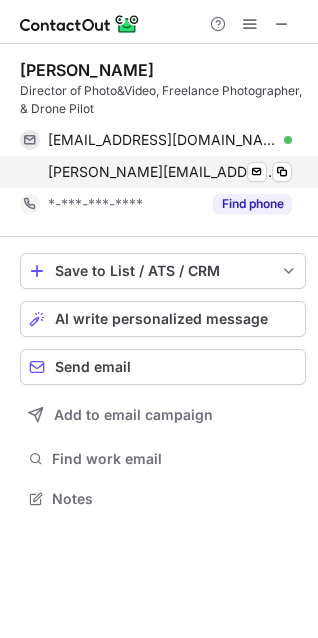 click on "rick@zumapress.com Verified Send email Copy" at bounding box center (156, 172) 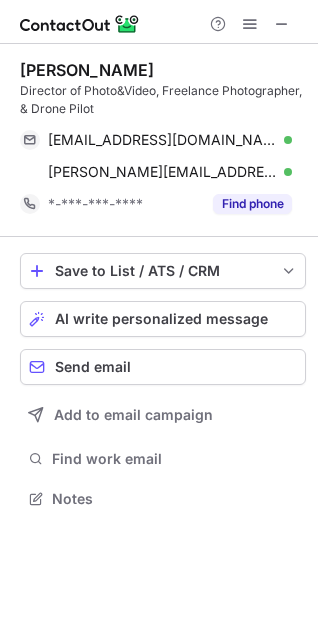 click on "Rick Majewski" at bounding box center (87, 70) 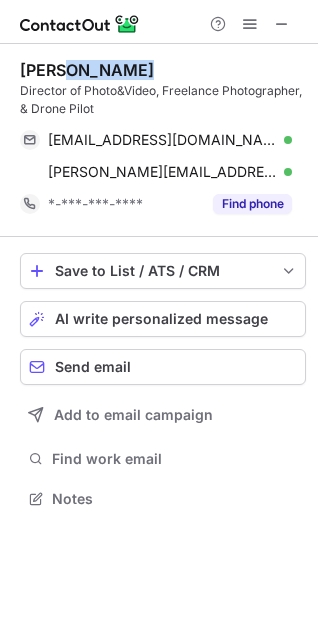 click on "Rick Majewski" at bounding box center [87, 70] 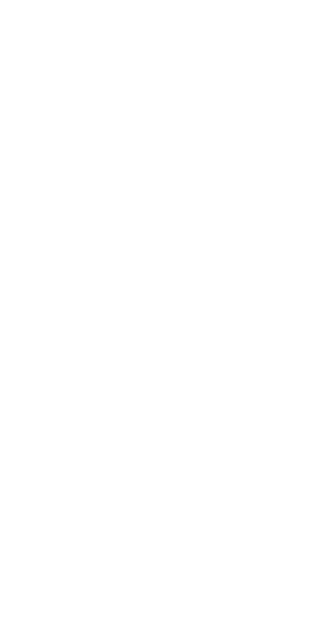 scroll, scrollTop: 0, scrollLeft: 0, axis: both 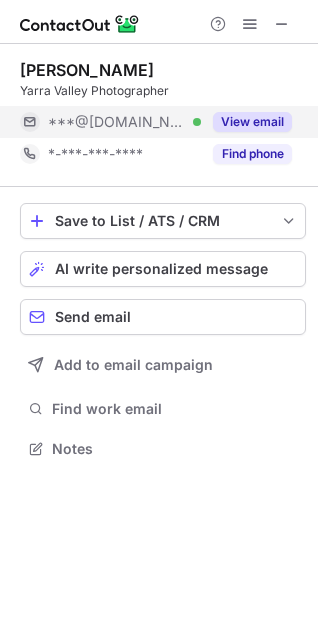 click on "View email" at bounding box center [252, 122] 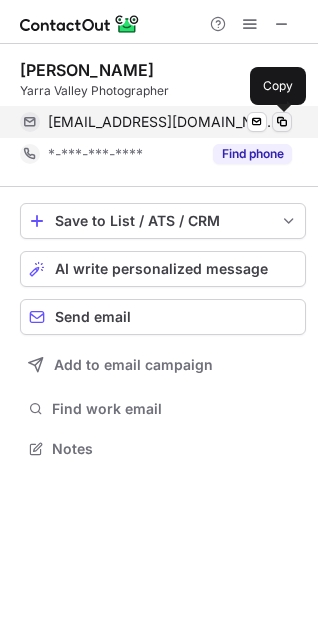 click at bounding box center [282, 122] 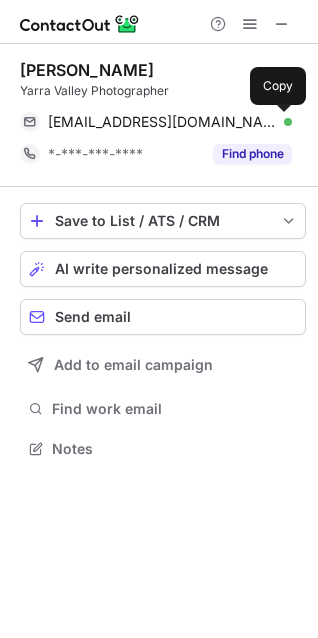 click on "Rick Liston" at bounding box center (87, 70) 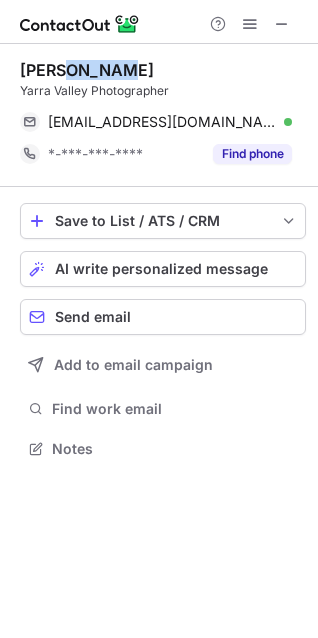 click on "Rick Liston" at bounding box center [87, 70] 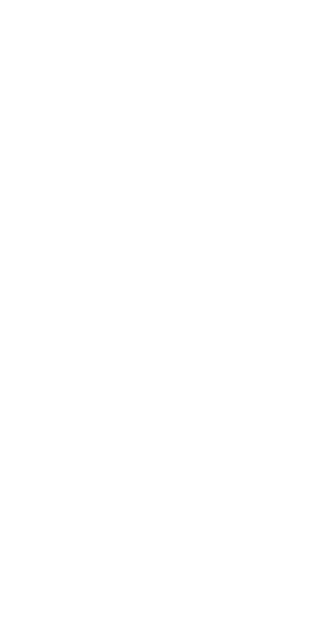 scroll, scrollTop: 0, scrollLeft: 0, axis: both 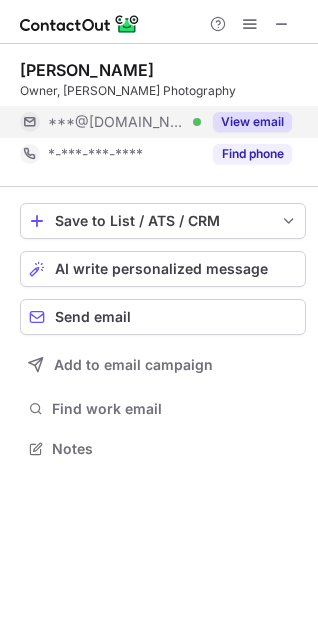 click on "View email" at bounding box center [252, 122] 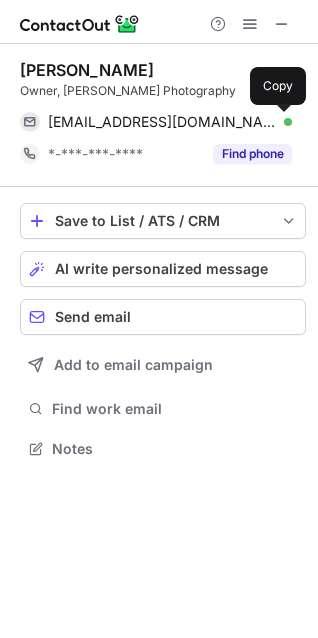click at bounding box center (282, 122) 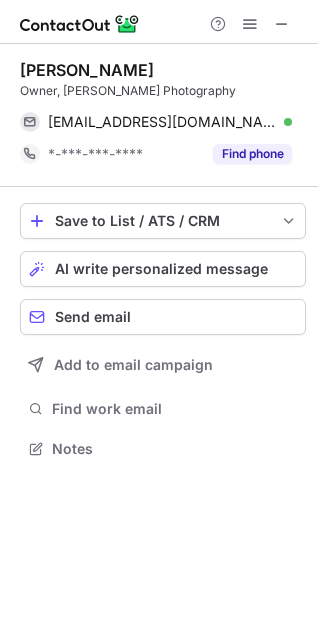 click on "Rick Warne" at bounding box center (87, 70) 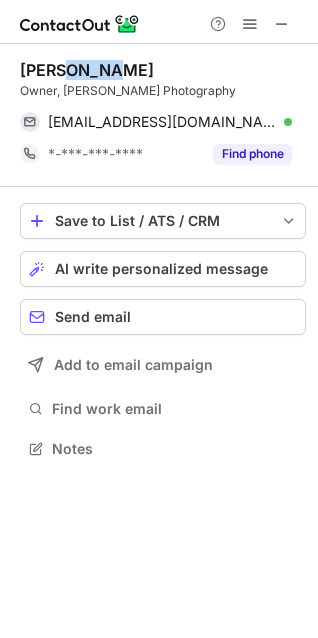 click on "Rick Warne" at bounding box center [87, 70] 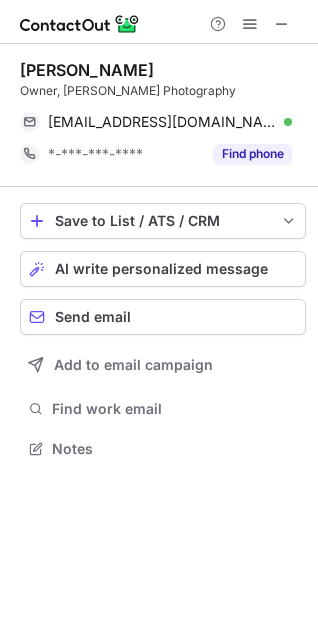 scroll, scrollTop: 435, scrollLeft: 318, axis: both 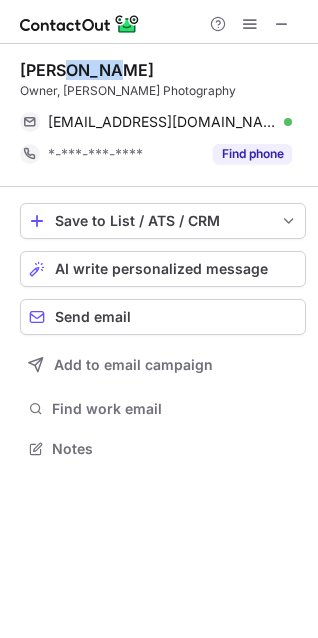 click on "Rick Warne" at bounding box center (87, 70) 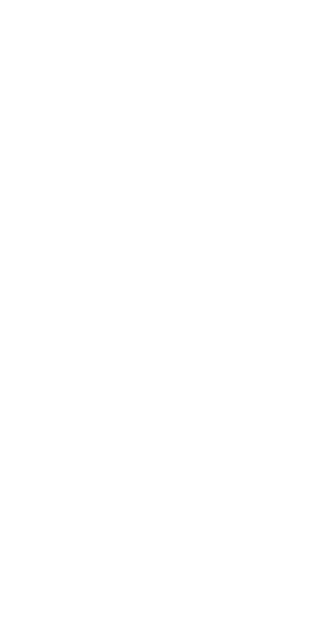 scroll, scrollTop: 0, scrollLeft: 0, axis: both 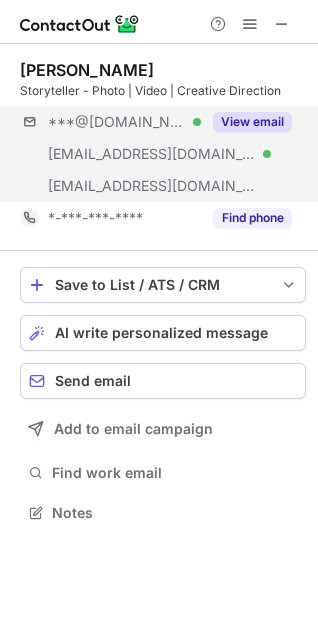 click on "***@[DOMAIN_NAME] Verified [EMAIL_ADDRESS][DOMAIN_NAME] Verified [EMAIL_ADDRESS][DOMAIN_NAME] View email" at bounding box center [163, 154] 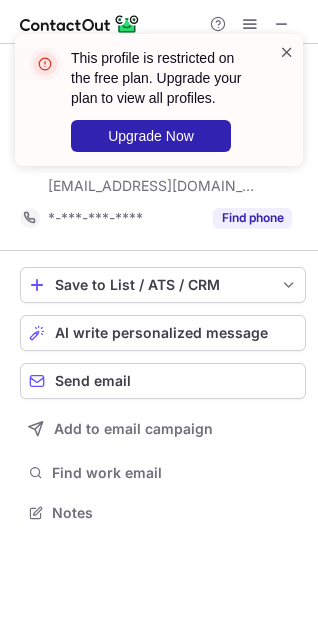 click at bounding box center [287, 52] 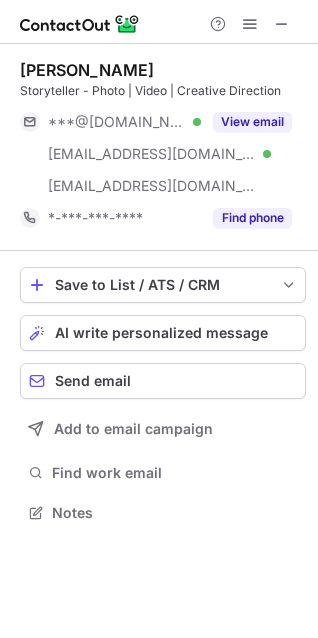 click on "This profile is restricted on the free plan. Upgrade your plan to view all profiles. Upgrade Now" at bounding box center (159, 108) 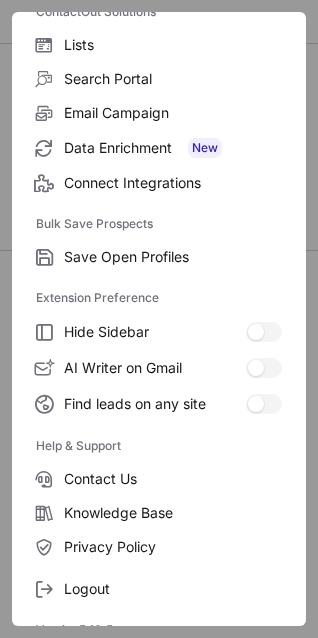 scroll, scrollTop: 195, scrollLeft: 0, axis: vertical 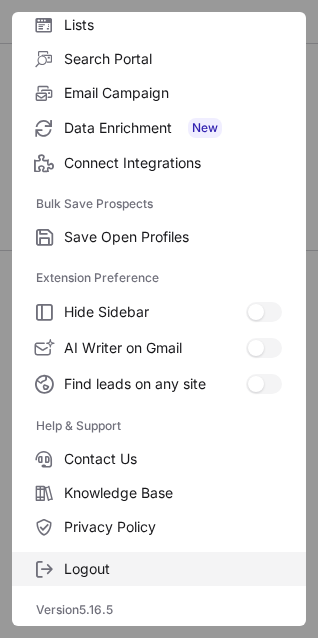 click on "Logout" at bounding box center [173, 569] 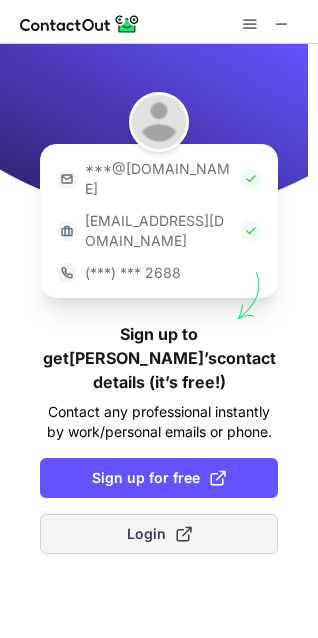 click on "Login" at bounding box center [159, 534] 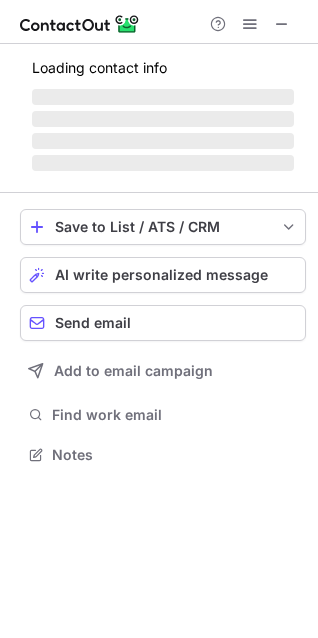 scroll, scrollTop: 10, scrollLeft: 10, axis: both 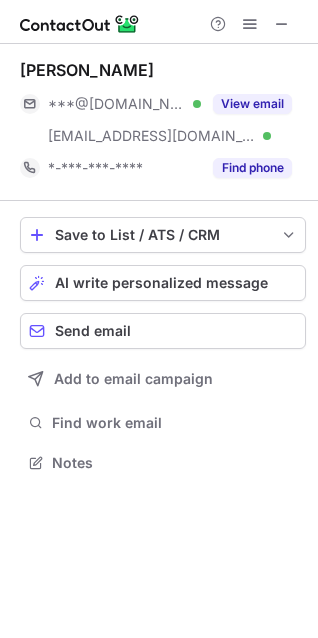 click on "View email" at bounding box center (252, 104) 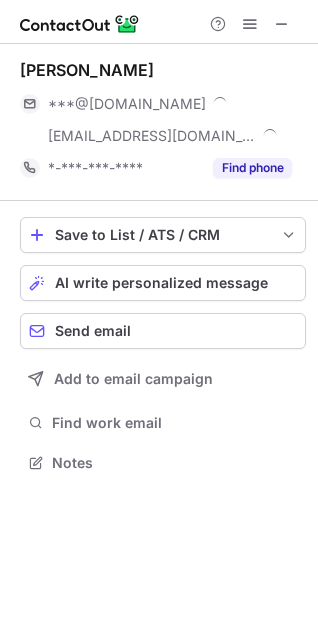 scroll, scrollTop: 10, scrollLeft: 10, axis: both 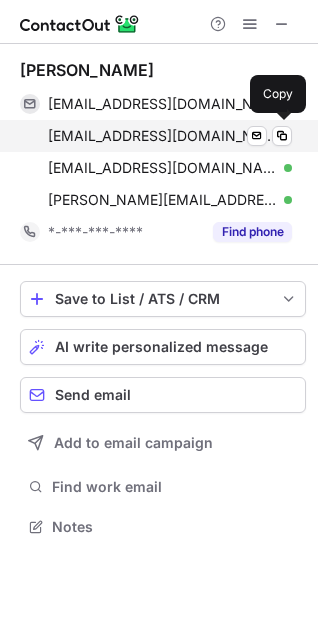 click on "rickmarquez520@gmail.com Verified Send email Copy" at bounding box center [156, 136] 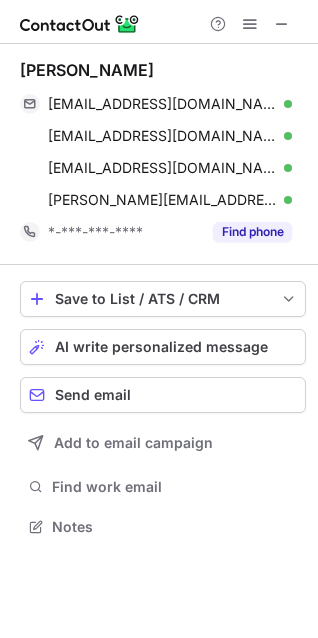 click on "arizaphx@gmail.com Verified Send email Copy rickmarquez520@gmail.com Verified Send email Copy rem12031985@gmail.com Verified Send email Copy rickmarquez@mac.com Verified Send email Copy" at bounding box center (163, 152) 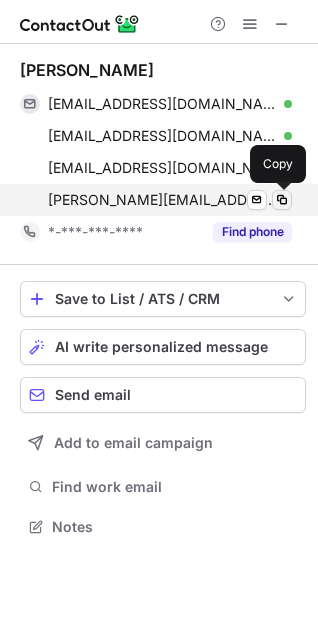 click at bounding box center (282, 200) 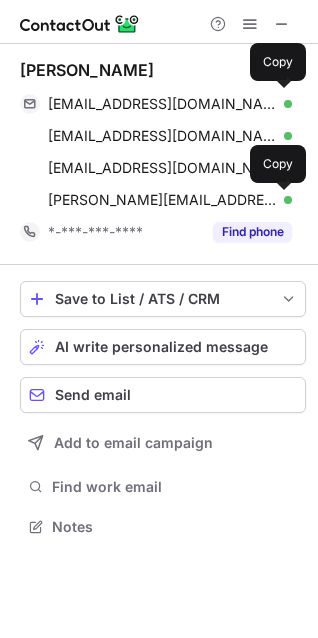 click on "Rick Marquez" at bounding box center [87, 70] 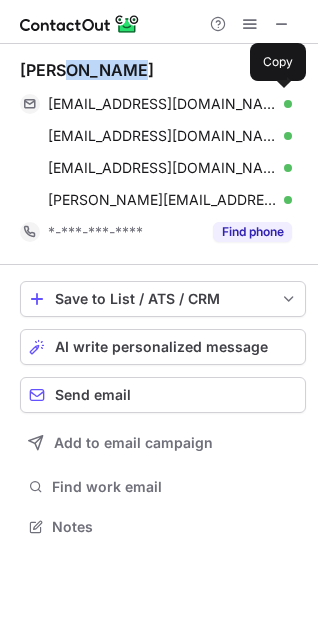 click on "Rick Marquez" at bounding box center (87, 70) 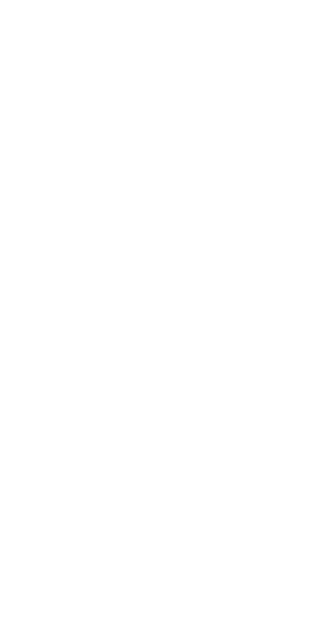 scroll, scrollTop: 0, scrollLeft: 0, axis: both 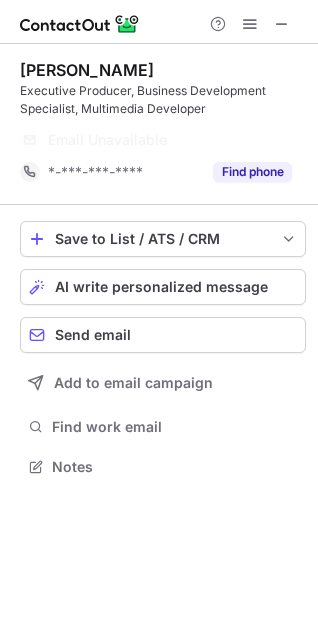 click on "[PERSON_NAME]" at bounding box center (87, 70) 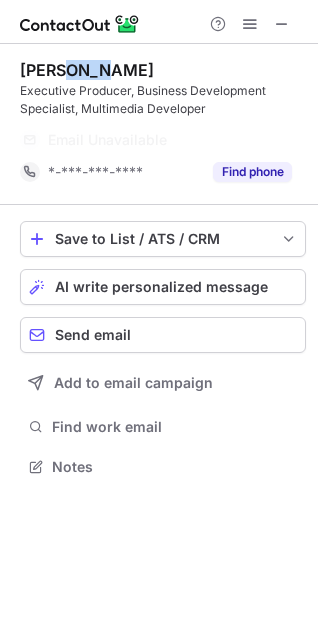 click on "[PERSON_NAME]" at bounding box center (87, 70) 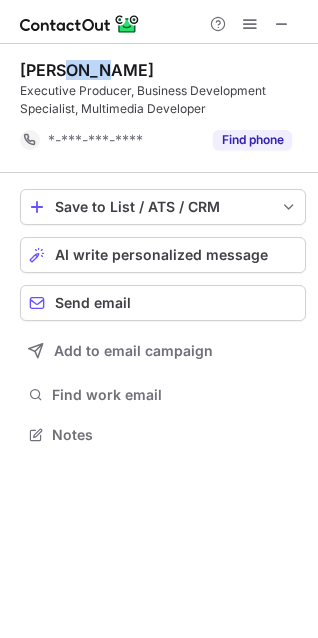 scroll, scrollTop: 421, scrollLeft: 318, axis: both 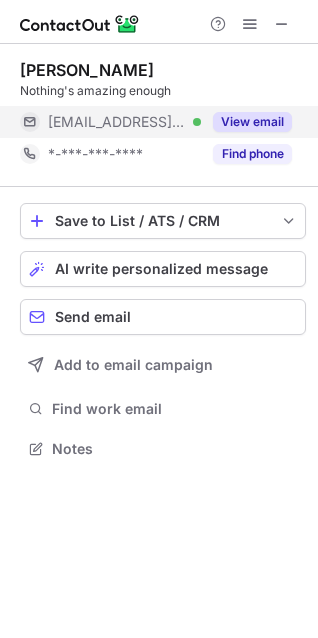 click on "View email" at bounding box center [252, 122] 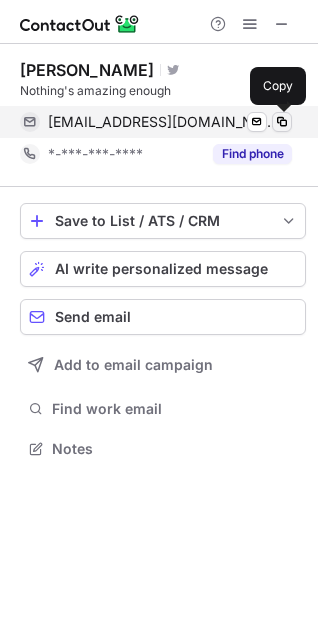 click at bounding box center [282, 122] 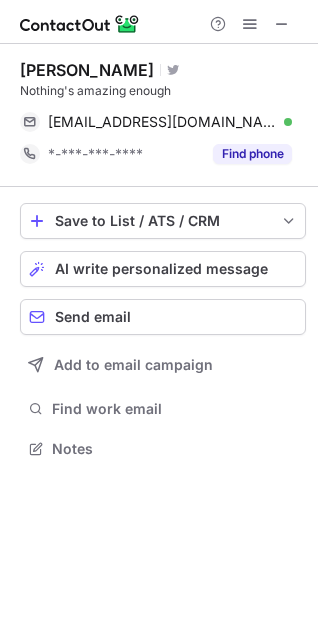 click on "Rick Arnold" at bounding box center (87, 70) 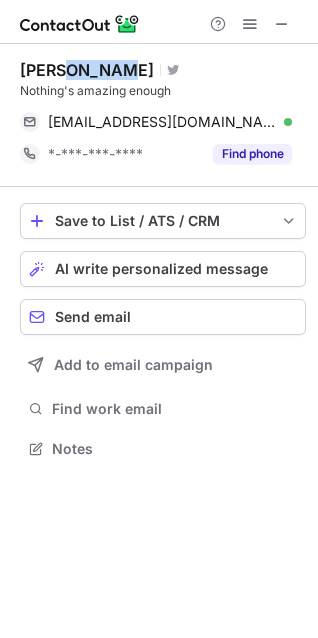 click on "Rick Arnold" at bounding box center (87, 70) 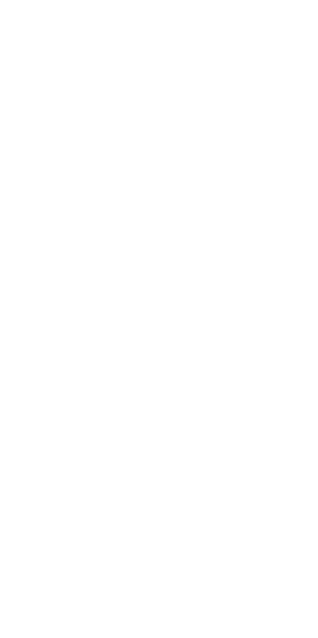 scroll, scrollTop: 0, scrollLeft: 0, axis: both 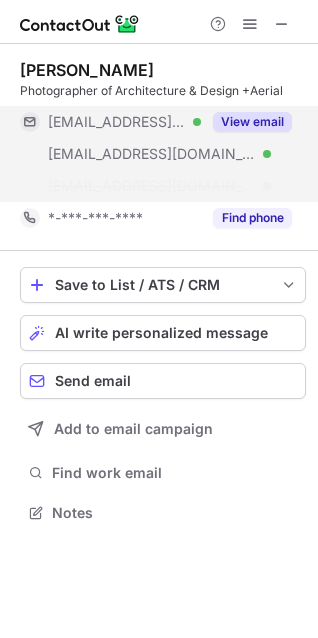 click on "View email" at bounding box center [252, 122] 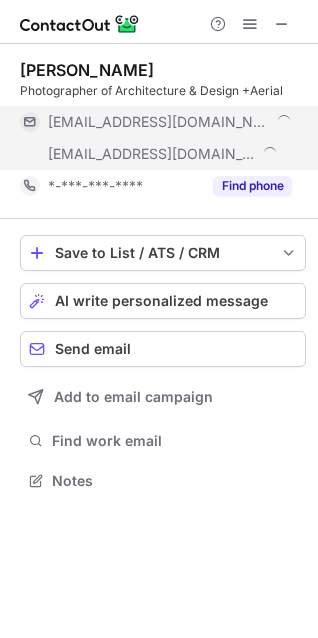 scroll, scrollTop: 467, scrollLeft: 318, axis: both 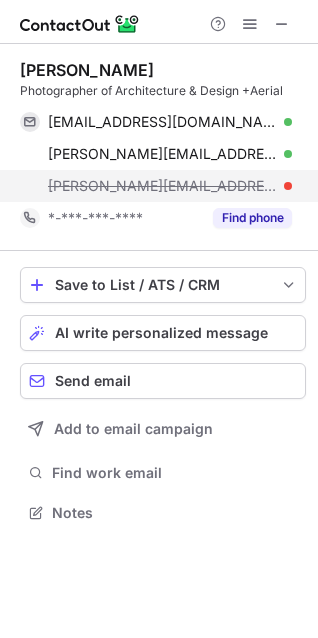 click on "rick@brazildesigngroup.com" at bounding box center (156, 186) 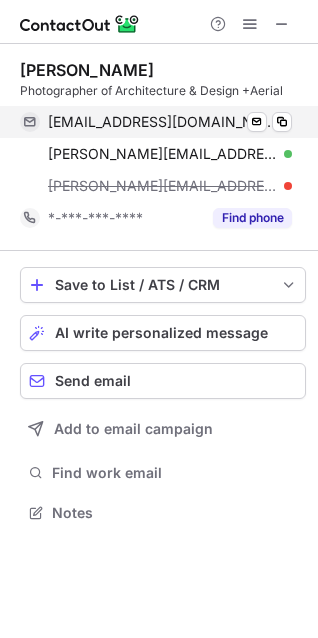 click on "brazilphoto@q.com Verified" at bounding box center (170, 122) 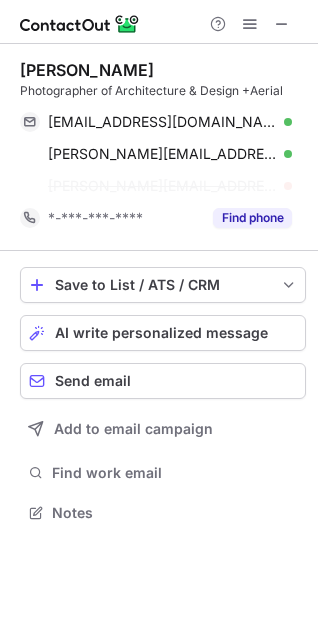 click on "Rick Brazil" at bounding box center (87, 70) 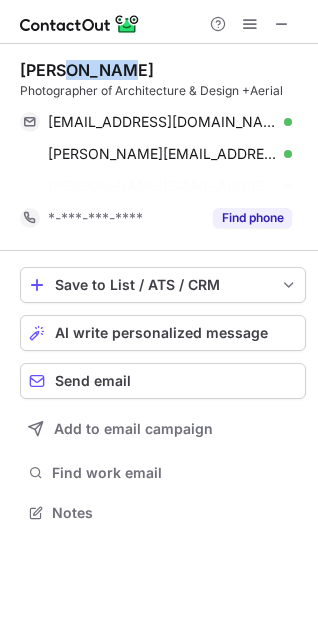 click on "Rick Brazil" at bounding box center (87, 70) 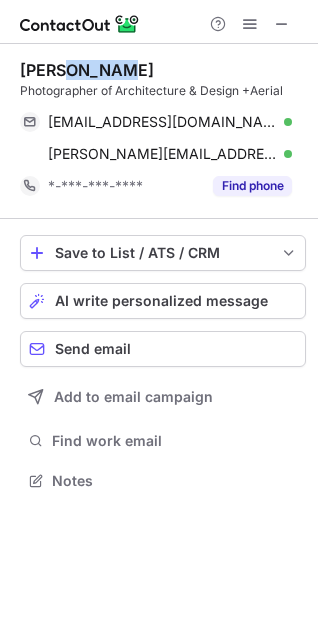 copy on "Brazil" 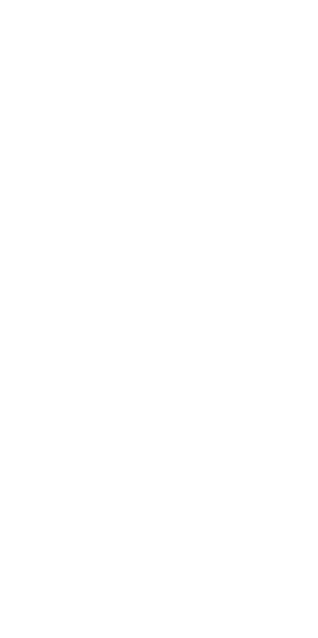 scroll, scrollTop: 0, scrollLeft: 0, axis: both 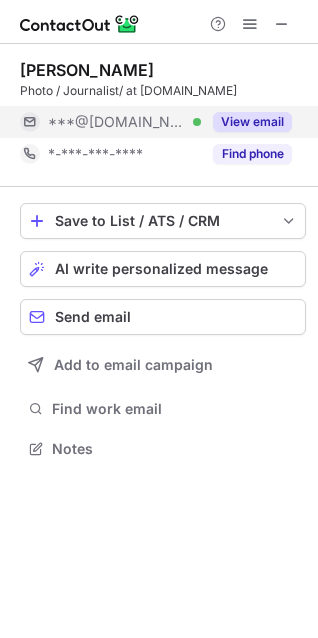 click on "View email" at bounding box center (252, 122) 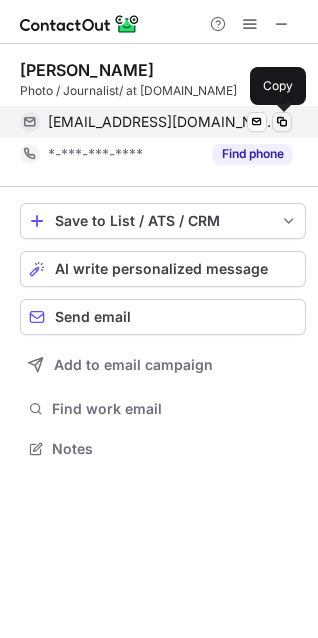 click at bounding box center [282, 122] 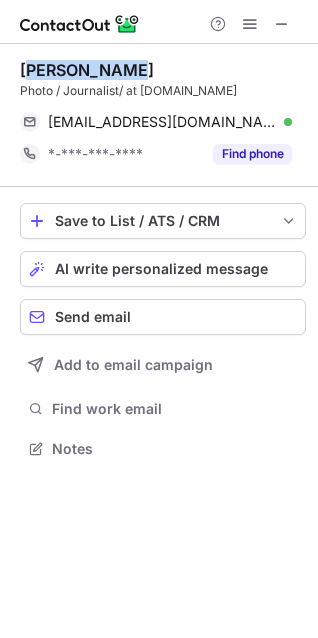 drag, startPoint x: 134, startPoint y: 61, endPoint x: 23, endPoint y: 63, distance: 111.01801 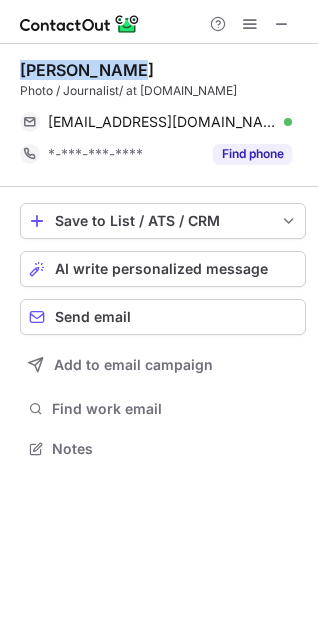 copy on "Jorge Rivera" 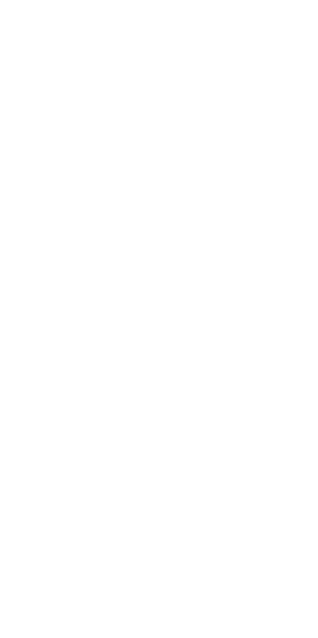 scroll, scrollTop: 0, scrollLeft: 0, axis: both 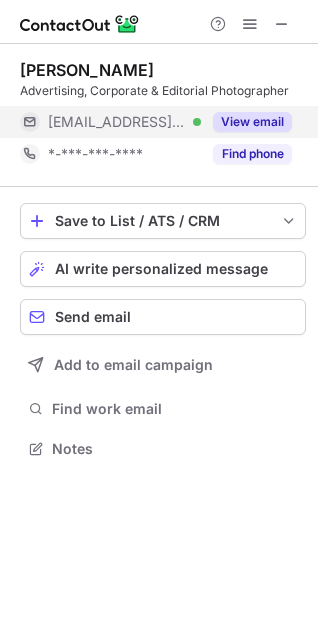 click on "View email" at bounding box center [252, 122] 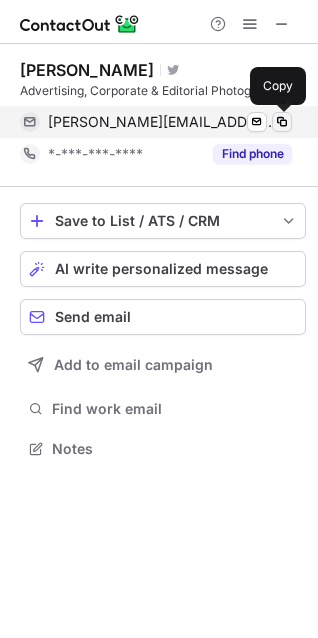 click at bounding box center [282, 122] 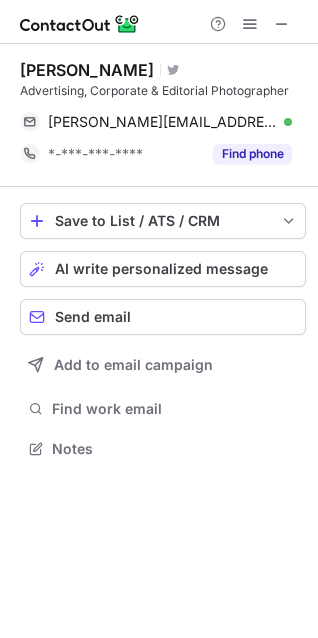 click on "[PERSON_NAME]" at bounding box center [87, 70] 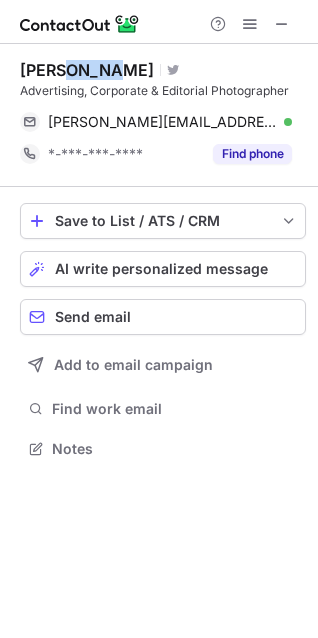 click on "[PERSON_NAME]" at bounding box center (87, 70) 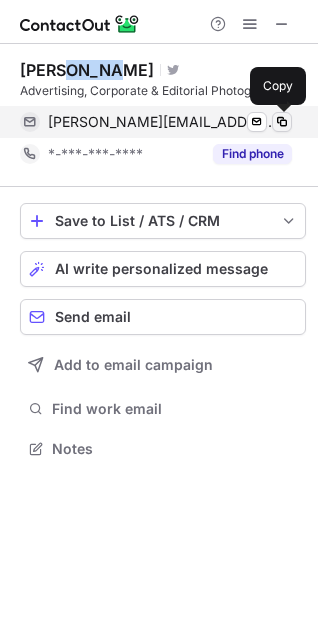 click at bounding box center [282, 122] 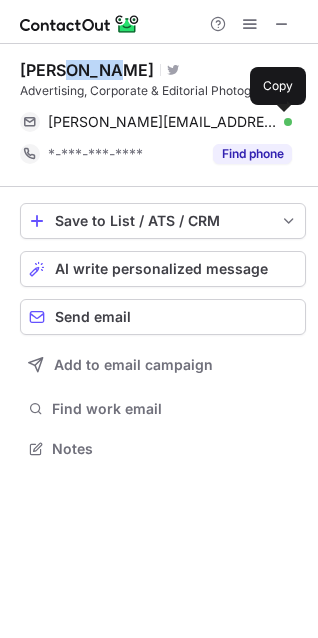 type 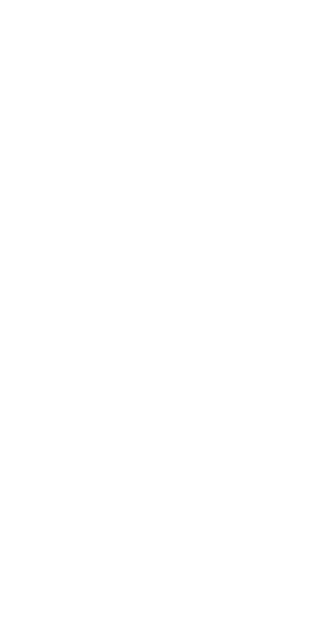 scroll, scrollTop: 0, scrollLeft: 0, axis: both 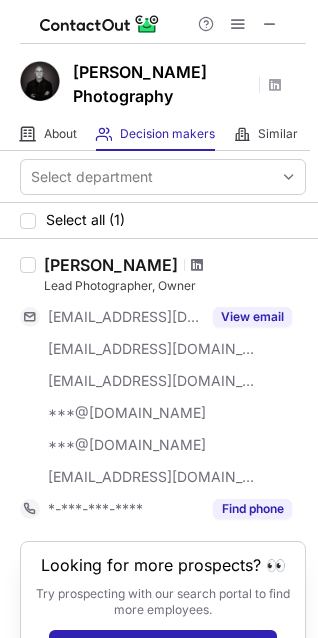 click at bounding box center [197, 265] 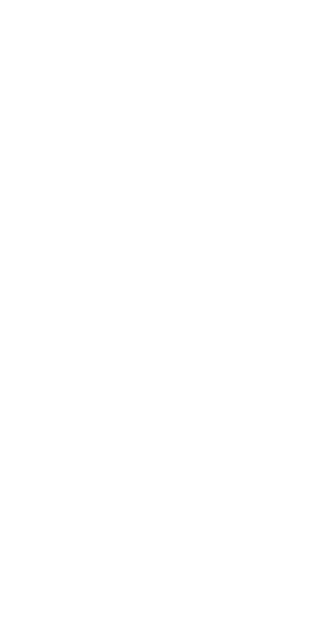 scroll, scrollTop: 0, scrollLeft: 0, axis: both 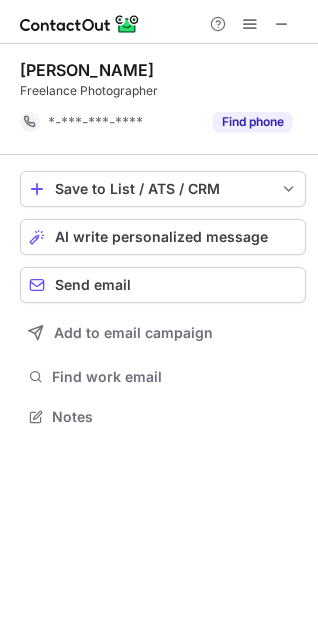 click on "[PERSON_NAME]" at bounding box center [87, 70] 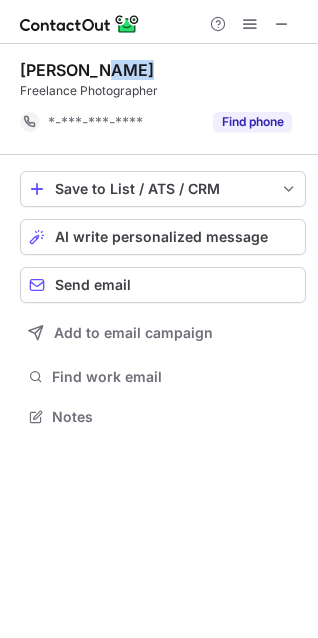 drag, startPoint x: 92, startPoint y: 66, endPoint x: 23, endPoint y: 53, distance: 70.21396 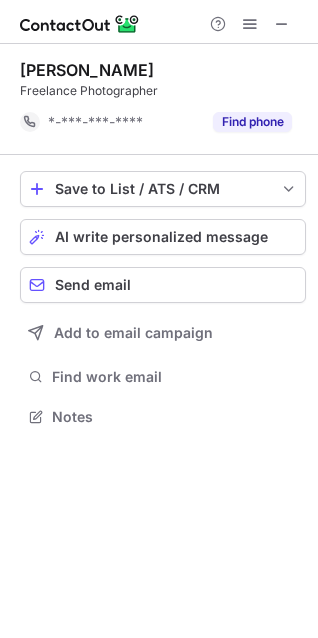 click on "Rick Wink" at bounding box center [87, 70] 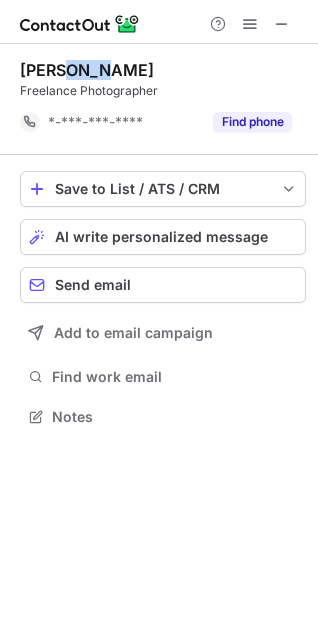 click on "Rick Wink" at bounding box center (87, 70) 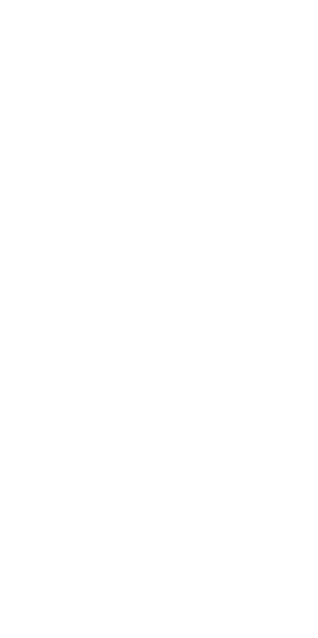 scroll, scrollTop: 0, scrollLeft: 0, axis: both 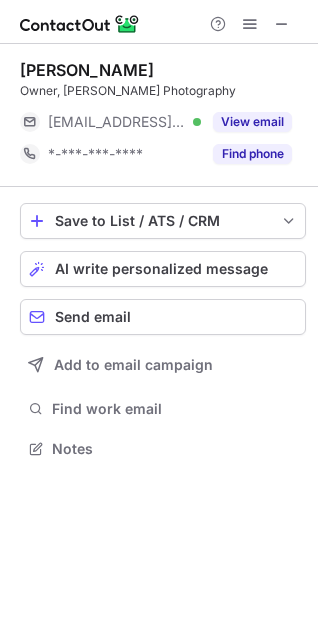 drag, startPoint x: 174, startPoint y: 59, endPoint x: 17, endPoint y: 61, distance: 157.01274 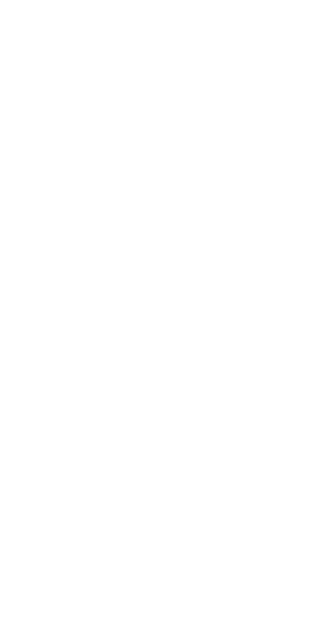 scroll, scrollTop: 0, scrollLeft: 0, axis: both 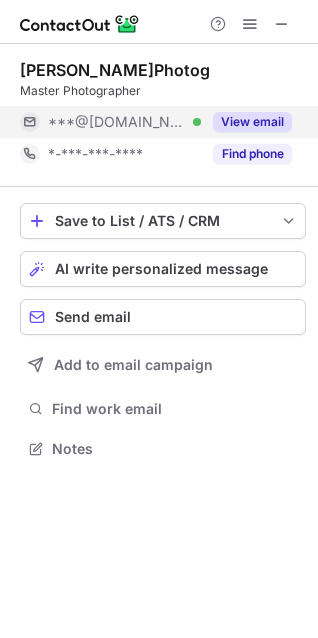 click on "View email" at bounding box center [252, 122] 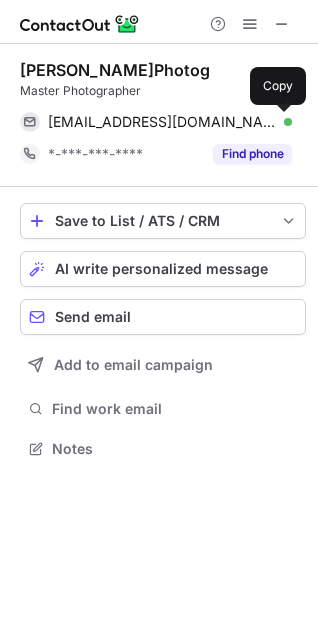 click at bounding box center [282, 122] 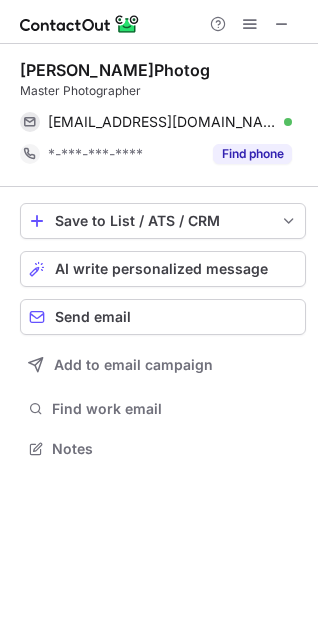 click on "Ricky Dawson M.Photog" at bounding box center (115, 70) 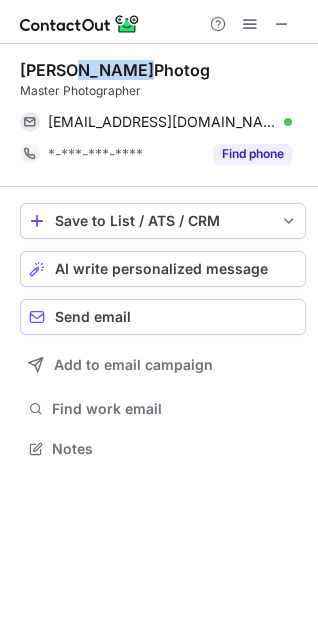 click on "Ricky Dawson M.Photog" at bounding box center [115, 70] 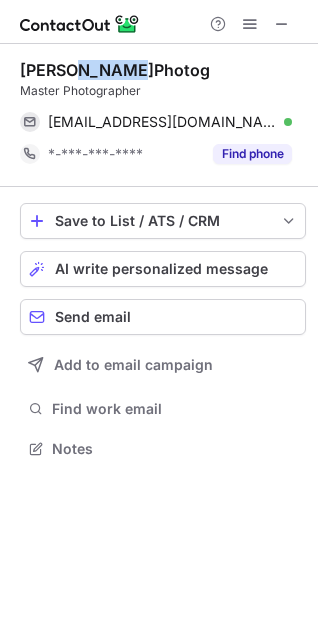 copy on "Dawson" 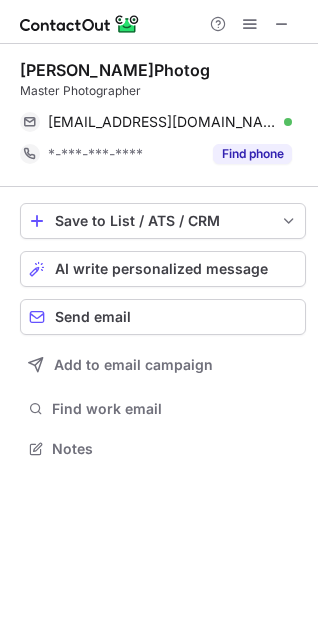 scroll, scrollTop: 435, scrollLeft: 318, axis: both 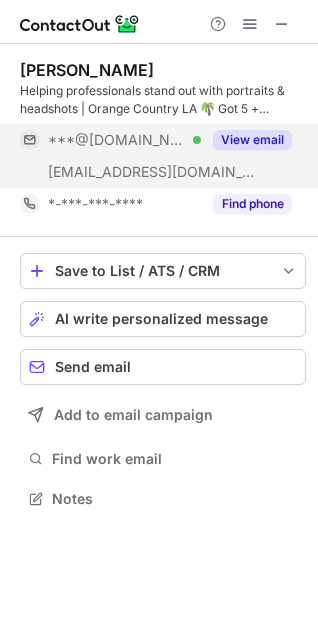 click on "View email" at bounding box center (246, 140) 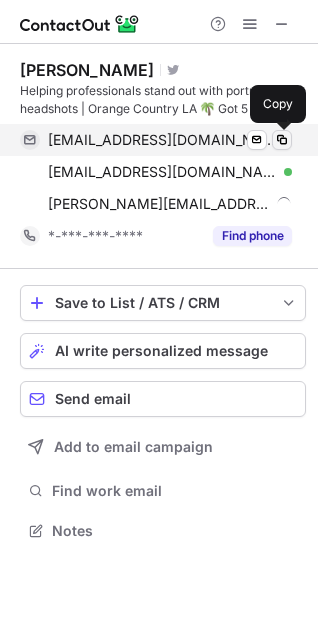 scroll, scrollTop: 10, scrollLeft: 10, axis: both 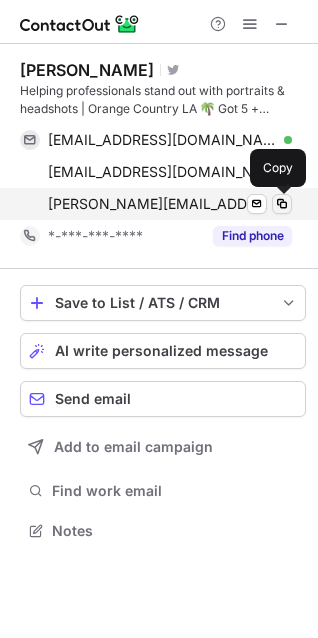 click at bounding box center (282, 204) 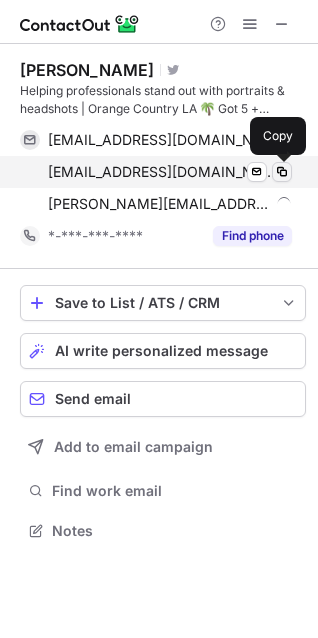 click at bounding box center [282, 172] 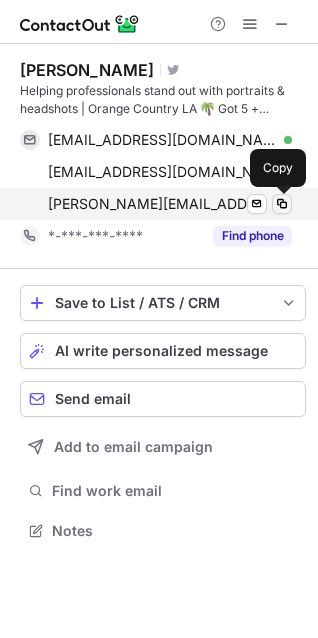 click at bounding box center (282, 204) 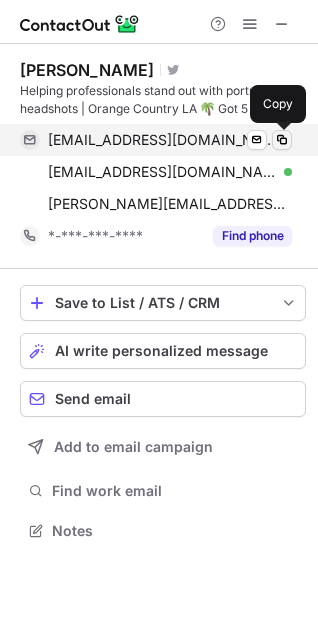 click at bounding box center [282, 140] 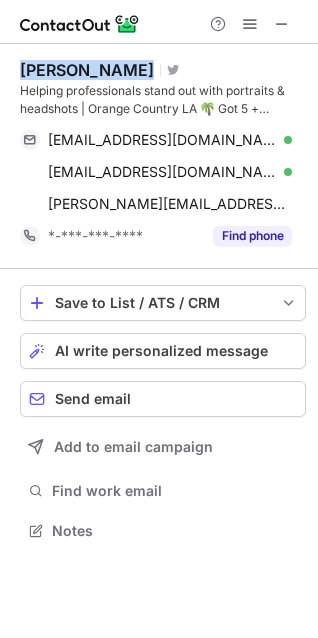 drag, startPoint x: 10, startPoint y: 64, endPoint x: 134, endPoint y: 67, distance: 124.036285 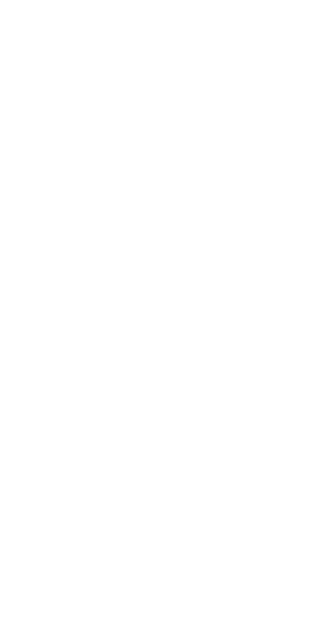 scroll, scrollTop: 0, scrollLeft: 0, axis: both 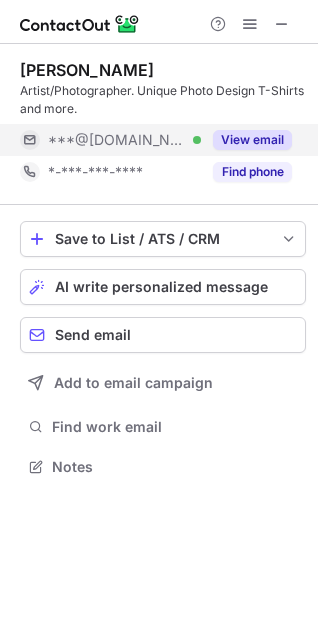 click on "View email" at bounding box center (252, 140) 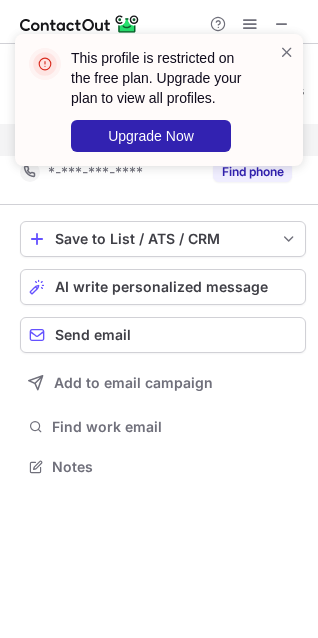 click on "This profile is restricted on the free plan. Upgrade your plan to view all profiles. Upgrade Now" at bounding box center [159, 100] 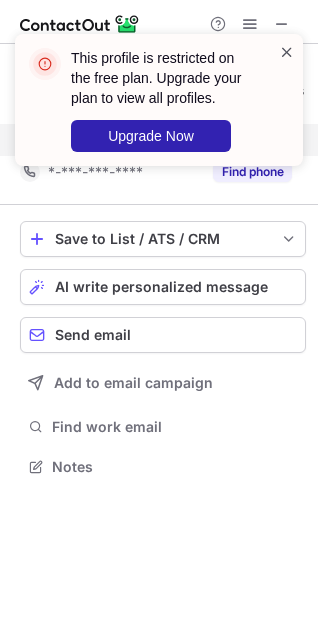 click at bounding box center [287, 52] 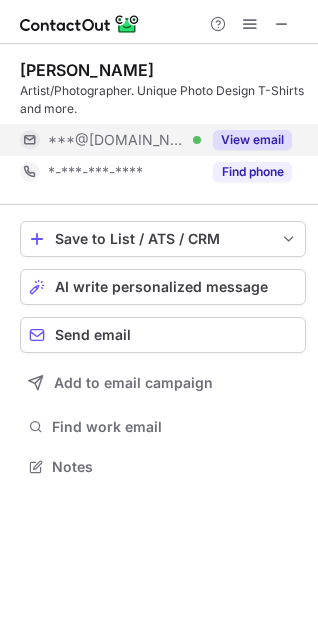 click on "This profile is restricted on the free plan. Upgrade your plan to view all profiles. Upgrade Now" at bounding box center (159, 108) 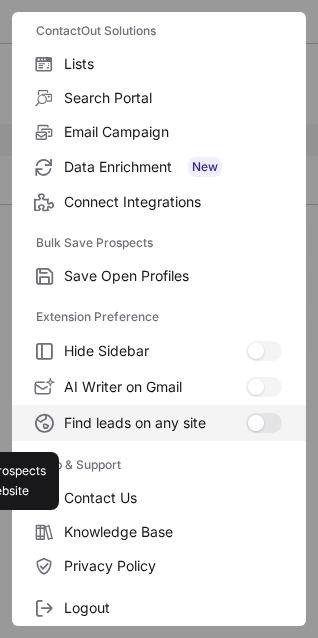 scroll, scrollTop: 195, scrollLeft: 0, axis: vertical 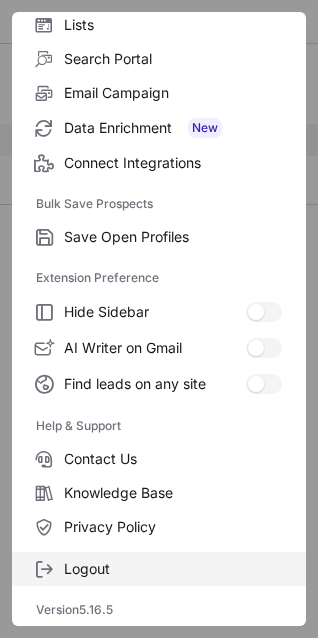 click on "Logout" at bounding box center (173, 569) 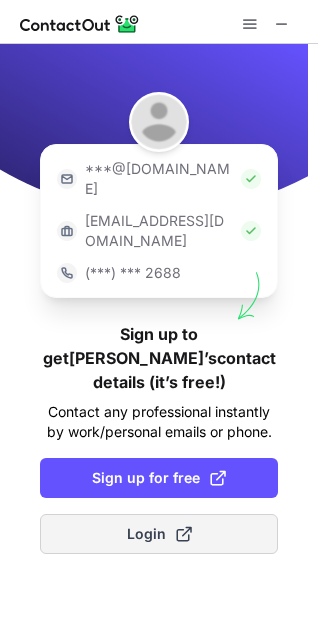 click on "Login" at bounding box center [159, 534] 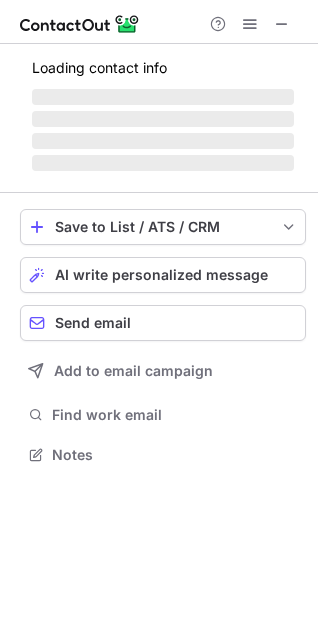 scroll, scrollTop: 10, scrollLeft: 10, axis: both 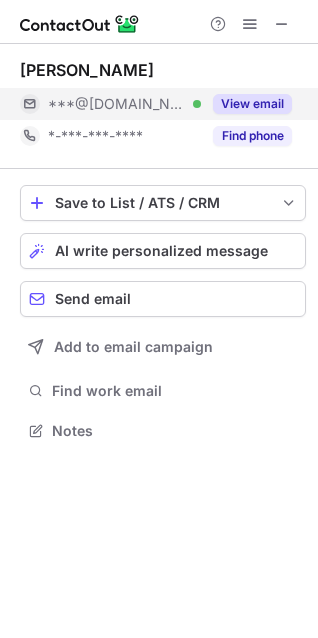 click on "View email" at bounding box center (252, 104) 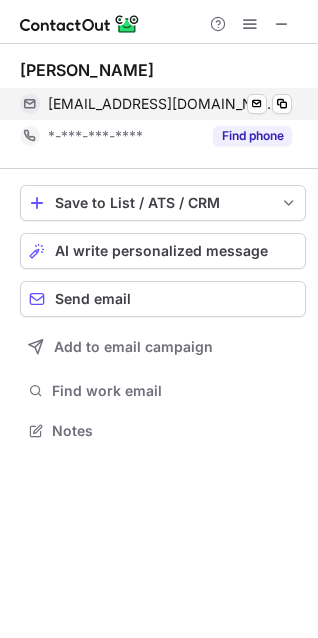 click on "rickvasr@gmail.com Verified Send email Copy" at bounding box center (156, 104) 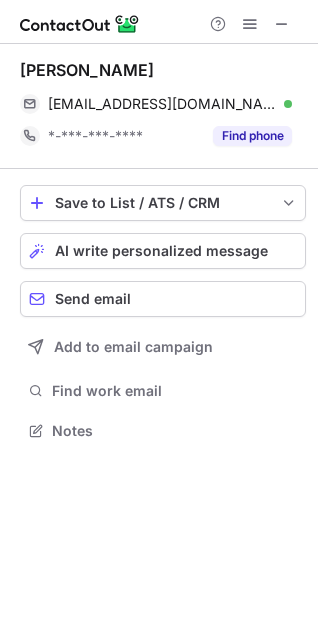 click on "Rick Vargas" at bounding box center [87, 70] 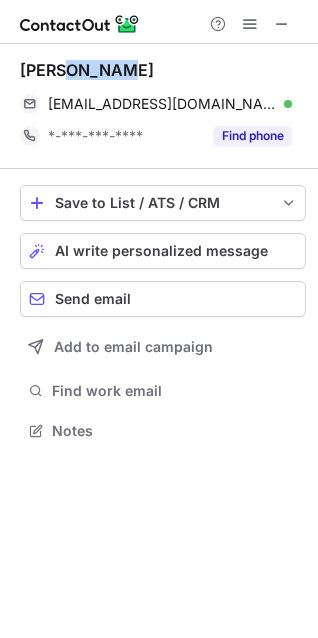 drag, startPoint x: 73, startPoint y: 61, endPoint x: 53, endPoint y: 59, distance: 20.09975 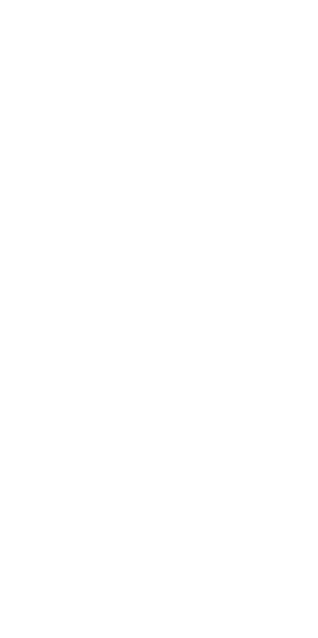 scroll, scrollTop: 0, scrollLeft: 0, axis: both 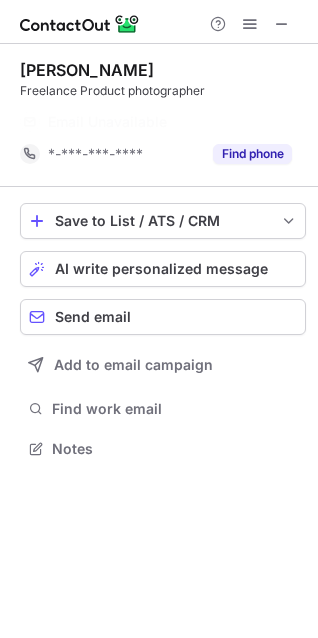 click on "[PERSON_NAME]" at bounding box center [87, 70] 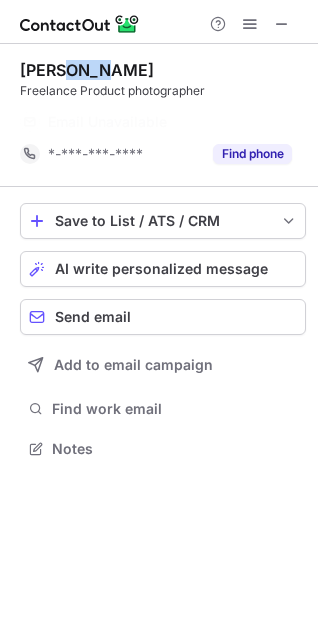 click on "Rick Weng" at bounding box center [87, 70] 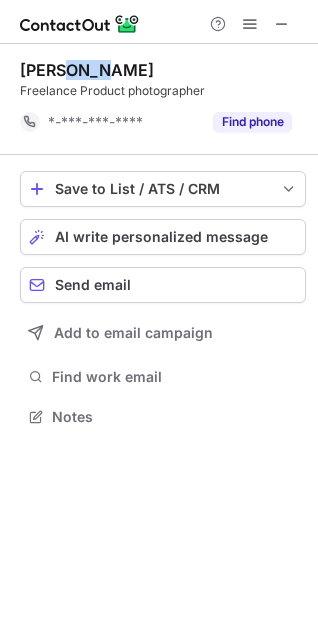 scroll, scrollTop: 403, scrollLeft: 318, axis: both 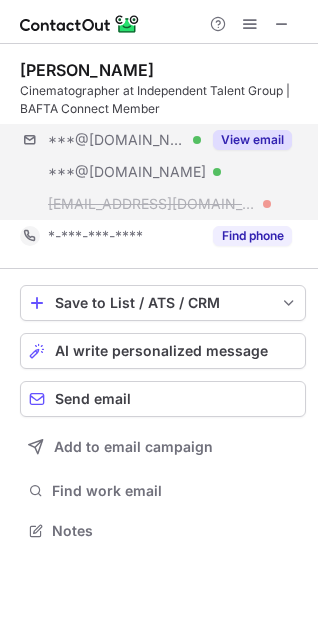 click on "***@[DOMAIN_NAME] Verified ***@[DOMAIN_NAME] Verified [EMAIL_ADDRESS][DOMAIN_NAME] View email" at bounding box center (163, 172) 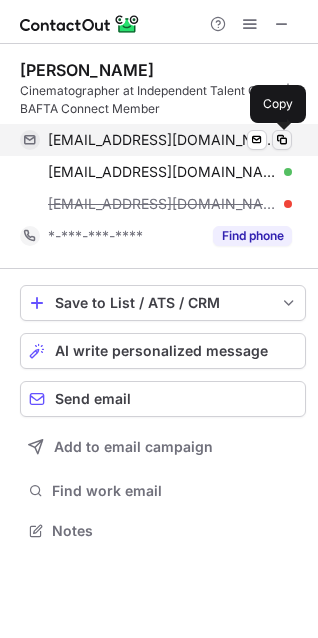 click at bounding box center (282, 140) 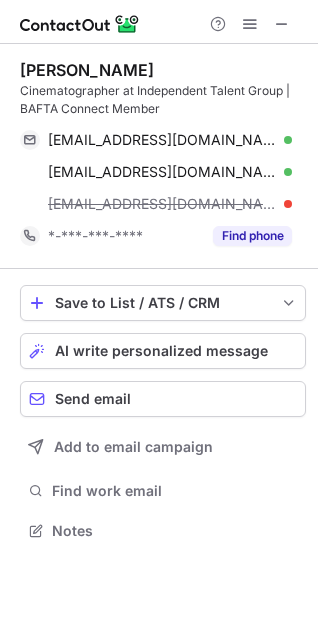 click on "[EMAIL_ADDRESS][DOMAIN_NAME] Verified Send email Copied! [PERSON_NAME][EMAIL_ADDRESS][DOMAIN_NAME] Verified Send email Copy [EMAIL_ADDRESS][DOMAIN_NAME]" at bounding box center [163, 172] 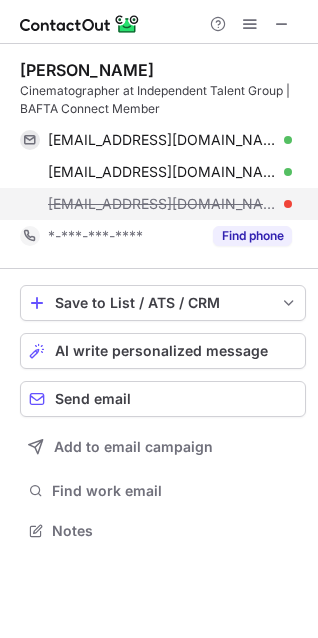 click at bounding box center (288, 204) 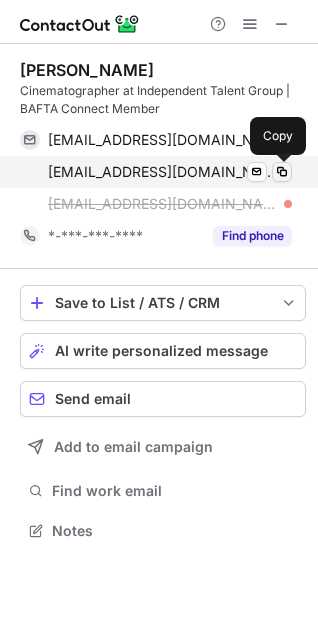 click at bounding box center (282, 172) 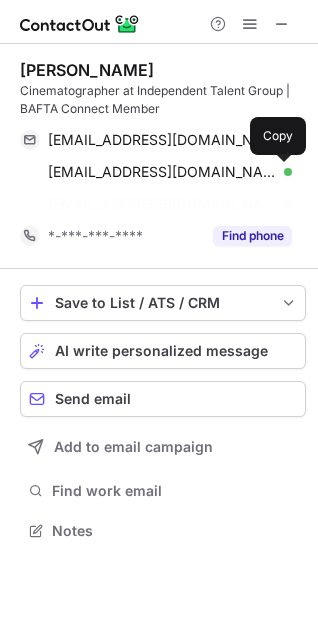 scroll, scrollTop: 485, scrollLeft: 318, axis: both 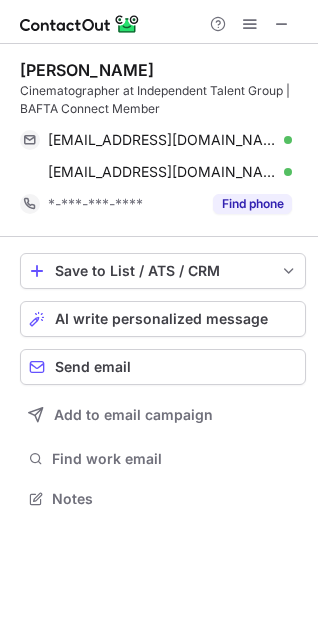 click on "Rick Joaquim" at bounding box center (87, 70) 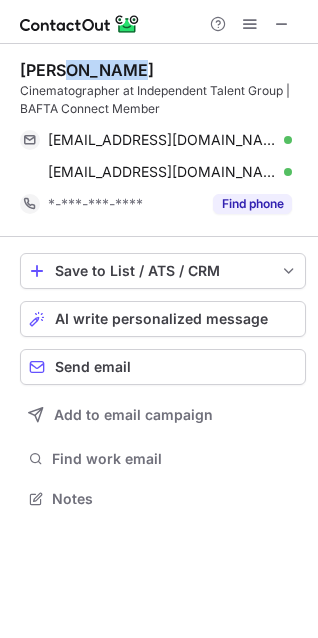 click on "Rick Joaquim" at bounding box center (87, 70) 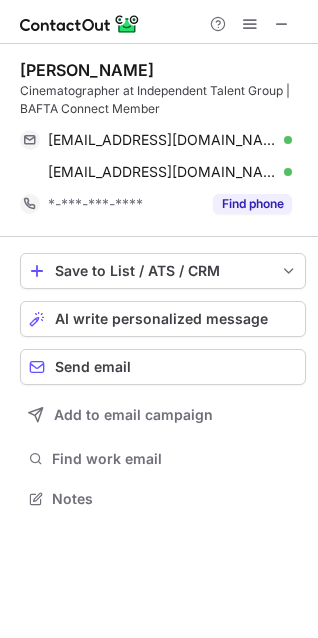 copy on "Joaquim" 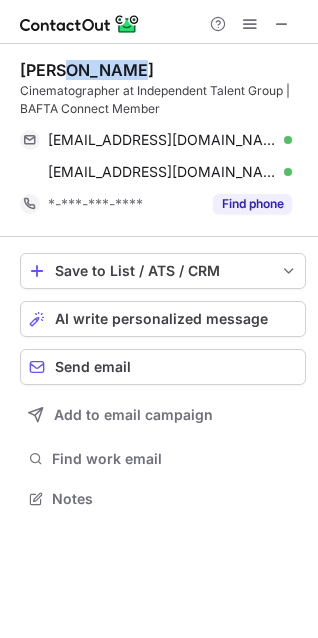 click on "Rick Joaquim Cinematographer at Independent Talent Group | BAFTA Connect Member rickjoaquimdop@gmail.com Verified Send email Copy ricky_joaquim@yahoo.com Verified Send email Copy *-***-***-**** Find phone" at bounding box center (163, 140) 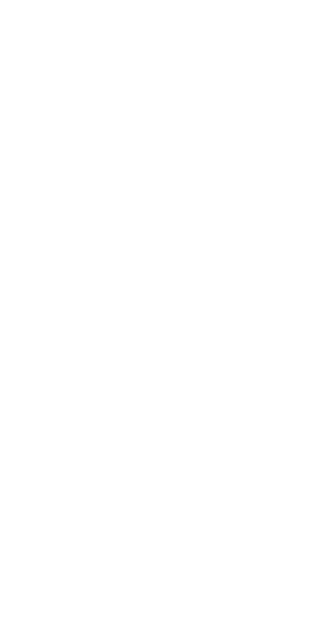 scroll, scrollTop: 0, scrollLeft: 0, axis: both 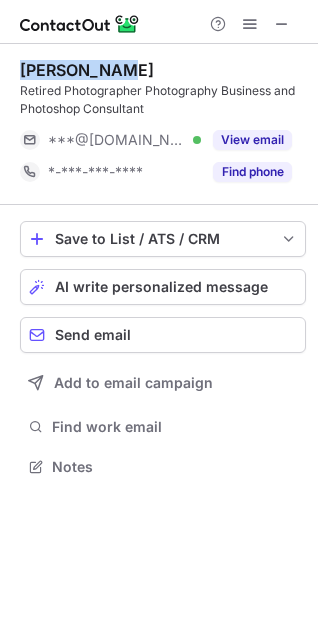 drag, startPoint x: 130, startPoint y: 68, endPoint x: 19, endPoint y: 57, distance: 111.54372 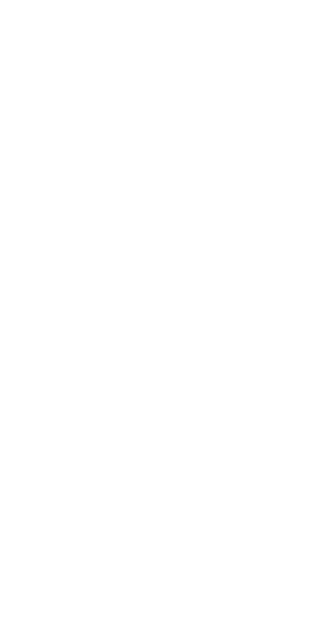 scroll, scrollTop: 0, scrollLeft: 0, axis: both 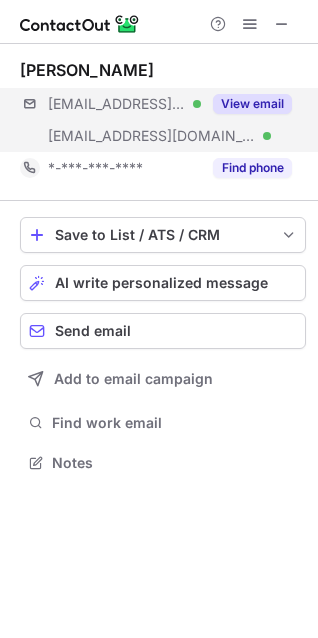 click on "[EMAIL_ADDRESS][DOMAIN_NAME] Verified [EMAIL_ADDRESS][DOMAIN_NAME] Verified View email" at bounding box center [163, 120] 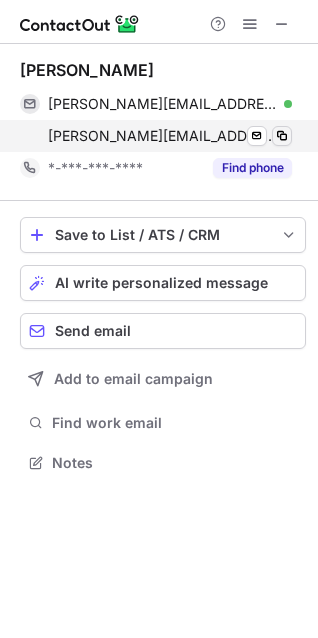 click on "rick@rickmapes.com Verified Send email Copy rick@braecompression.com Verified Send email Copy" at bounding box center (163, 120) 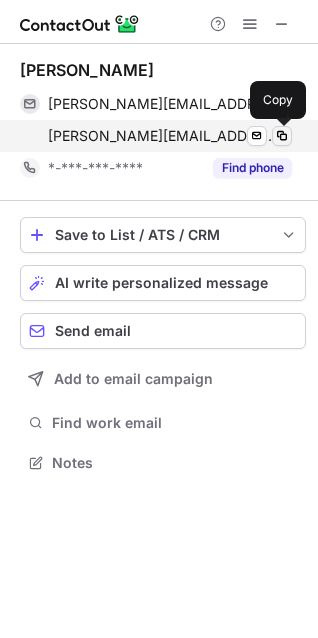 click at bounding box center [282, 136] 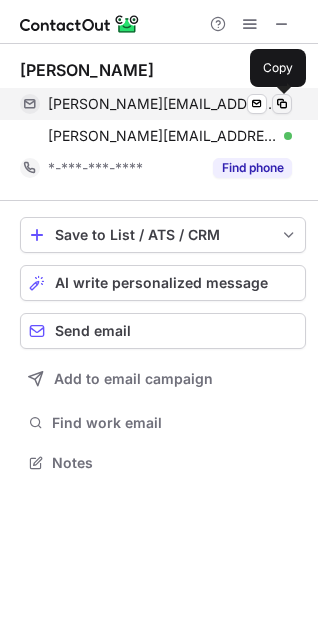 click at bounding box center [282, 104] 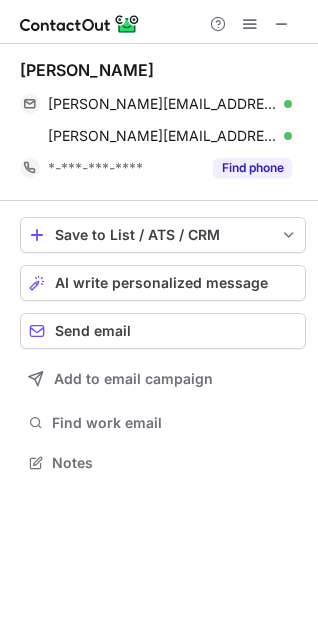 click on "Rick Mapes" at bounding box center [87, 70] 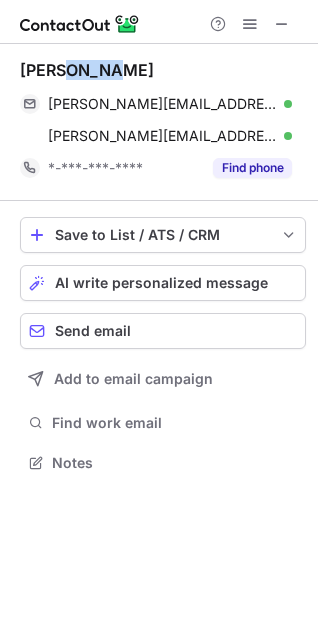 click on "Rick Mapes" at bounding box center [87, 70] 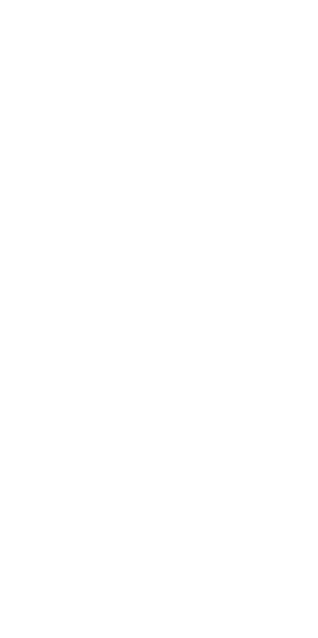 scroll, scrollTop: 0, scrollLeft: 0, axis: both 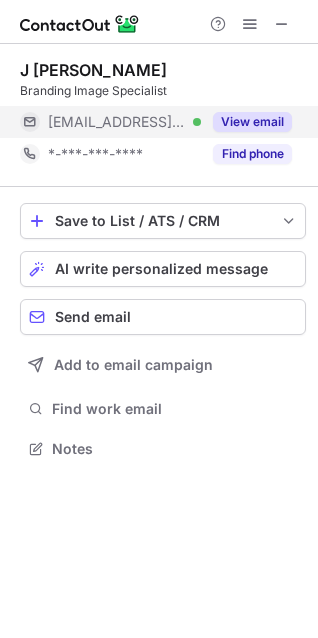drag, startPoint x: 273, startPoint y: 96, endPoint x: 278, endPoint y: 113, distance: 17.720045 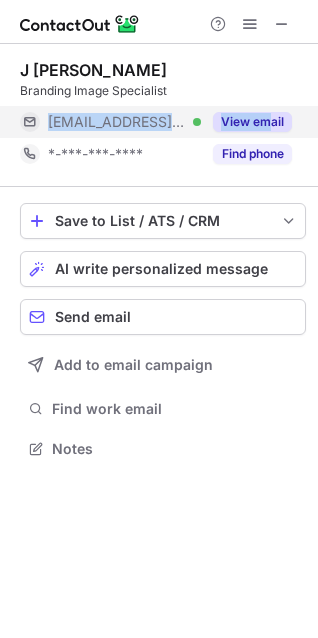 scroll, scrollTop: 441, scrollLeft: 318, axis: both 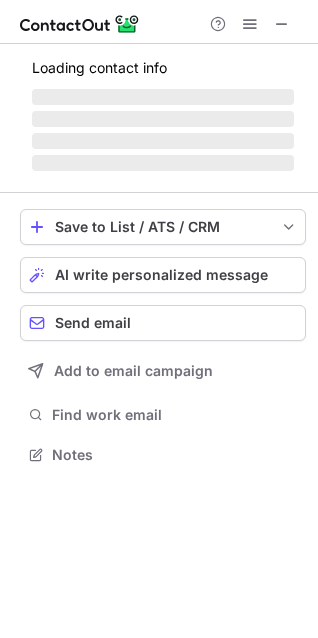 click on "‌" at bounding box center [163, 119] 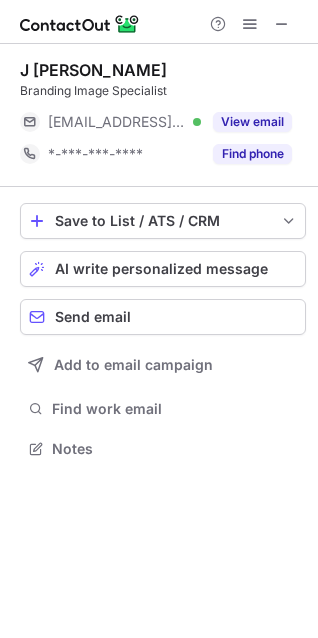 scroll, scrollTop: 435, scrollLeft: 318, axis: both 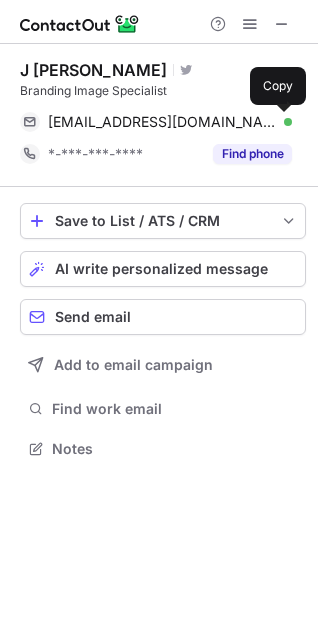 click at bounding box center [282, 122] 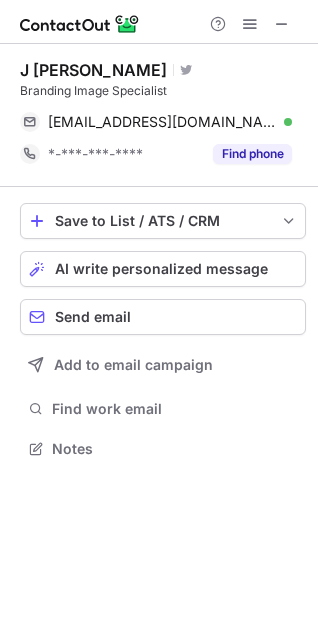 click on "J Rick Martin" at bounding box center [93, 70] 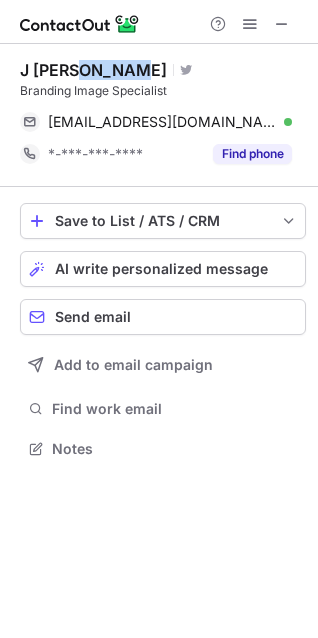 click on "J Rick Martin" at bounding box center [93, 70] 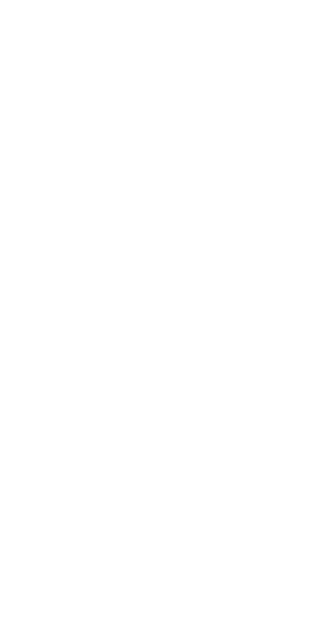 scroll, scrollTop: 0, scrollLeft: 0, axis: both 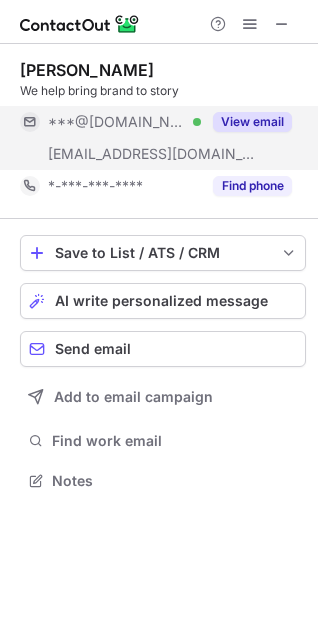 click on "View email" at bounding box center [252, 122] 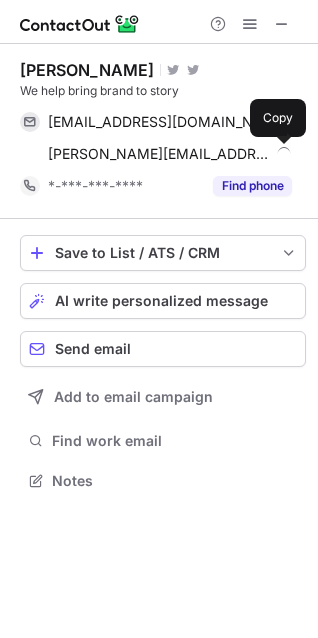 click at bounding box center (282, 154) 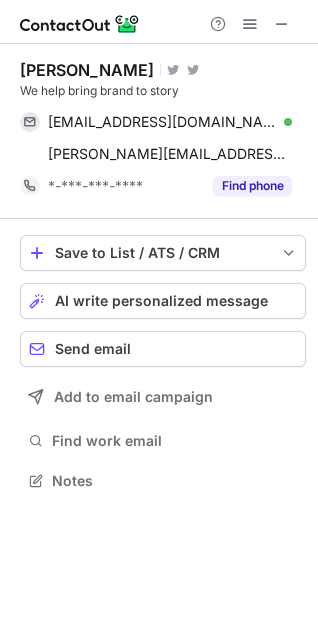 click on "Rick Sheinin" at bounding box center [87, 70] 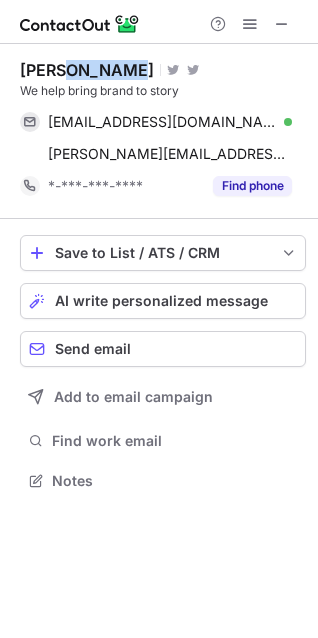 click on "Rick Sheinin" at bounding box center [87, 70] 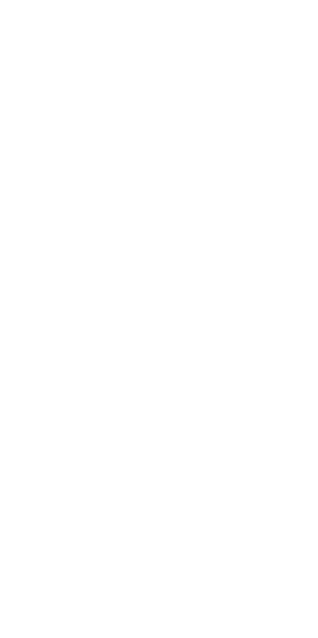 scroll, scrollTop: 0, scrollLeft: 0, axis: both 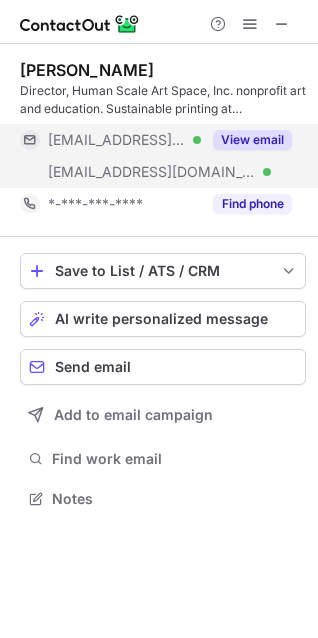 click on "View email" at bounding box center (252, 140) 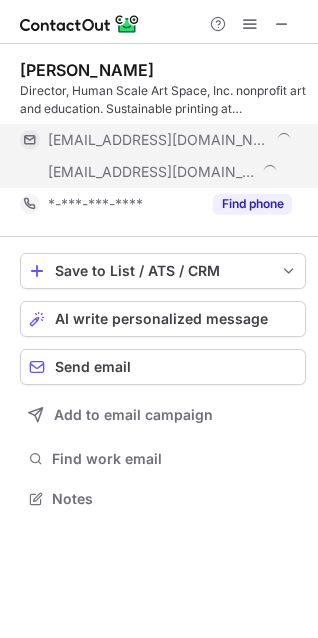 click on "[EMAIL_ADDRESS][DOMAIN_NAME]" at bounding box center [170, 172] 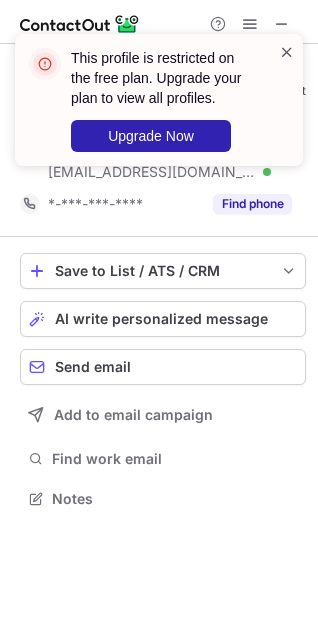 click at bounding box center (287, 52) 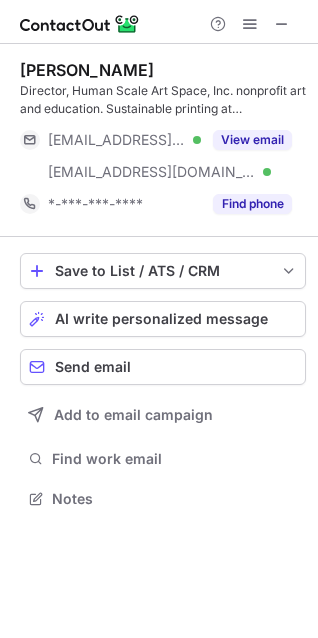 click on "This profile is restricted on the free plan. Upgrade your plan to view all profiles. Upgrade Now" at bounding box center (159, 34) 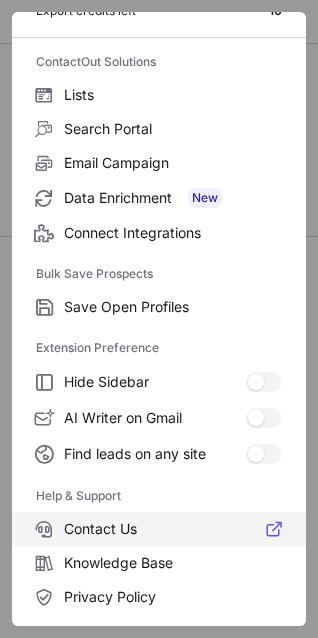 scroll, scrollTop: 195, scrollLeft: 0, axis: vertical 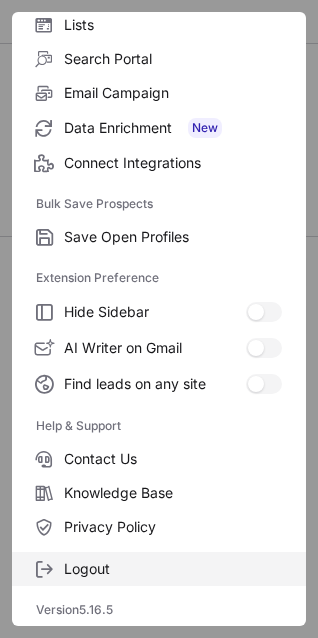 click on "Logout" at bounding box center (173, 569) 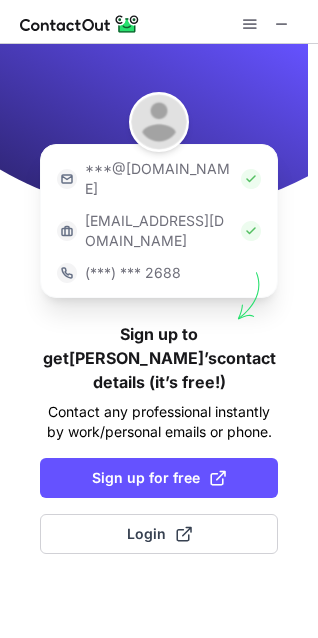 click on "***@gmail.com ***@company.com (***) *** 2688 Sign up to get  Rick’s  contact details (it’s free!) Contact any professional instantly by work/personal emails or phone. Sign up for free Login" at bounding box center [159, 341] 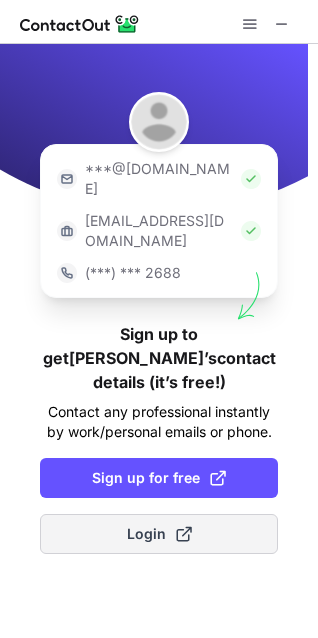 click on "Login" at bounding box center [159, 534] 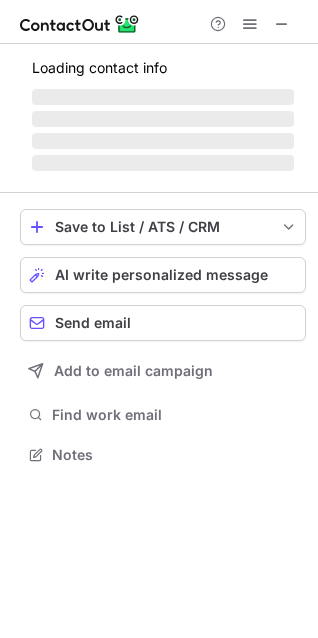 scroll, scrollTop: 10, scrollLeft: 10, axis: both 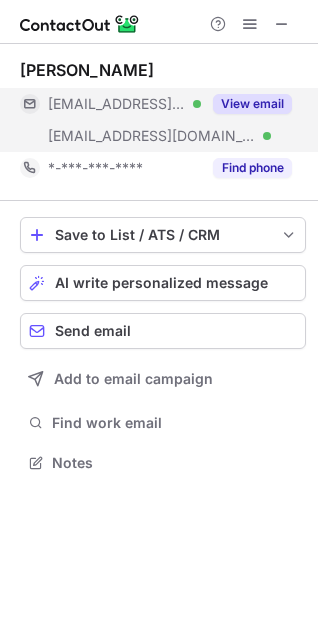 click on "View email" at bounding box center (252, 104) 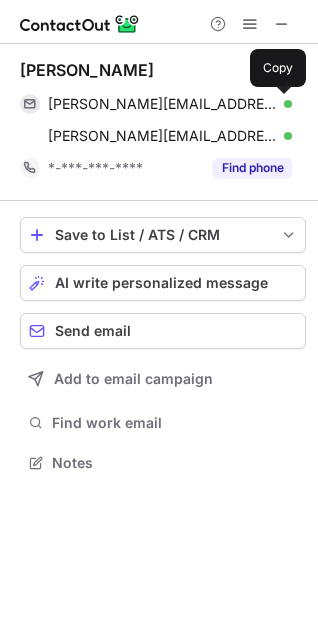 click at bounding box center [282, 104] 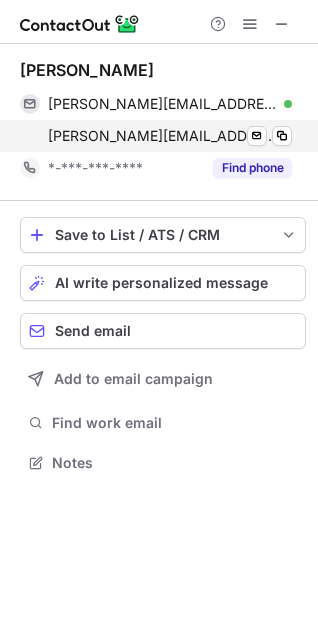 click on "rick.colson@rcn.com Verified" at bounding box center (170, 136) 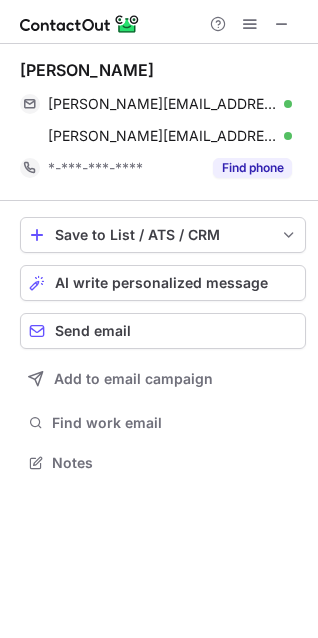 click on "Rick Colson" at bounding box center [87, 70] 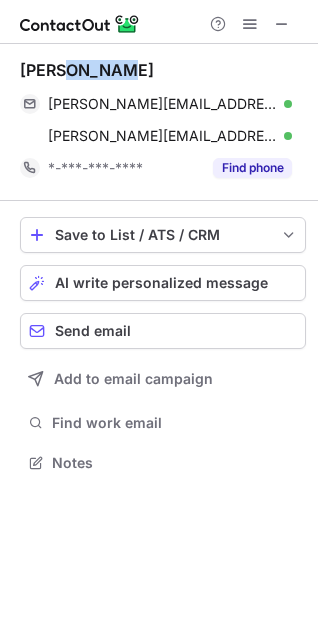 click on "Rick Colson" at bounding box center [87, 70] 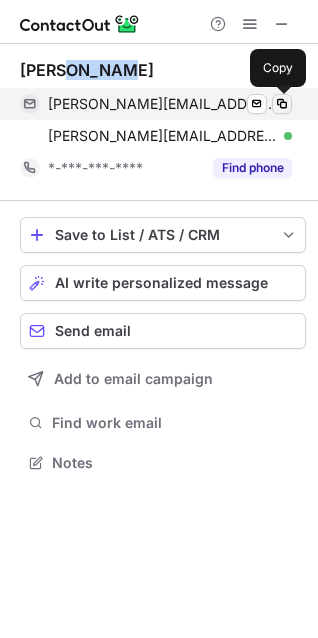click at bounding box center (282, 104) 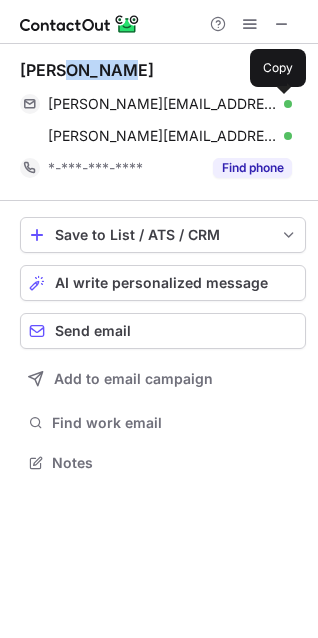 type 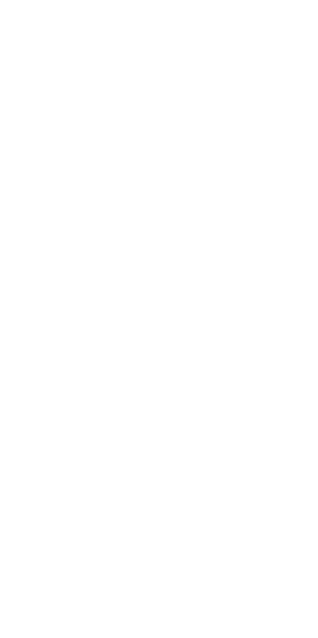 scroll, scrollTop: 0, scrollLeft: 0, axis: both 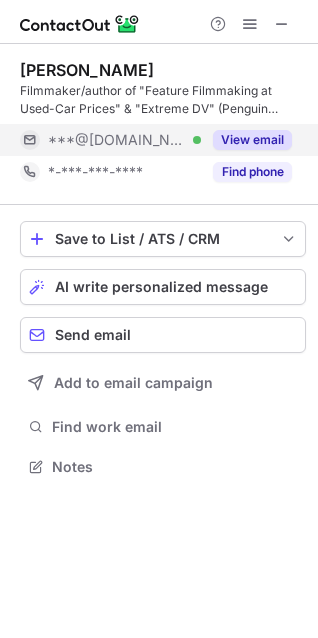 click on "View email" at bounding box center [252, 140] 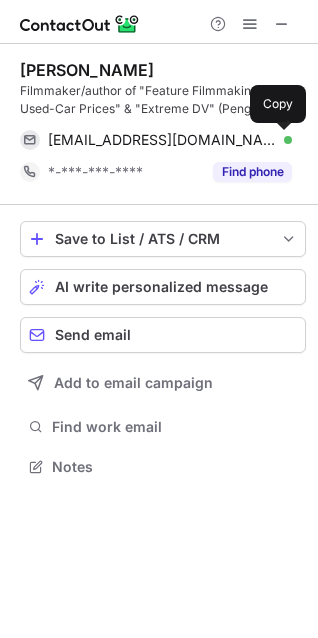 click at bounding box center (282, 140) 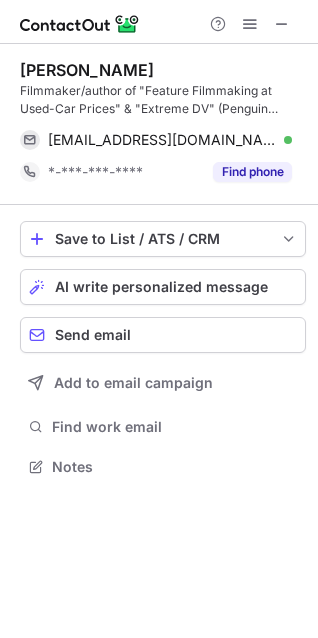 type 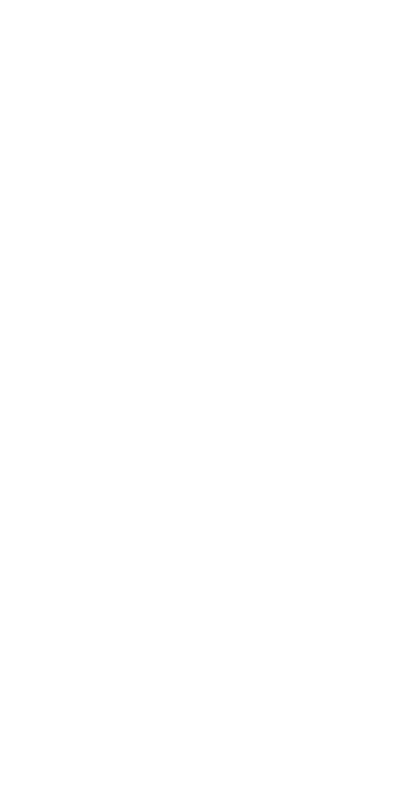 scroll, scrollTop: 0, scrollLeft: 0, axis: both 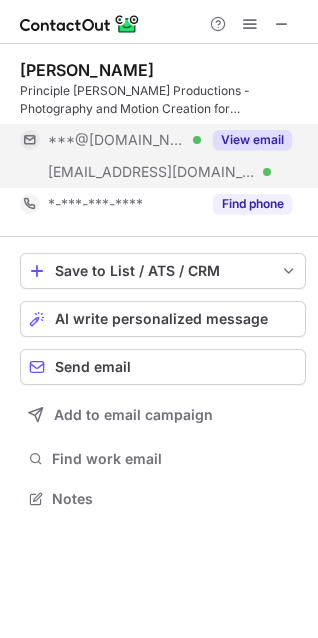 click on "View email" at bounding box center (252, 140) 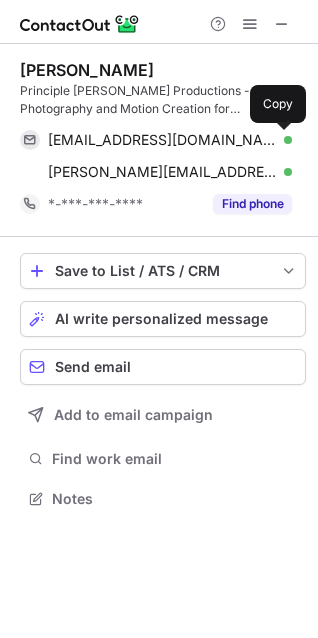 click at bounding box center (282, 140) 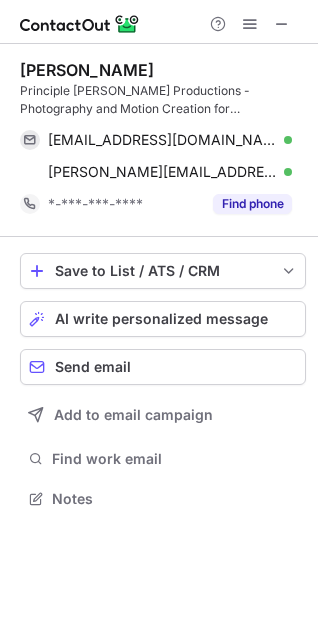 click on "Rick Etkin" at bounding box center (87, 70) 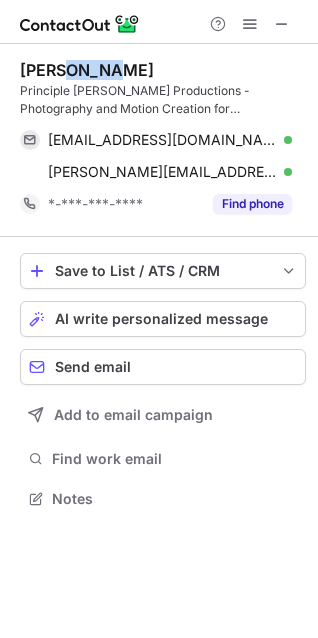click on "Rick Etkin" at bounding box center [87, 70] 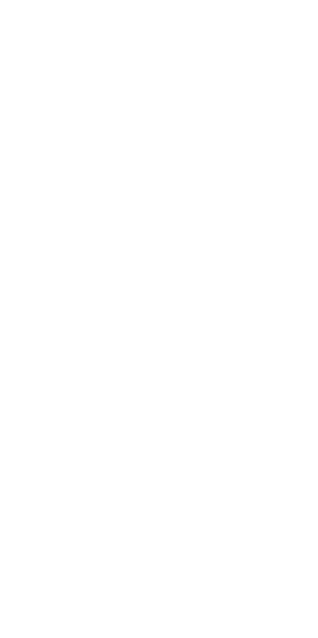 scroll, scrollTop: 0, scrollLeft: 0, axis: both 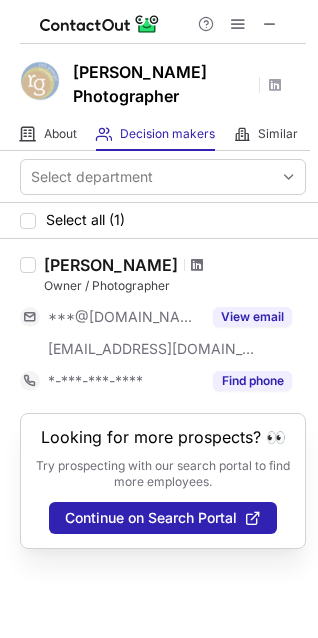 click at bounding box center (197, 265) 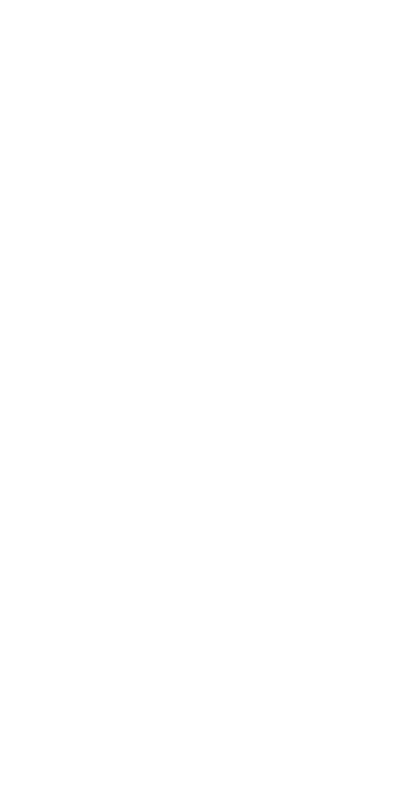 scroll, scrollTop: 0, scrollLeft: 0, axis: both 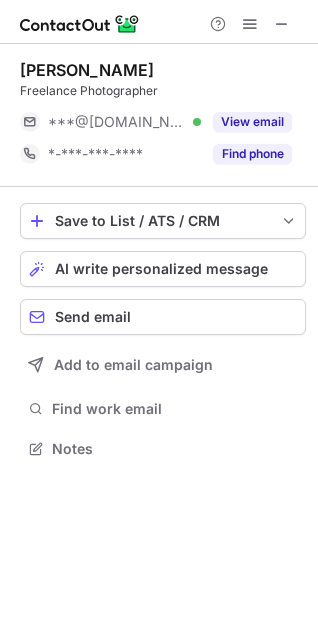 click on "Rick Scuteri" at bounding box center [87, 70] 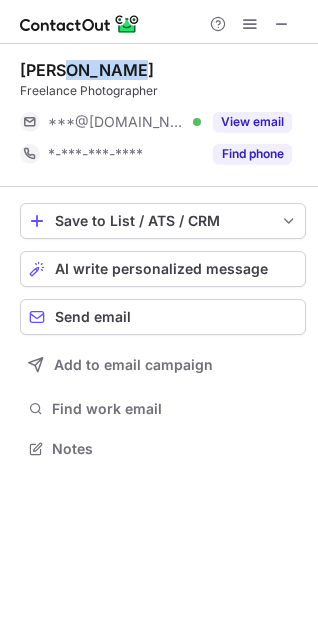 click on "Rick Scuteri" at bounding box center [87, 70] 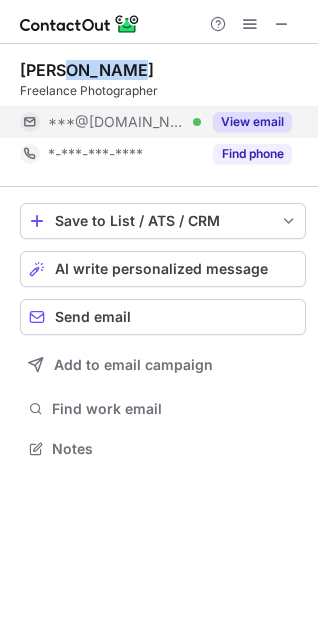 click on "View email" at bounding box center (252, 122) 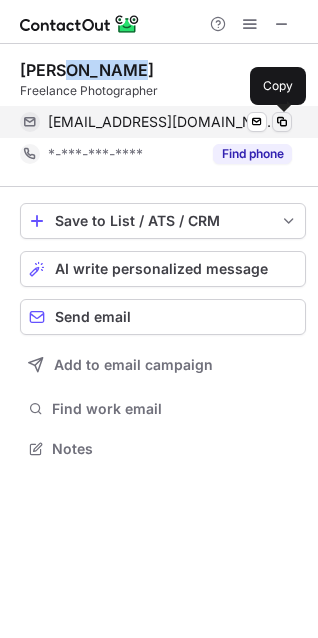 click at bounding box center (282, 122) 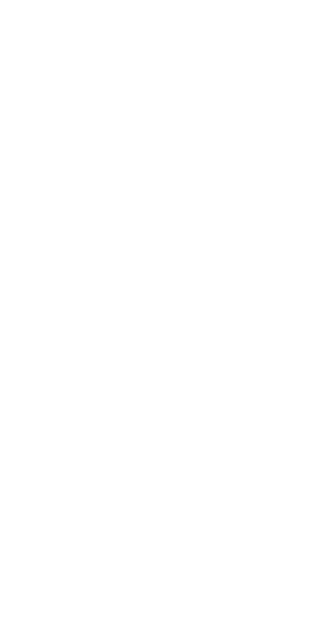 scroll, scrollTop: 0, scrollLeft: 0, axis: both 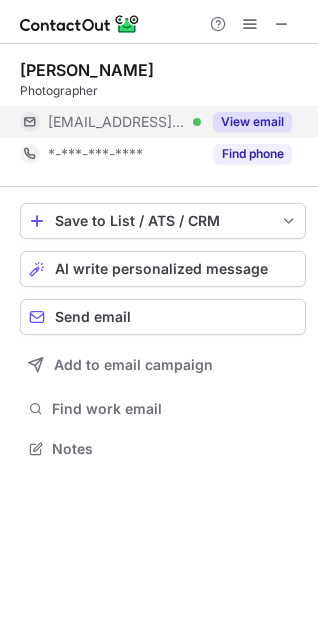 click on "View email" at bounding box center (252, 122) 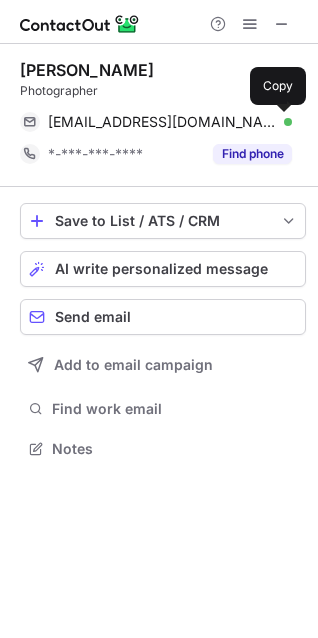 scroll, scrollTop: 435, scrollLeft: 318, axis: both 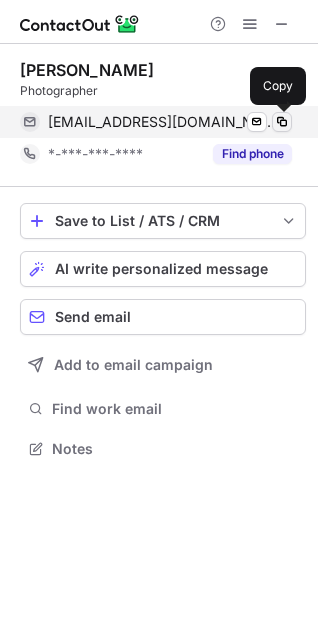 click at bounding box center (282, 122) 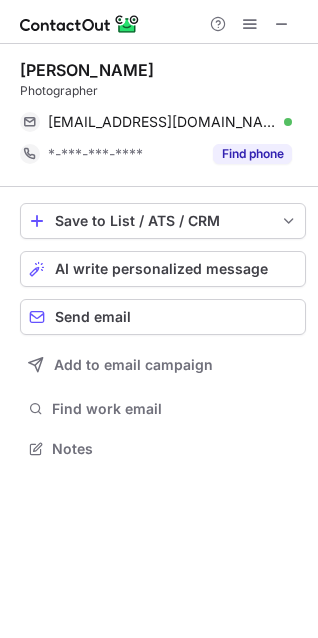 click on "Rick Mendoza" at bounding box center [87, 70] 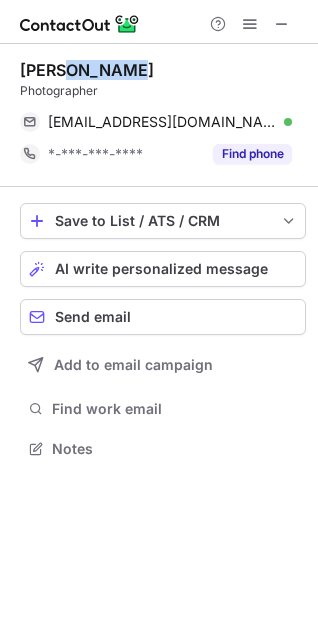 click on "Rick Mendoza" at bounding box center (87, 70) 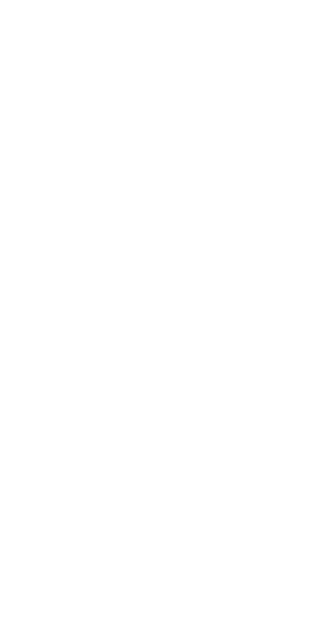 scroll, scrollTop: 0, scrollLeft: 0, axis: both 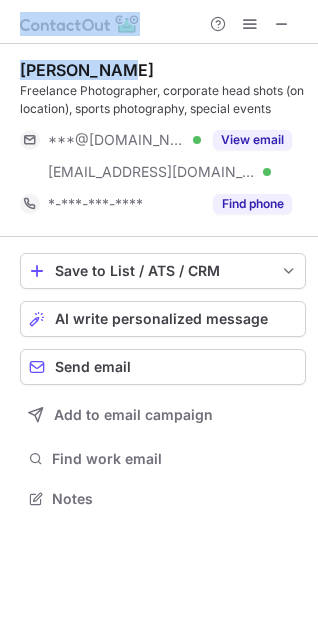 drag, startPoint x: 124, startPoint y: 60, endPoint x: 11, endPoint y: 42, distance: 114.424644 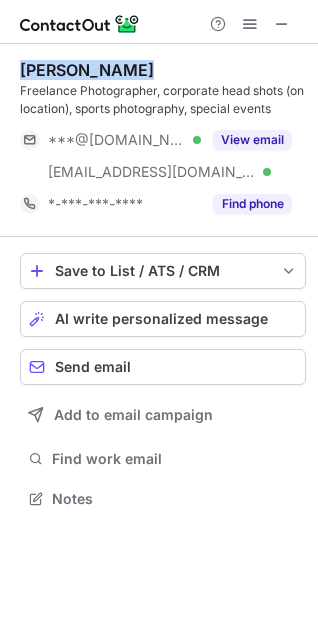 drag, startPoint x: 139, startPoint y: 68, endPoint x: 6, endPoint y: 62, distance: 133.13527 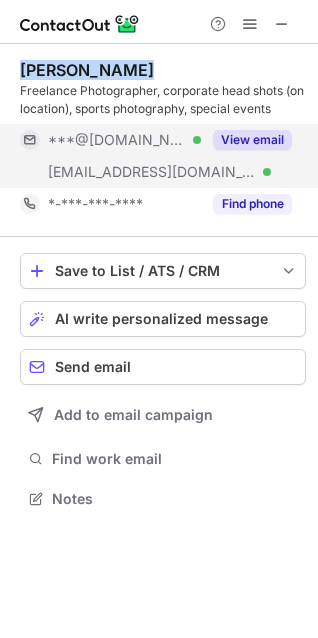click on "View email" at bounding box center [252, 140] 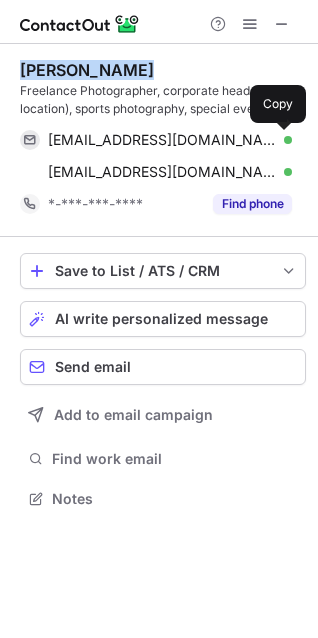 click at bounding box center (282, 140) 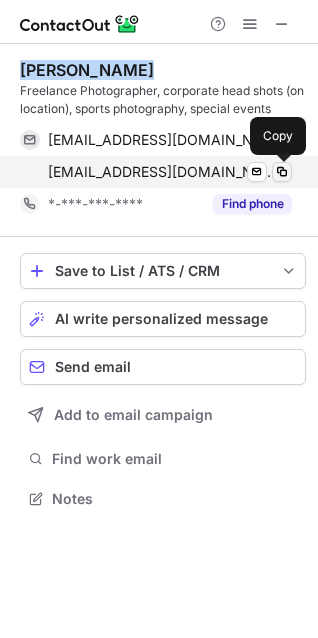 click at bounding box center [282, 172] 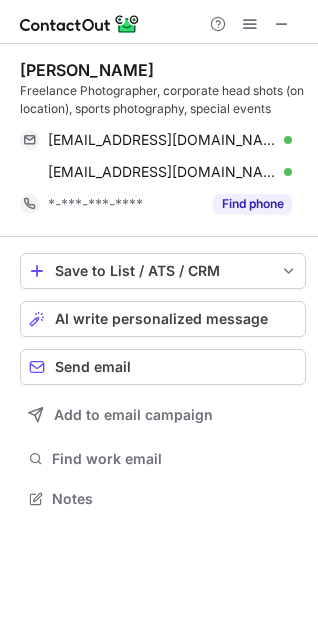 click on "Rick Magyan Freelance Photographer, corporate head shots (on location), sports photography, special events rmagyan@gmail.com Verified Send email Copy rmagyan@deloitte.com Verified Send email Copy *-***-***-**** Find phone" at bounding box center (163, 140) 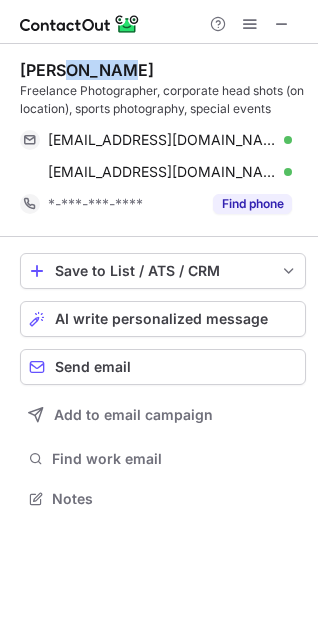 click on "Rick Magyan Freelance Photographer, corporate head shots (on location), sports photography, special events rmagyan@gmail.com Verified Send email Copy rmagyan@deloitte.com Verified Send email Copy *-***-***-**** Find phone" at bounding box center [163, 140] 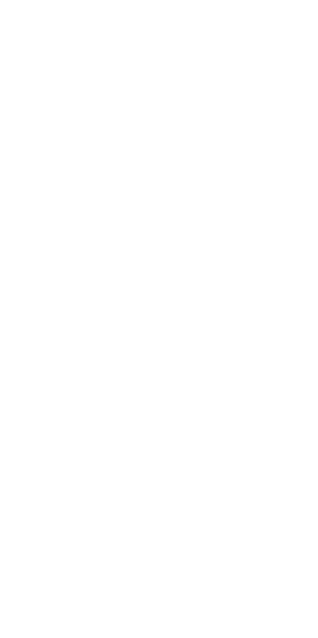 scroll, scrollTop: 0, scrollLeft: 0, axis: both 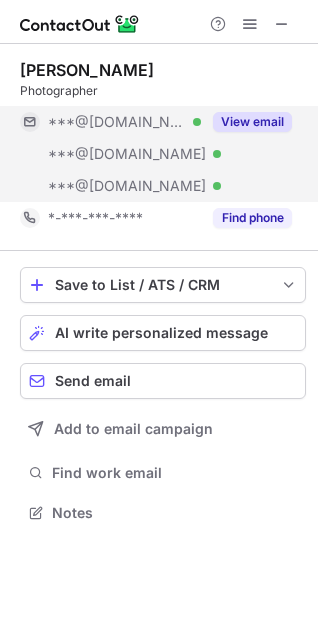 click on "View email" at bounding box center (252, 122) 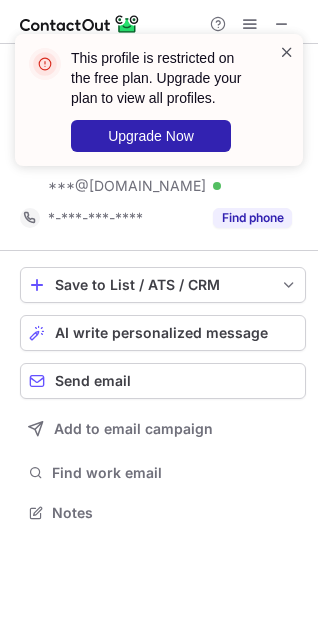 click at bounding box center [287, 52] 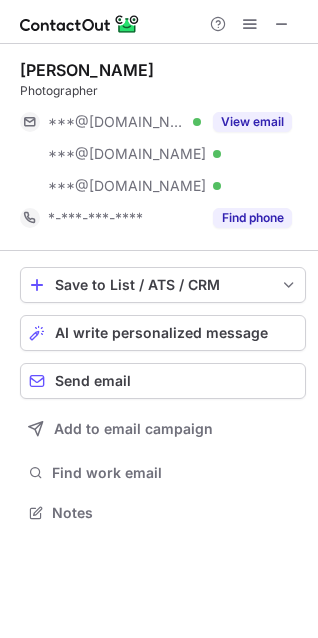 click on "This profile is restricted on the free plan. Upgrade your plan to view all profiles. Upgrade Now" at bounding box center [159, 108] 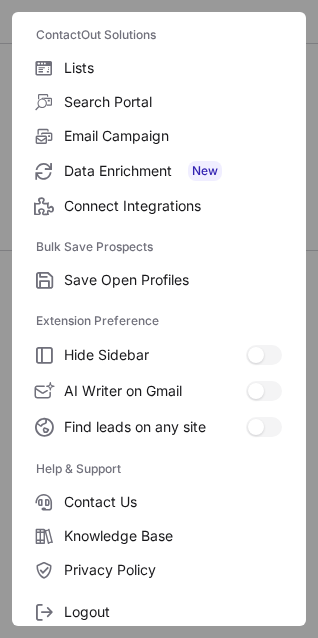 scroll, scrollTop: 195, scrollLeft: 0, axis: vertical 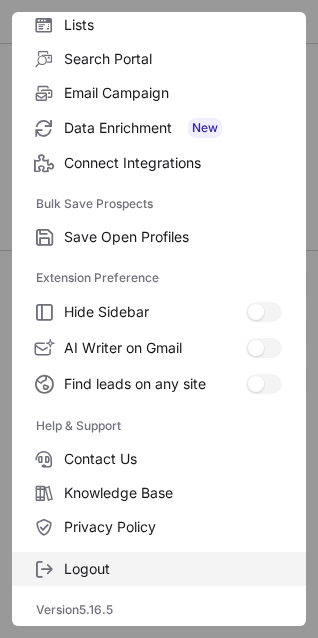 click on "Logout" at bounding box center [173, 569] 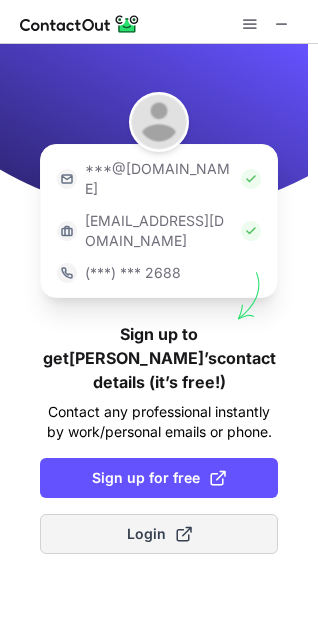 click on "Login" at bounding box center (159, 534) 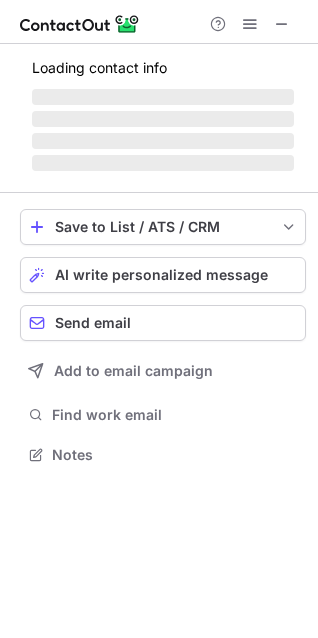 scroll, scrollTop: 10, scrollLeft: 10, axis: both 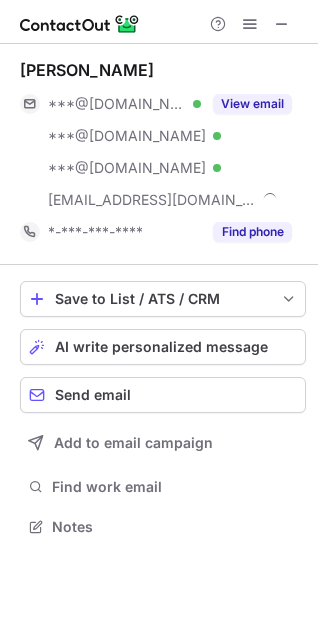 click on "View email" at bounding box center (252, 104) 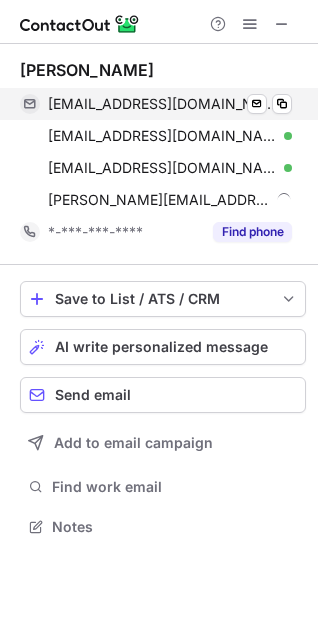 click on "hawk8509@gmail.com Verified" at bounding box center (170, 104) 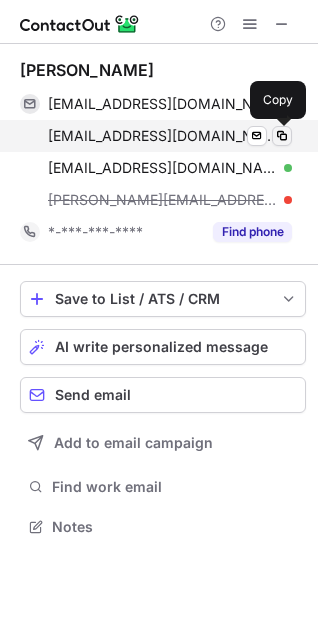 click at bounding box center (282, 136) 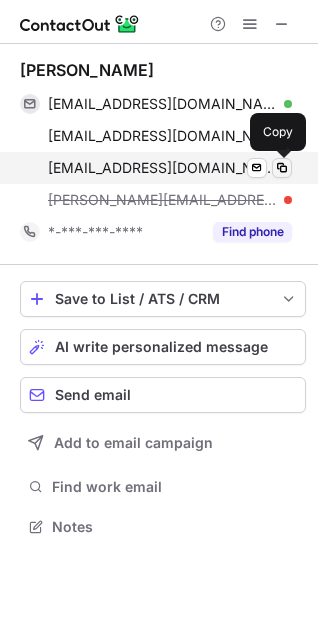 click at bounding box center [282, 168] 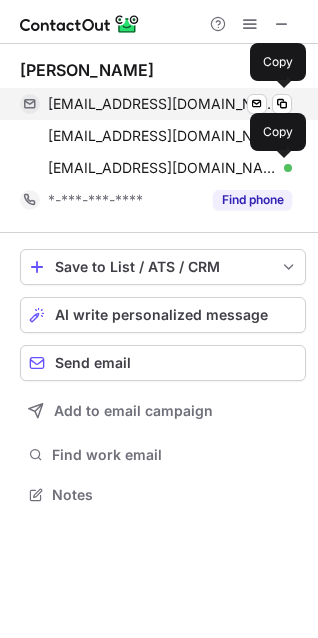 scroll, scrollTop: 481, scrollLeft: 318, axis: both 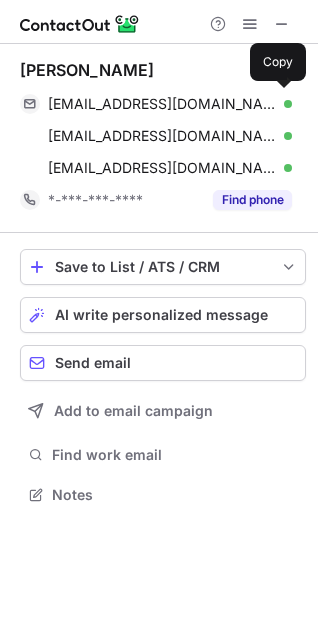 click on "Rick Nelson" at bounding box center [87, 70] 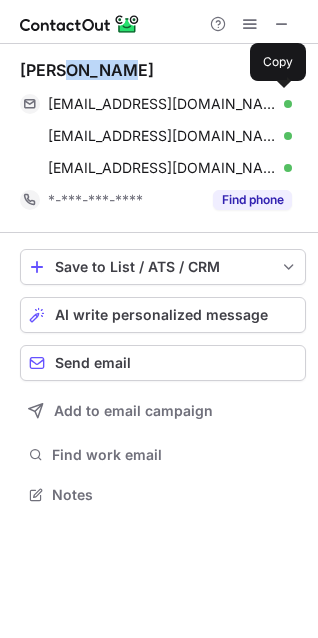click on "Rick Nelson" at bounding box center [87, 70] 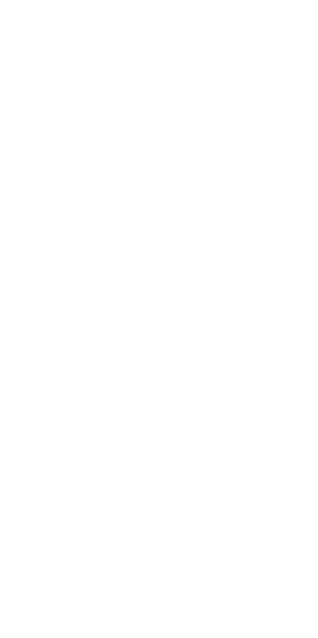 scroll, scrollTop: 0, scrollLeft: 0, axis: both 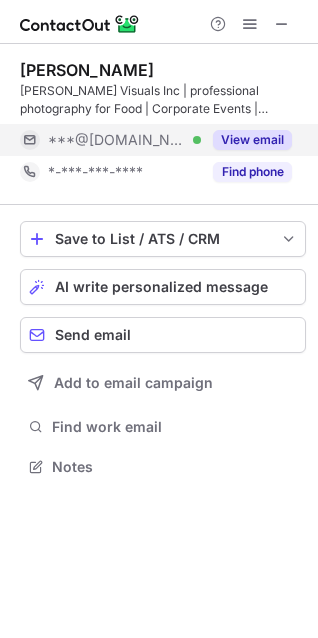 click on "View email" at bounding box center [252, 140] 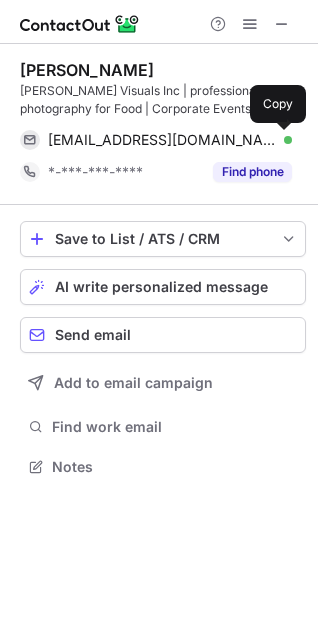 click at bounding box center [282, 140] 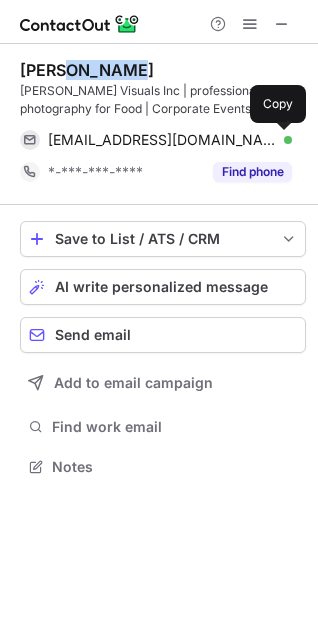 click on "Rick Tauceda" at bounding box center [87, 70] 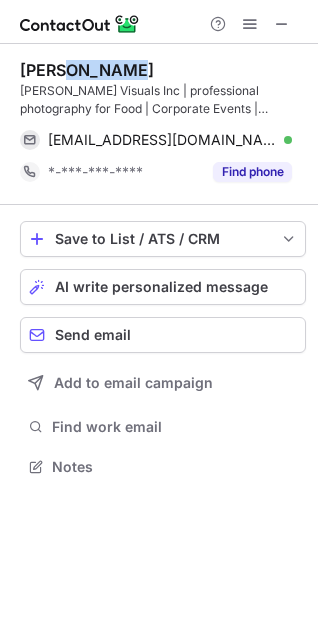 copy on "Tauceda" 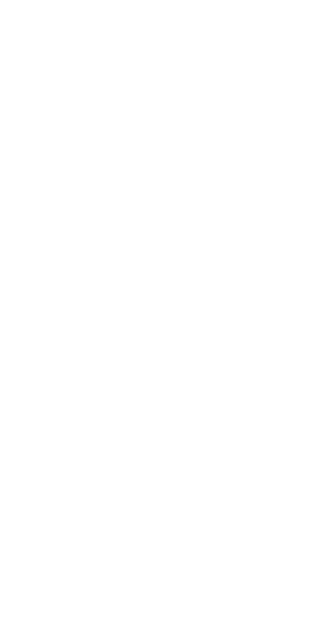scroll, scrollTop: 0, scrollLeft: 0, axis: both 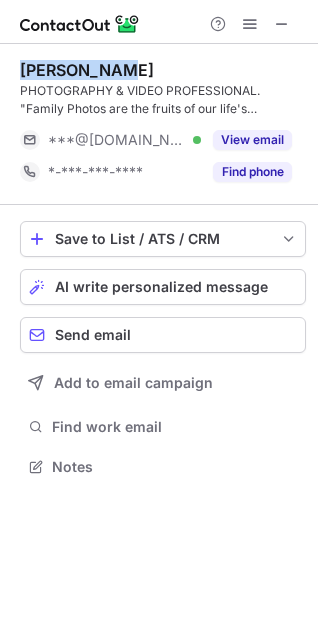 drag, startPoint x: 125, startPoint y: 61, endPoint x: 11, endPoint y: 58, distance: 114.03947 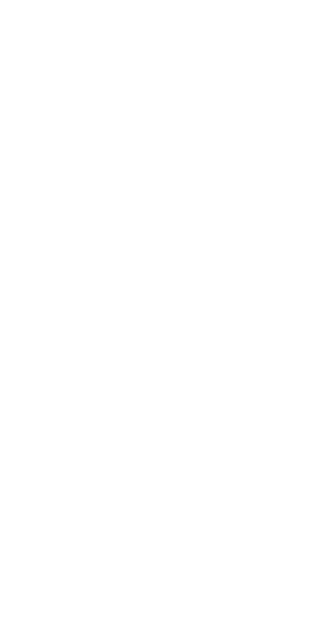 scroll, scrollTop: 0, scrollLeft: 0, axis: both 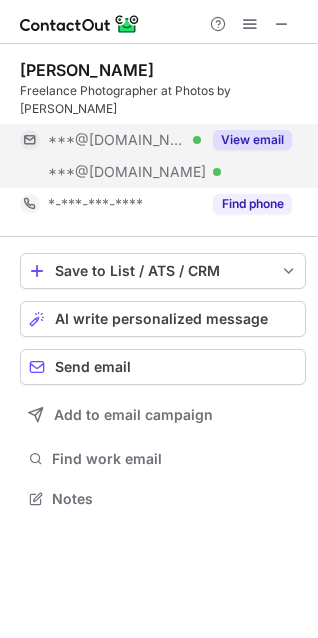 click on "View email" at bounding box center (252, 140) 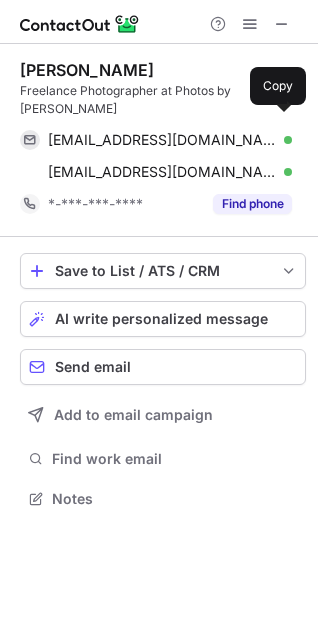 click at bounding box center (282, 140) 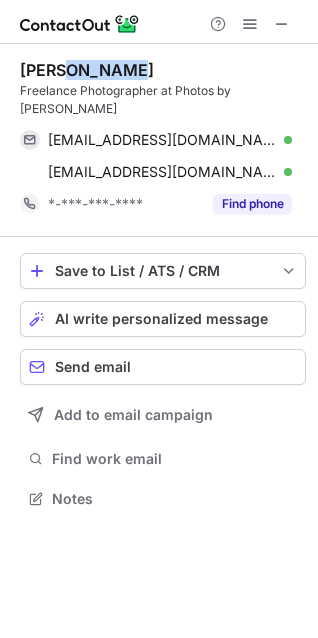drag, startPoint x: 95, startPoint y: 67, endPoint x: 11, endPoint y: 47, distance: 86.34813 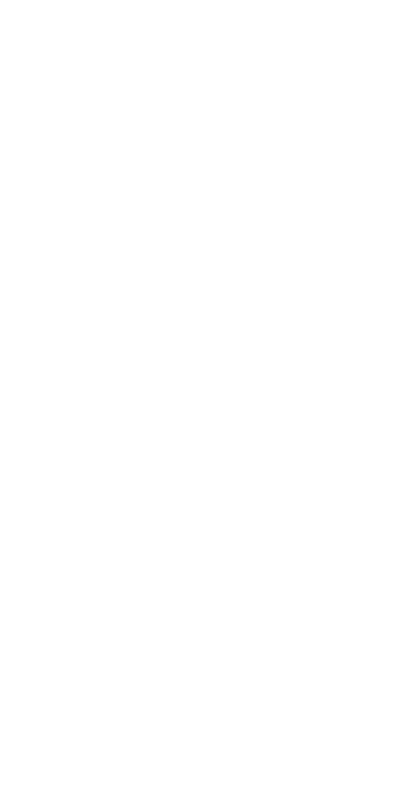 scroll, scrollTop: 0, scrollLeft: 0, axis: both 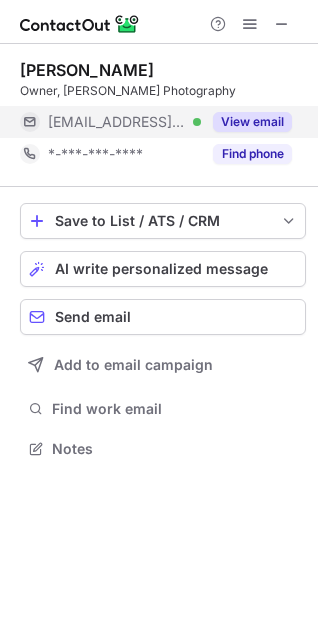 click on "View email" at bounding box center [246, 122] 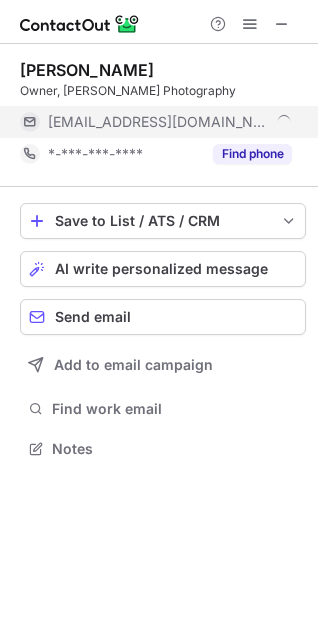 scroll, scrollTop: 435, scrollLeft: 318, axis: both 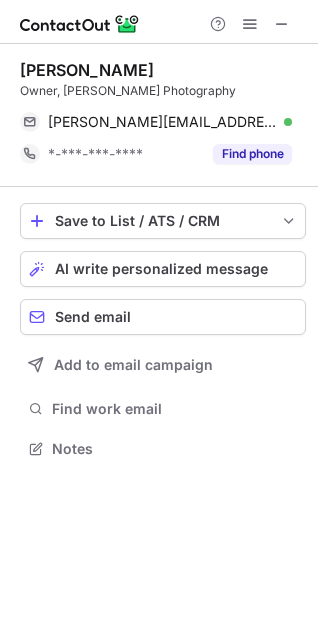click on "Rick McCleary" at bounding box center [87, 70] 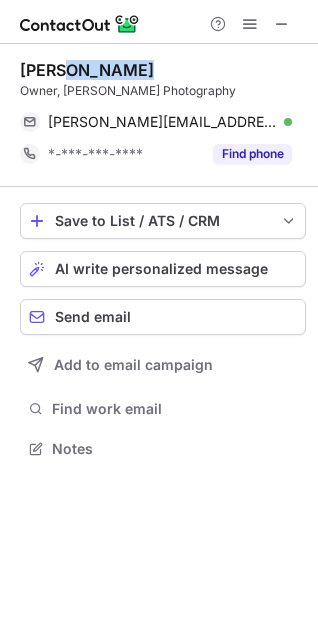 click on "Rick McCleary" at bounding box center [87, 70] 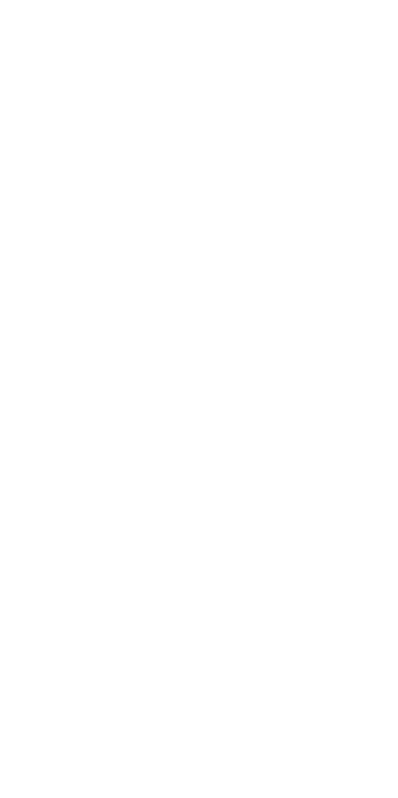 scroll, scrollTop: 0, scrollLeft: 0, axis: both 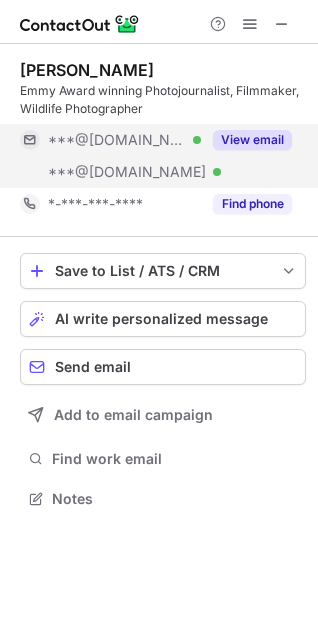 click on "View email" at bounding box center [246, 140] 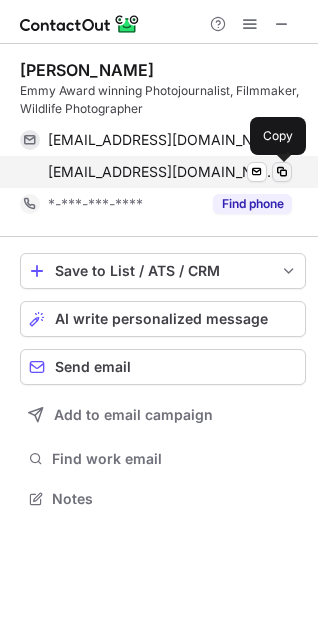 click at bounding box center (282, 172) 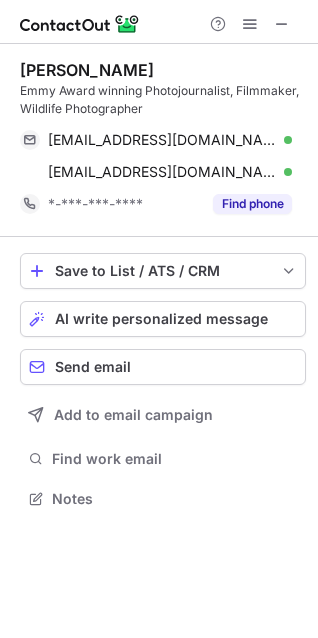 click on "Rick Macomber" at bounding box center [87, 70] 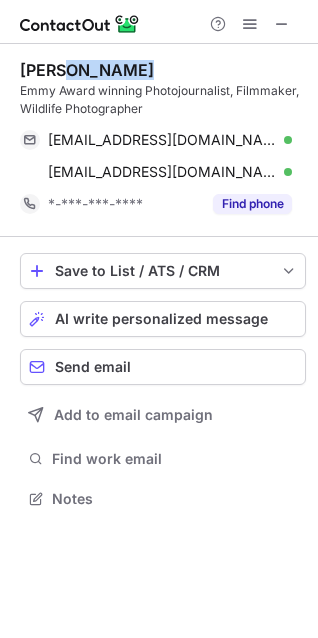 click on "Rick Macomber" at bounding box center (87, 70) 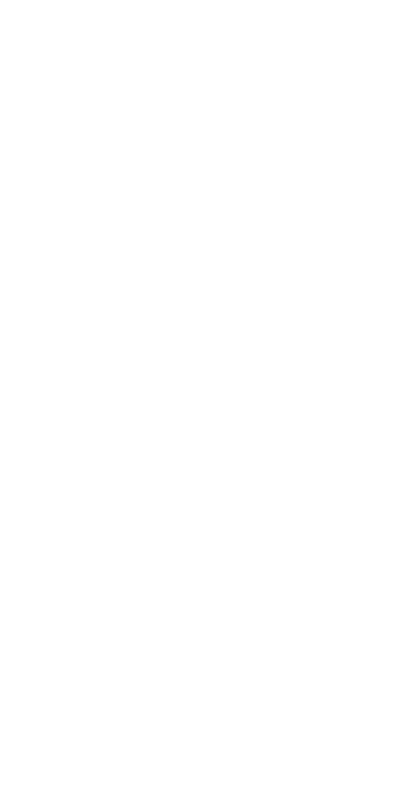 scroll, scrollTop: 0, scrollLeft: 0, axis: both 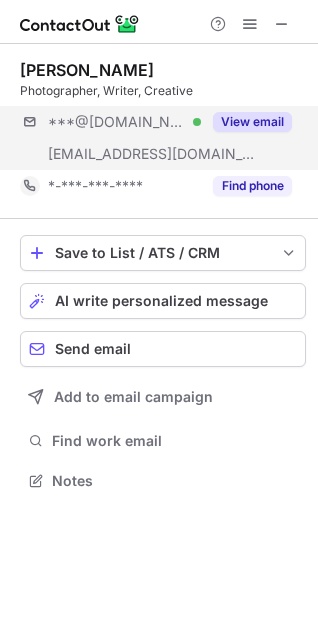 click on "***@aol.com Verified ***@rickforrestal.com View email" at bounding box center (163, 138) 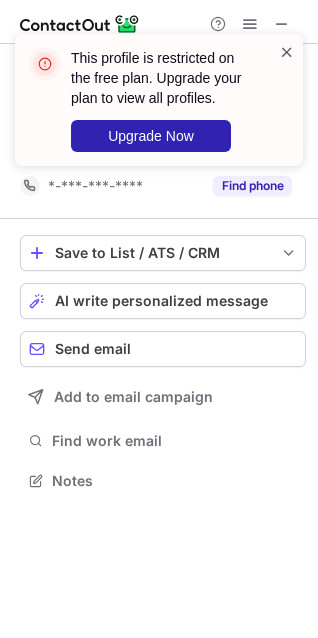 click at bounding box center (287, 52) 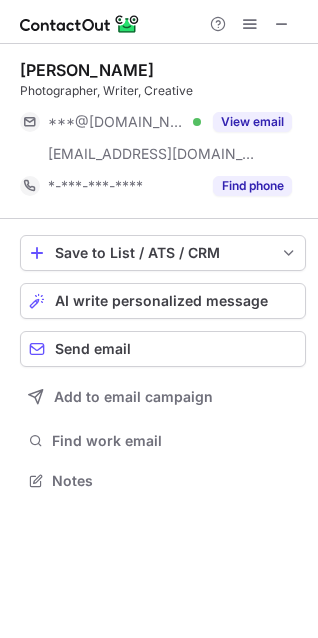 click on "This profile is restricted on the free plan. Upgrade your plan to view all profiles. Upgrade Now" at bounding box center (159, 108) 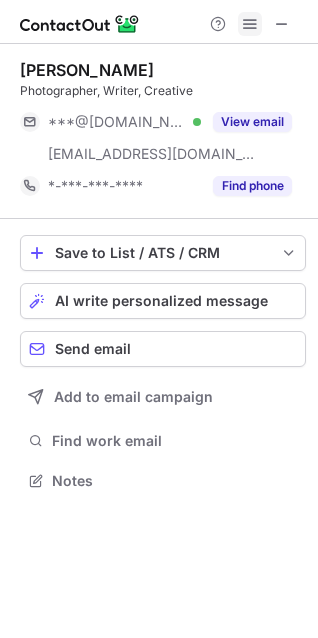 click at bounding box center (250, 24) 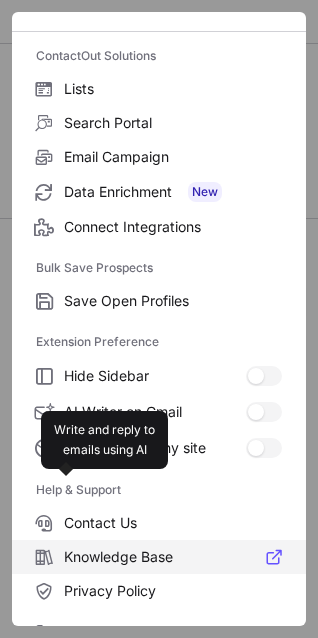 scroll, scrollTop: 195, scrollLeft: 0, axis: vertical 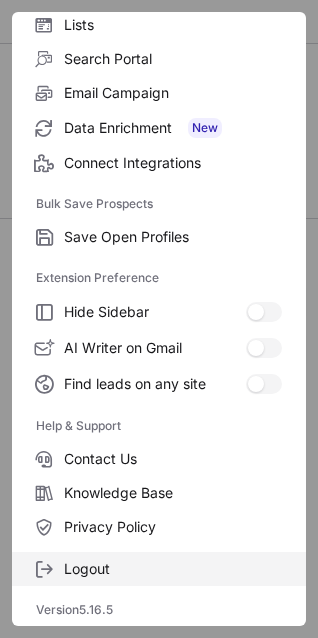 click on "Logout" at bounding box center [159, 569] 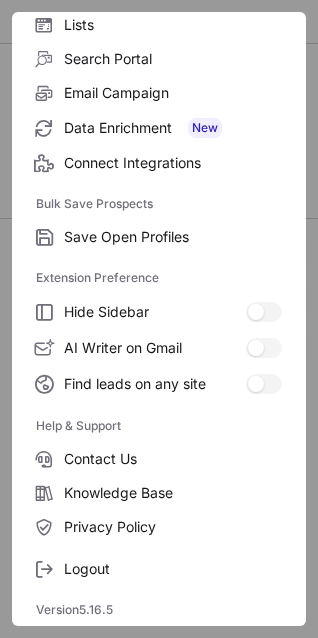 scroll, scrollTop: 0, scrollLeft: 0, axis: both 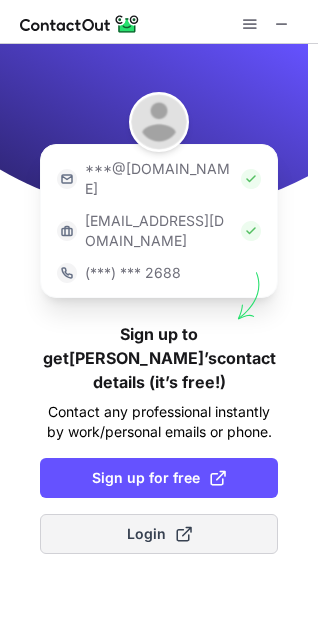 click on "Login" at bounding box center (159, 534) 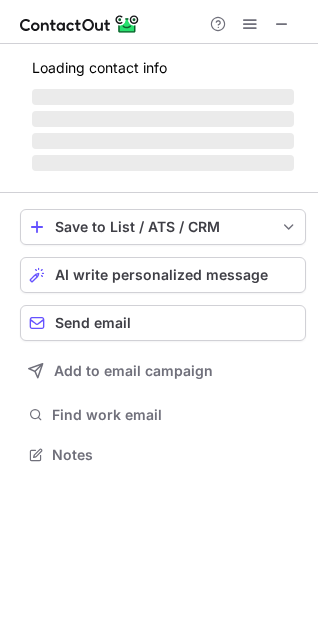 scroll, scrollTop: 10, scrollLeft: 10, axis: both 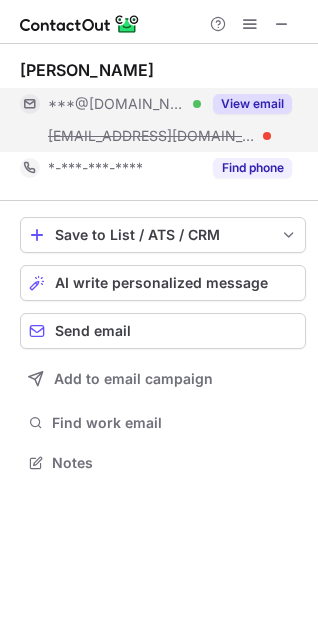 click on "View email" at bounding box center (252, 104) 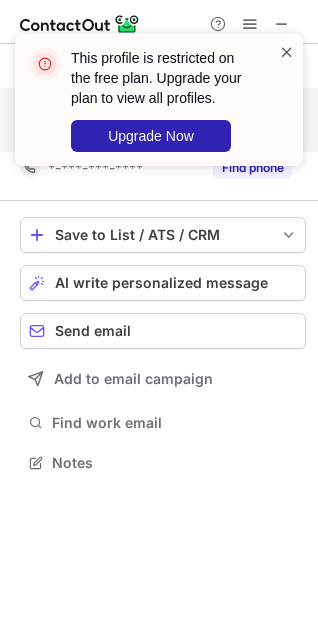 click at bounding box center [287, 52] 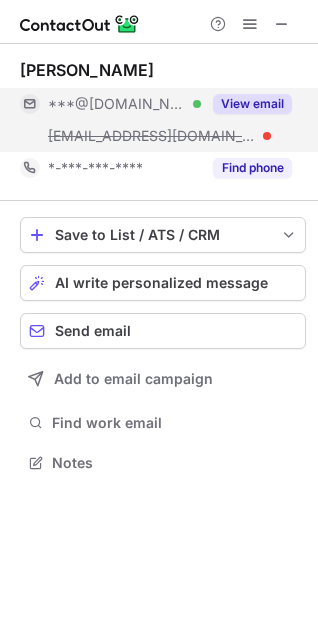 click on "This profile is restricted on the free plan. Upgrade your plan to view all profiles. Upgrade Now" at bounding box center [159, 108] 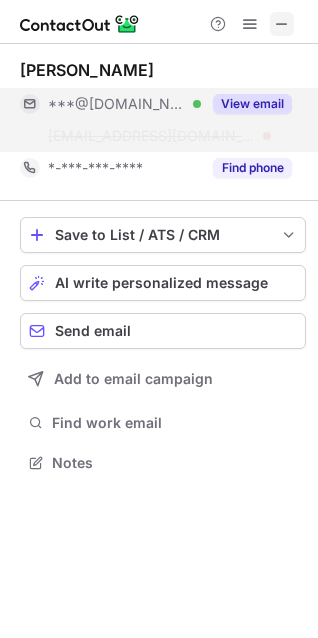 click at bounding box center [282, 24] 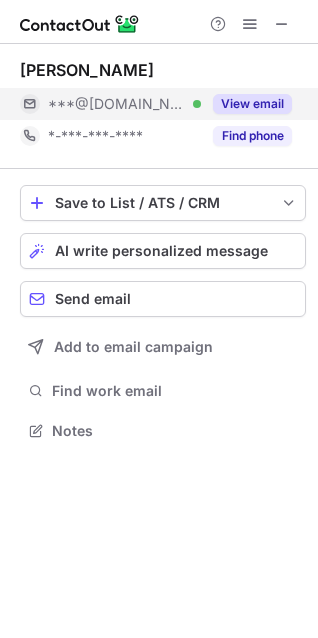 scroll, scrollTop: 417, scrollLeft: 318, axis: both 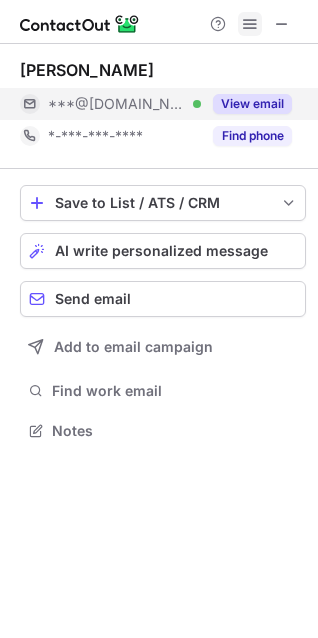 drag, startPoint x: 247, startPoint y: 26, endPoint x: 256, endPoint y: 76, distance: 50.803543 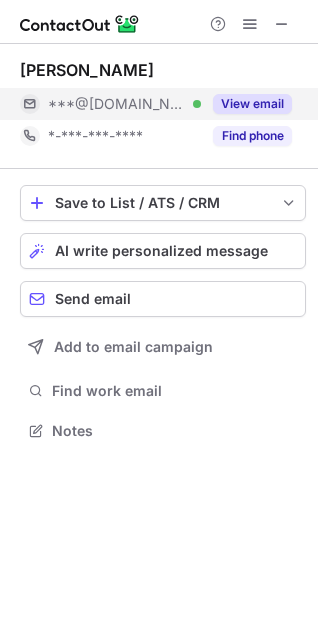 click at bounding box center [250, 24] 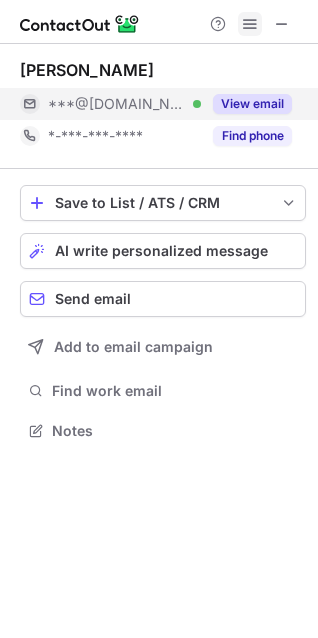 click at bounding box center [250, 24] 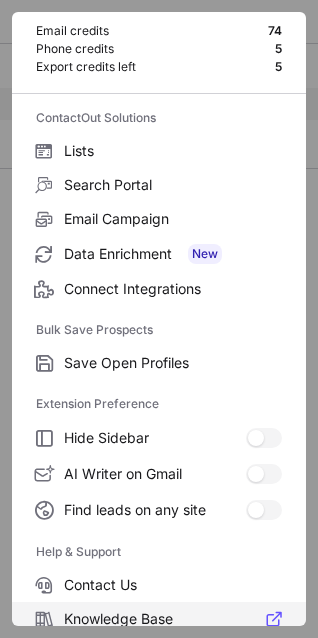 scroll, scrollTop: 195, scrollLeft: 0, axis: vertical 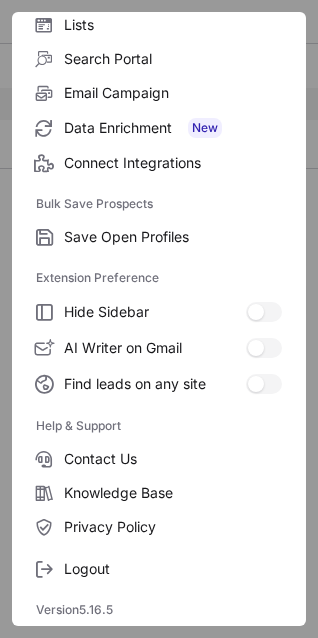 drag, startPoint x: 311, startPoint y: 317, endPoint x: 333, endPoint y: 272, distance: 50.08992 